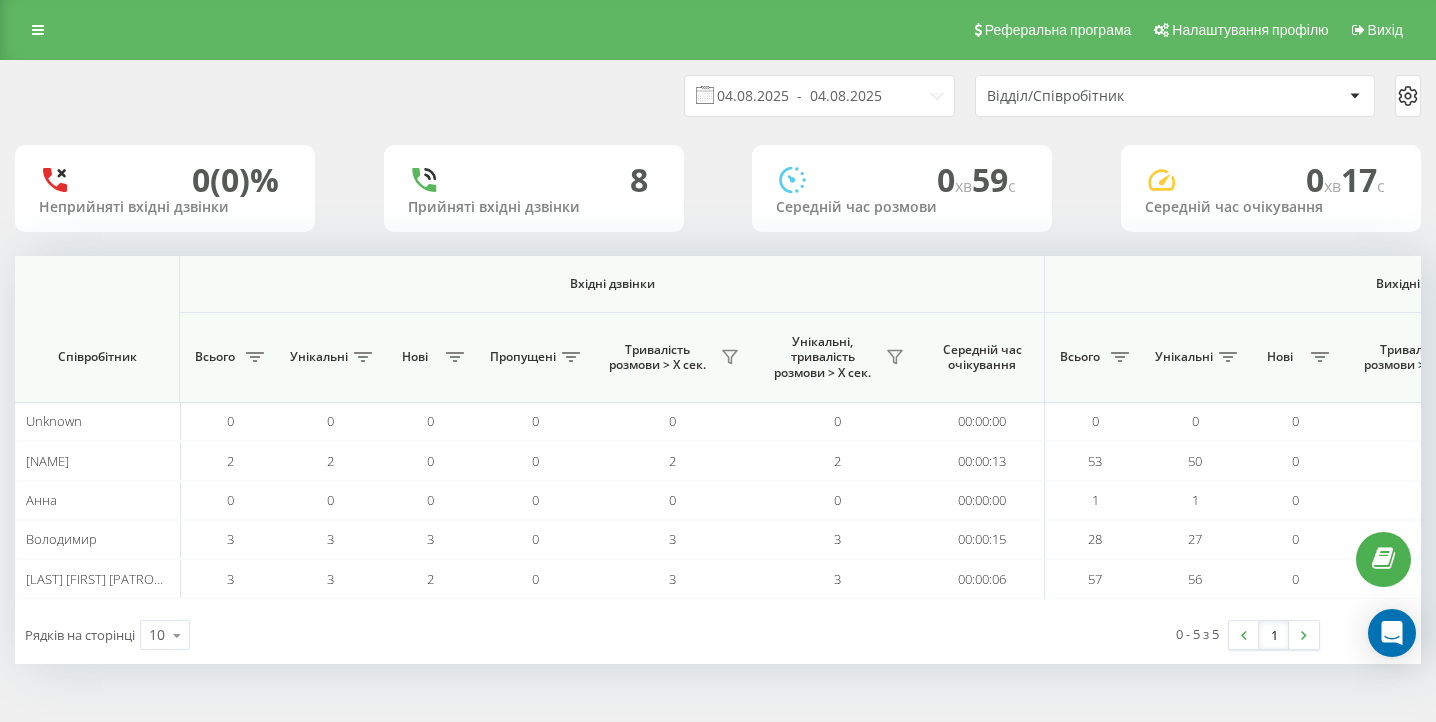 scroll, scrollTop: 0, scrollLeft: 0, axis: both 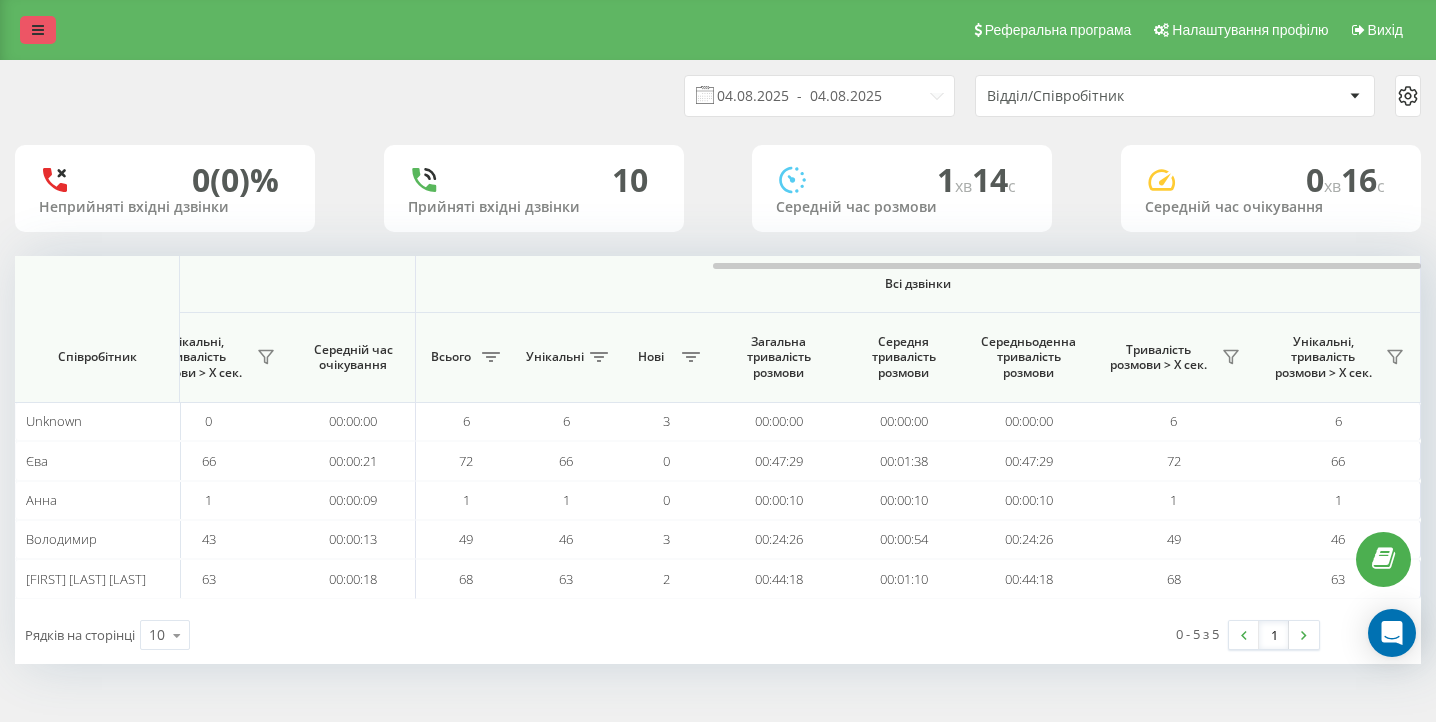 click at bounding box center (38, 30) 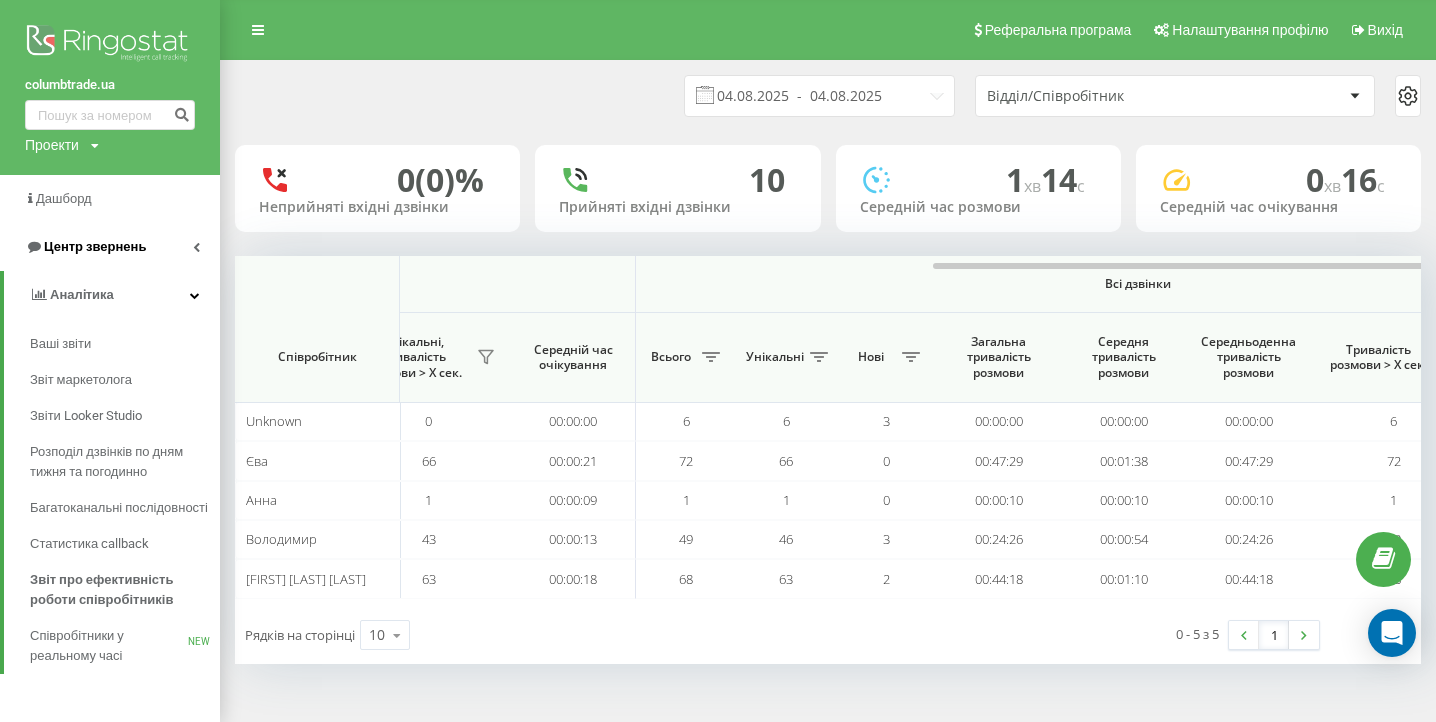 click on "Центр звернень" at bounding box center (95, 246) 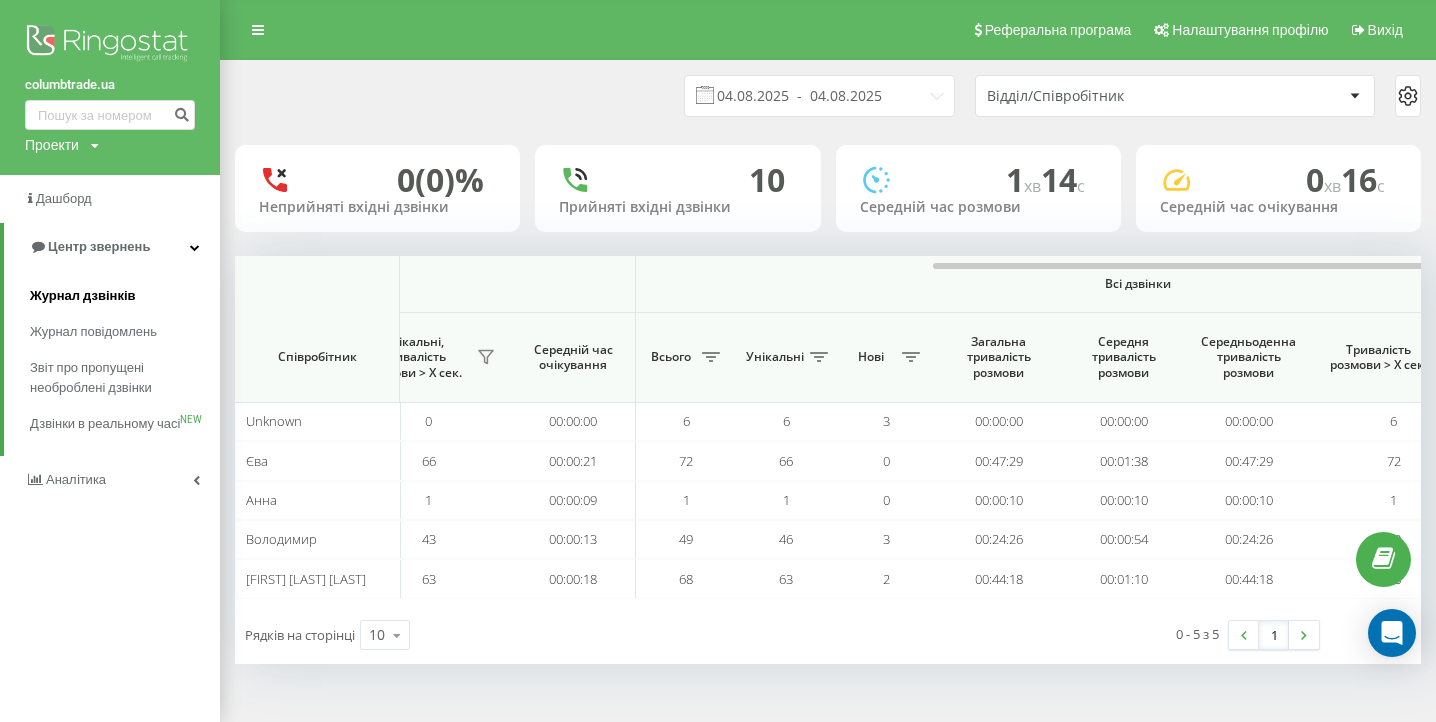 click on "Журнал дзвінків" at bounding box center [125, 296] 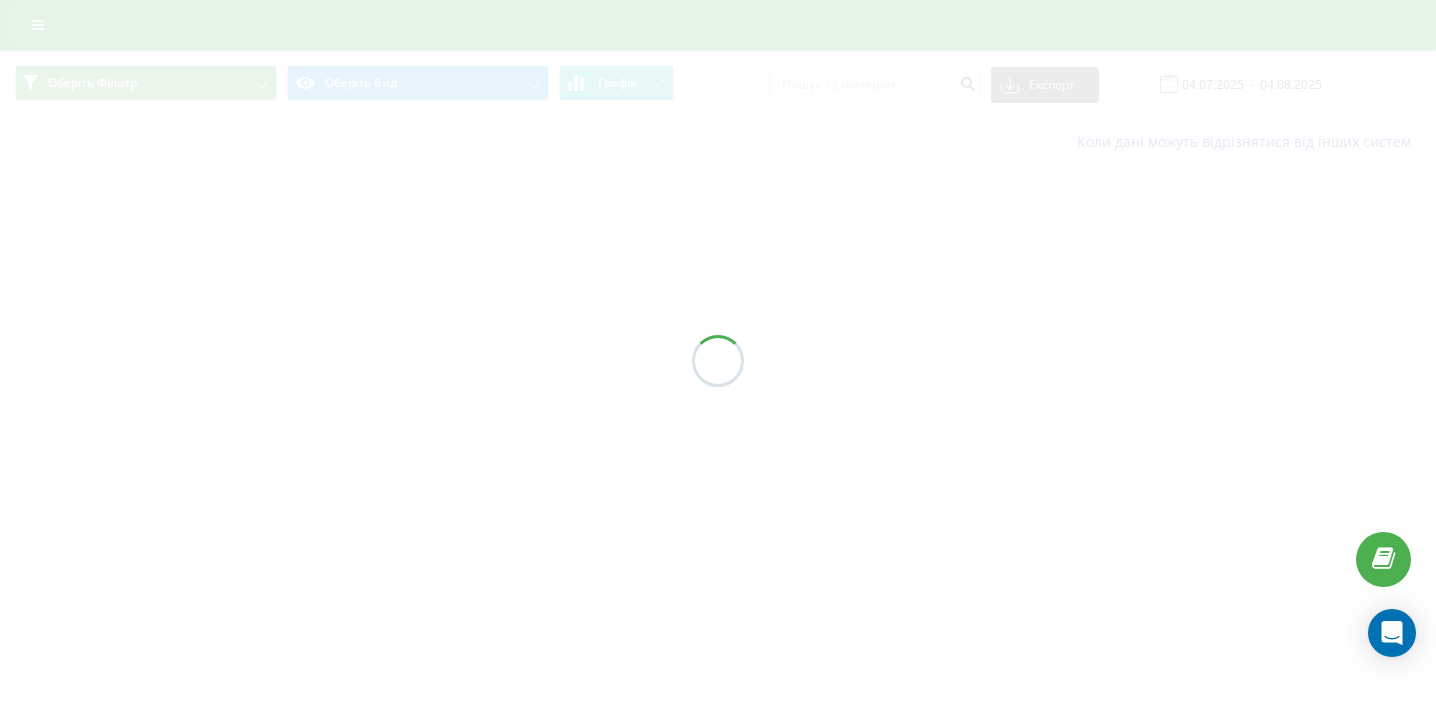 scroll, scrollTop: 0, scrollLeft: 0, axis: both 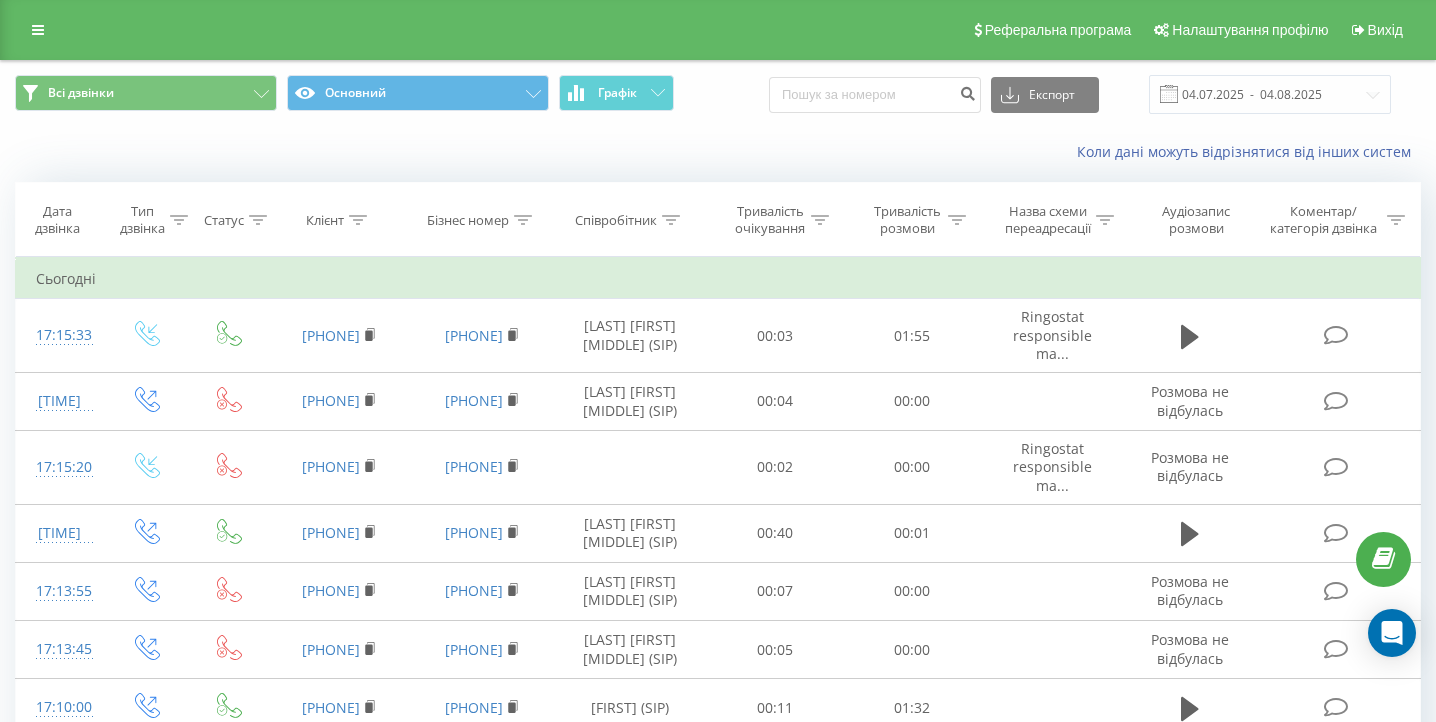 click on "Реферальна програма Налаштування профілю Вихід" at bounding box center (718, 30) 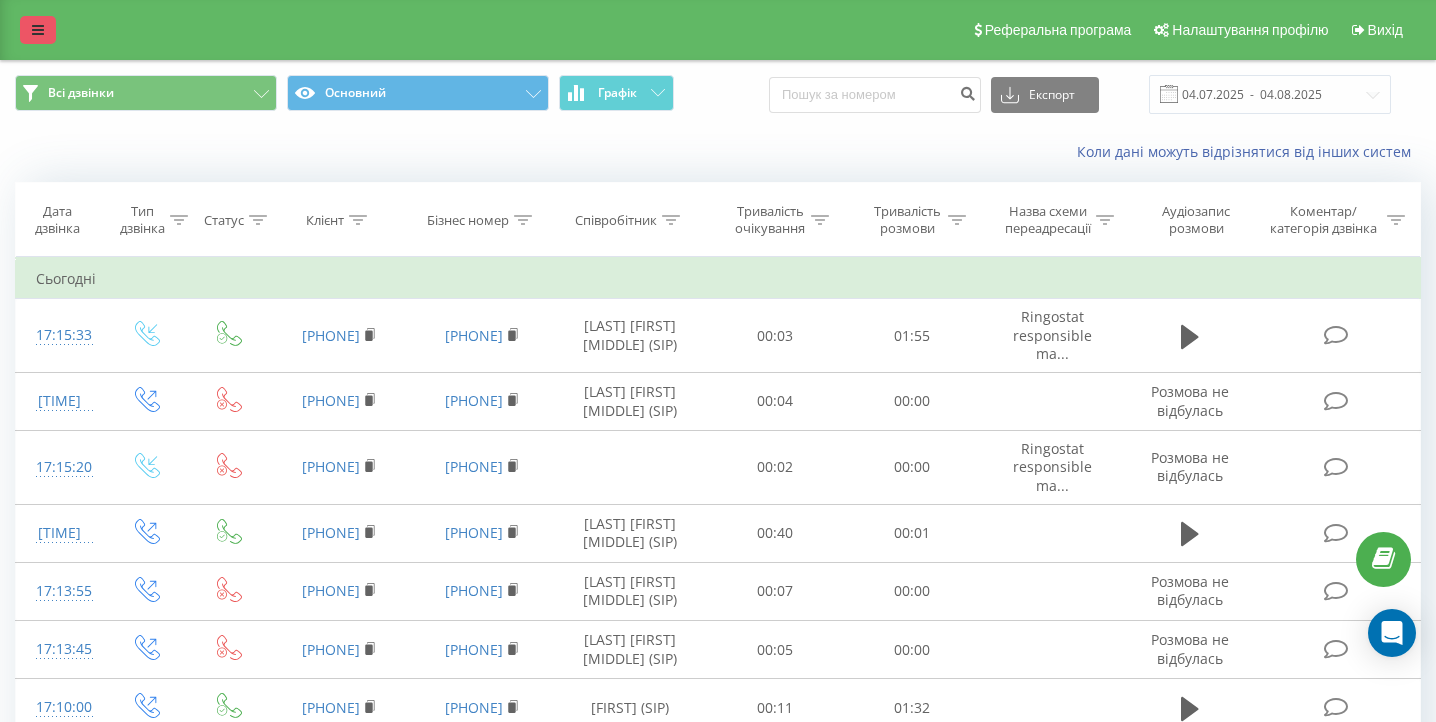 click at bounding box center [38, 30] 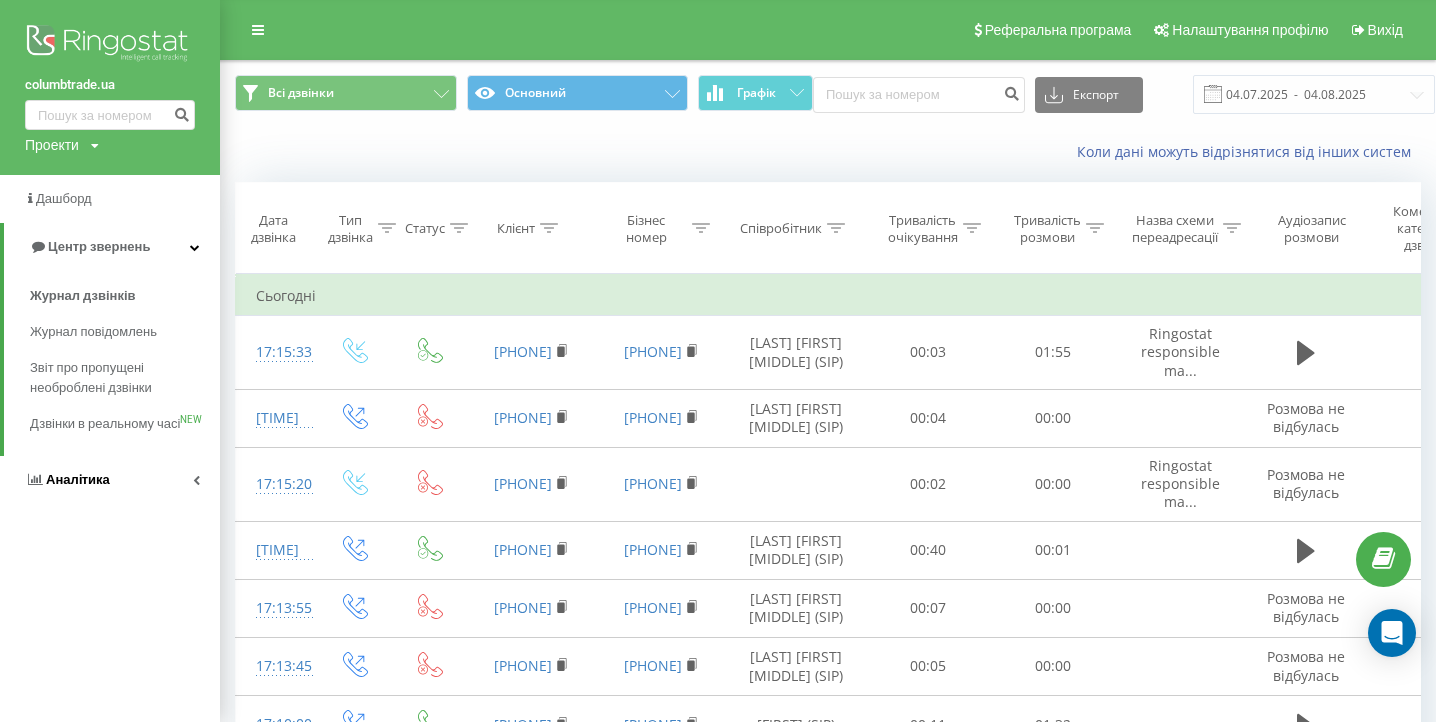 click on "Аналiтика" at bounding box center (110, 480) 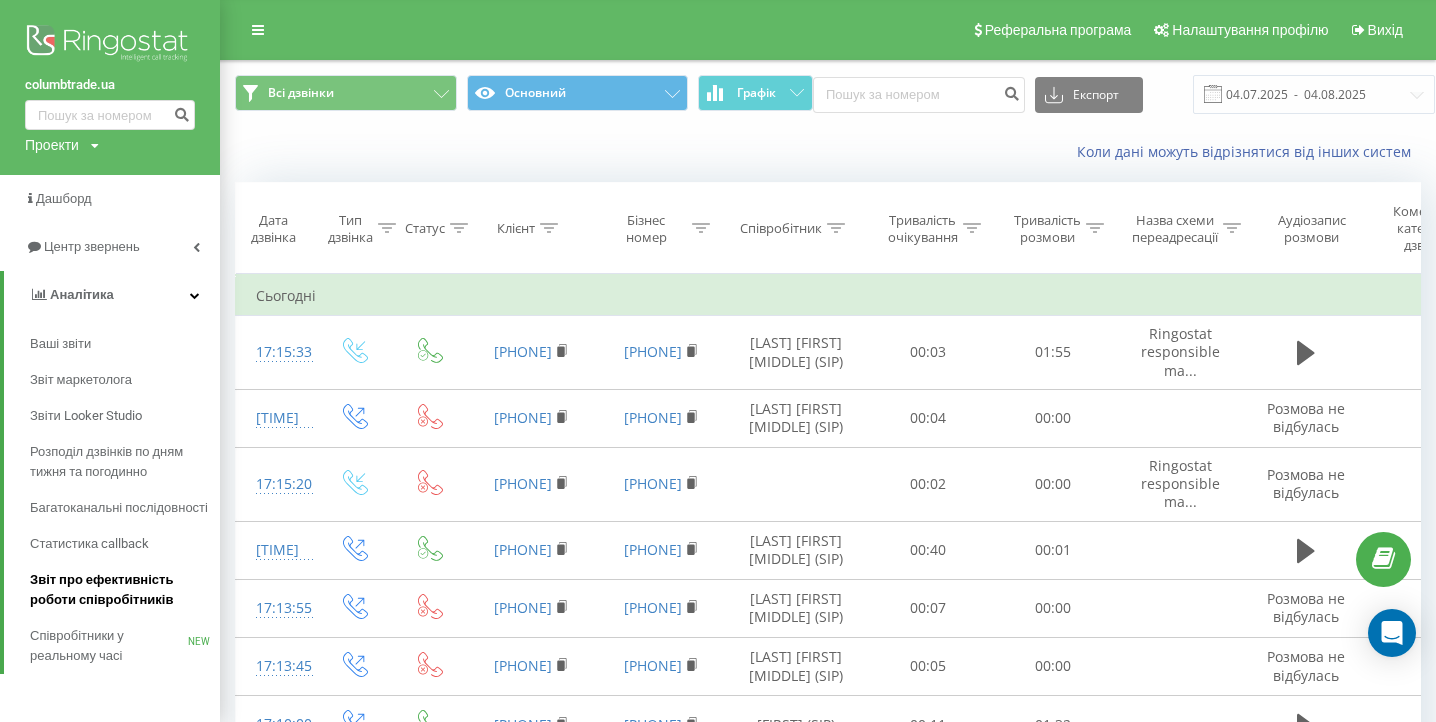 click on "Звіт про ефективність роботи співробітників" at bounding box center [120, 590] 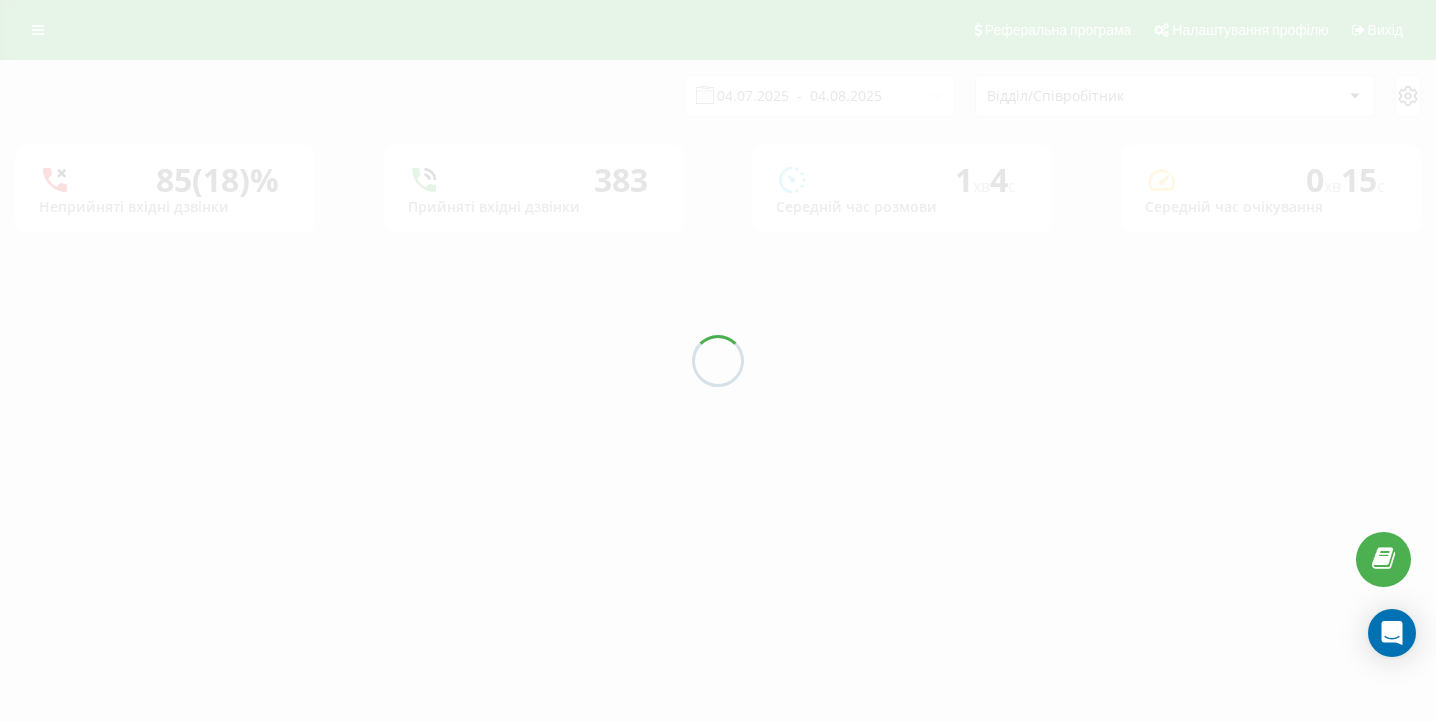 scroll, scrollTop: 0, scrollLeft: 0, axis: both 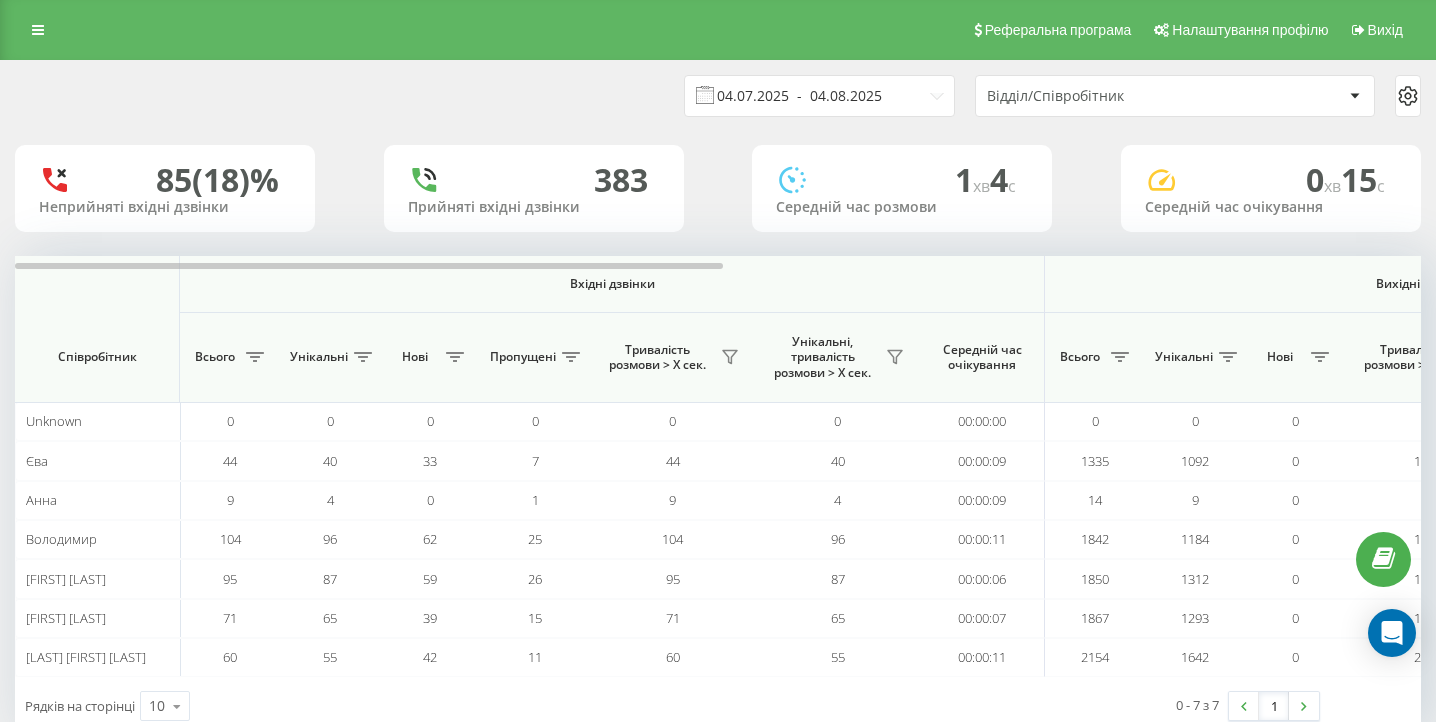 click on "04.07.2025  -  04.08.2025" at bounding box center (819, 96) 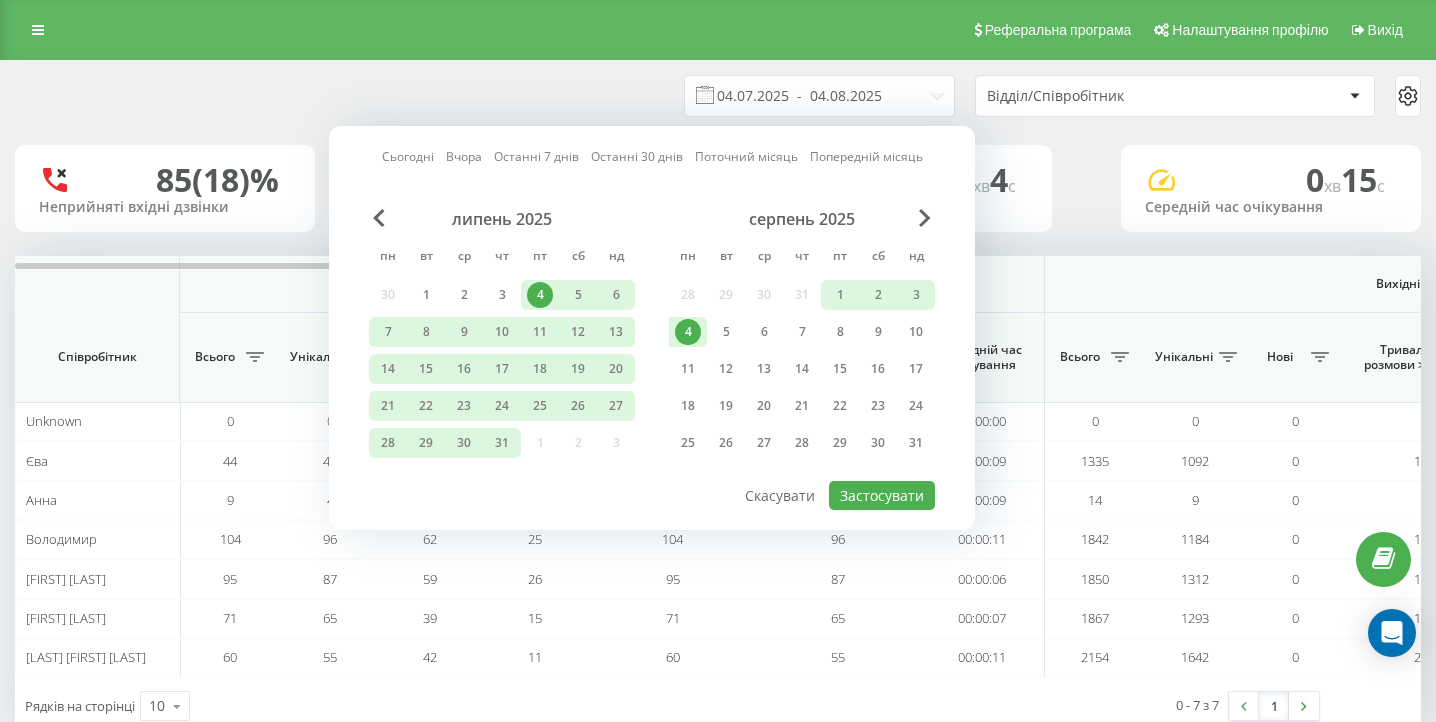 click on "4" at bounding box center (688, 332) 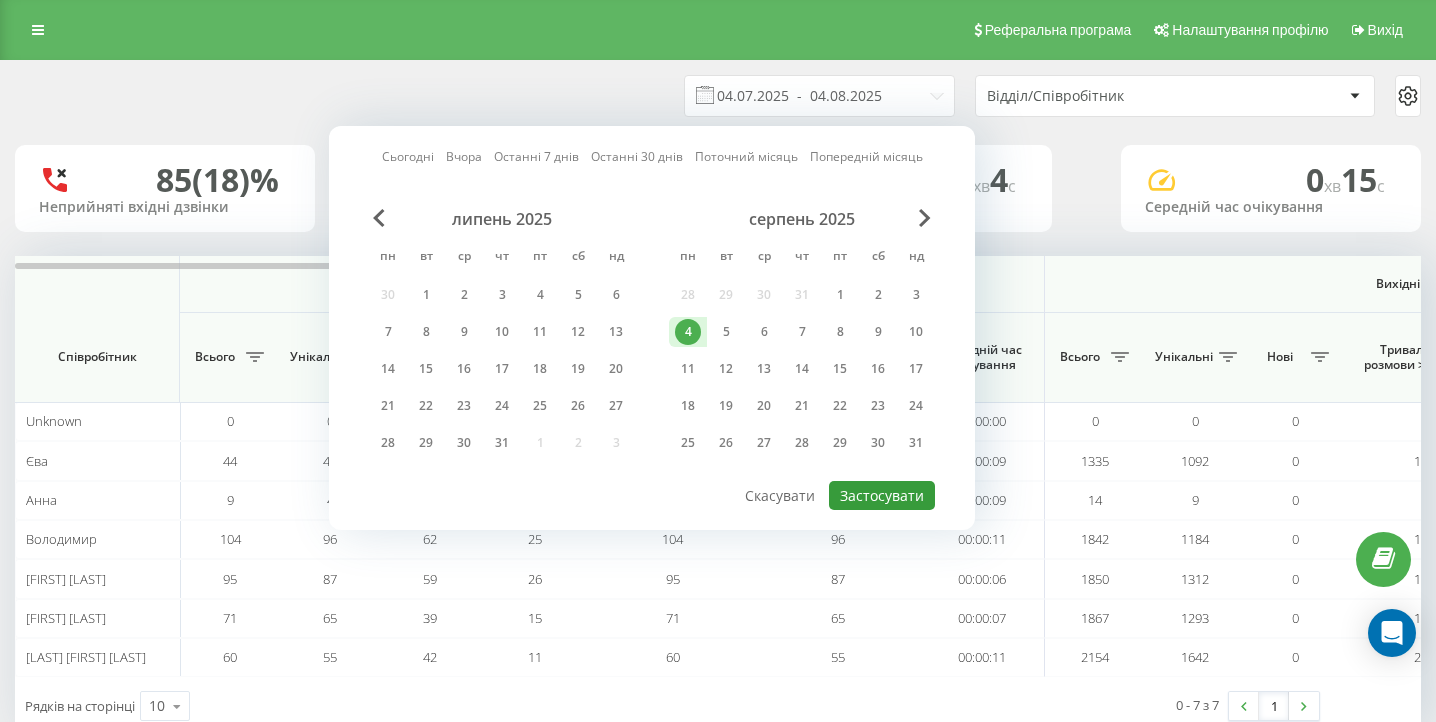 click on "Застосувати" at bounding box center [882, 495] 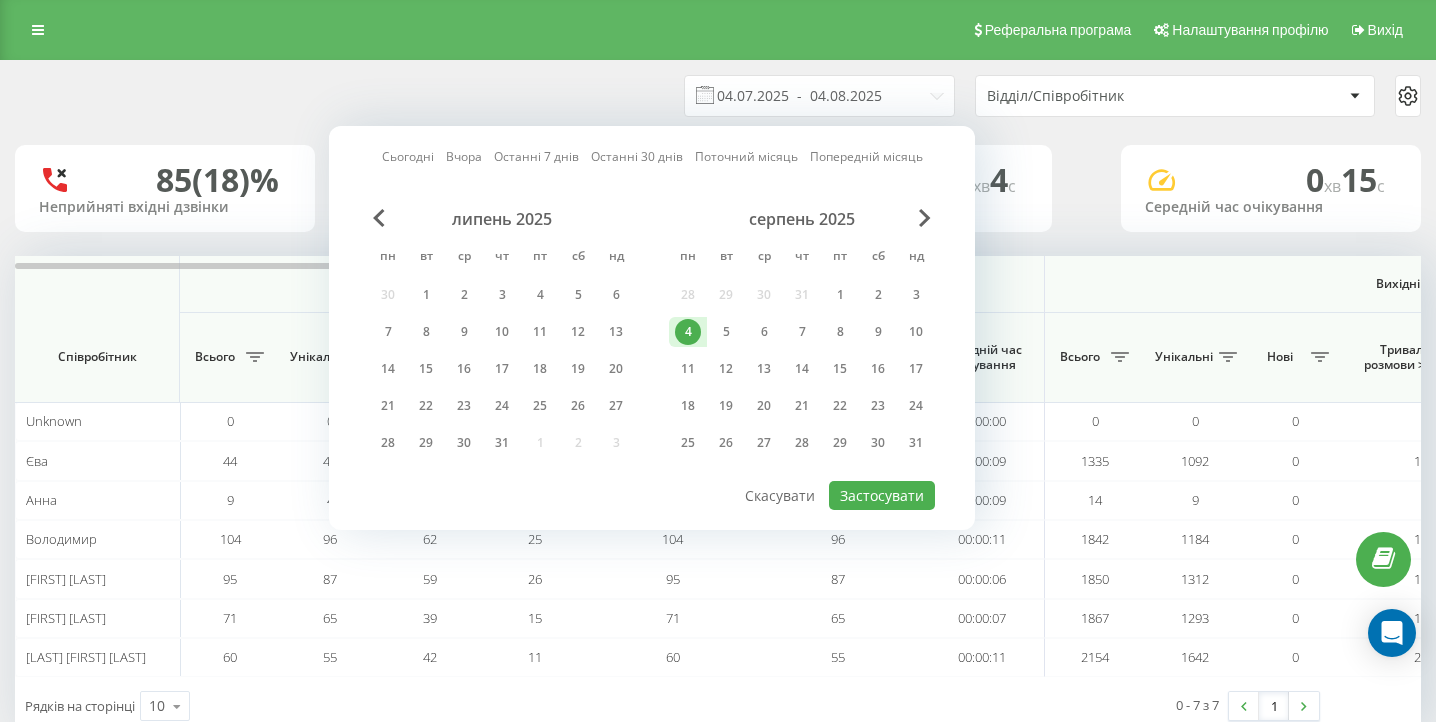 type on "04.08.2025  -  04.08.2025" 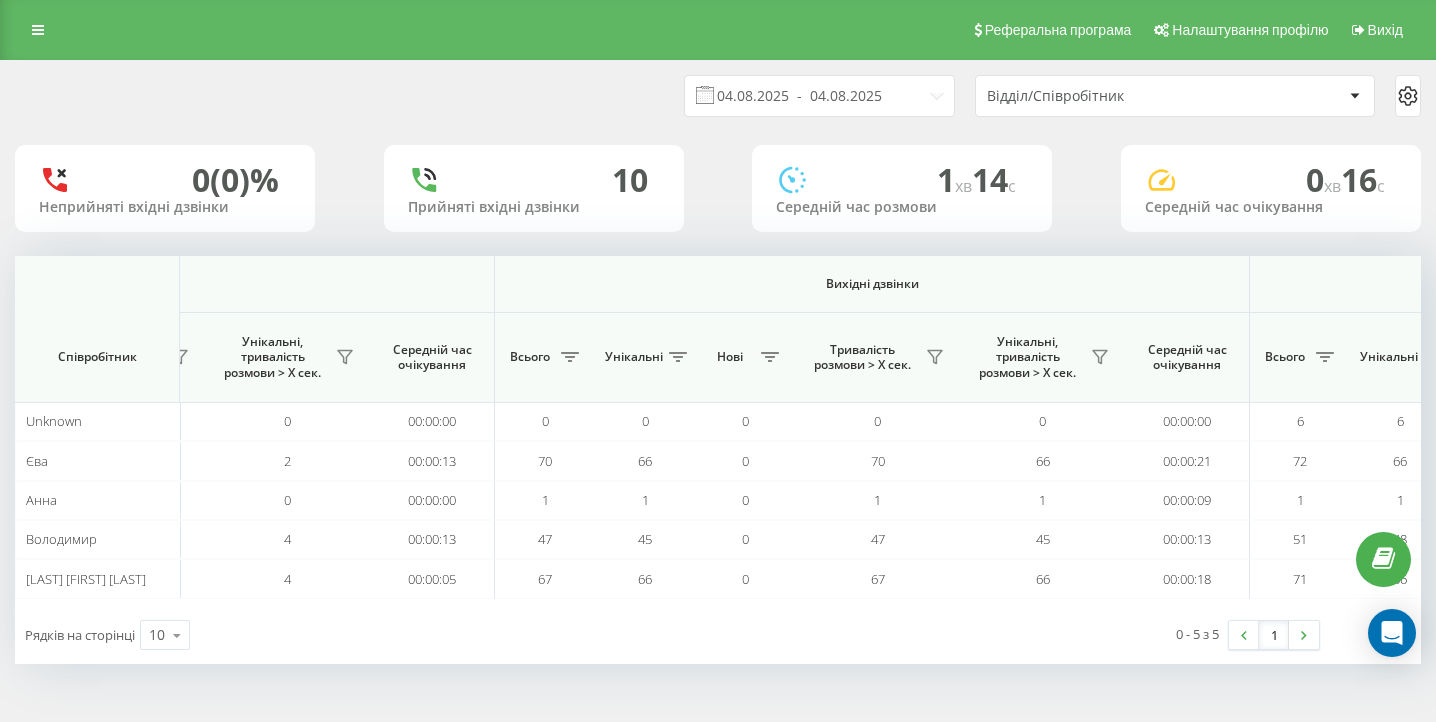 scroll, scrollTop: 0, scrollLeft: 1384, axis: horizontal 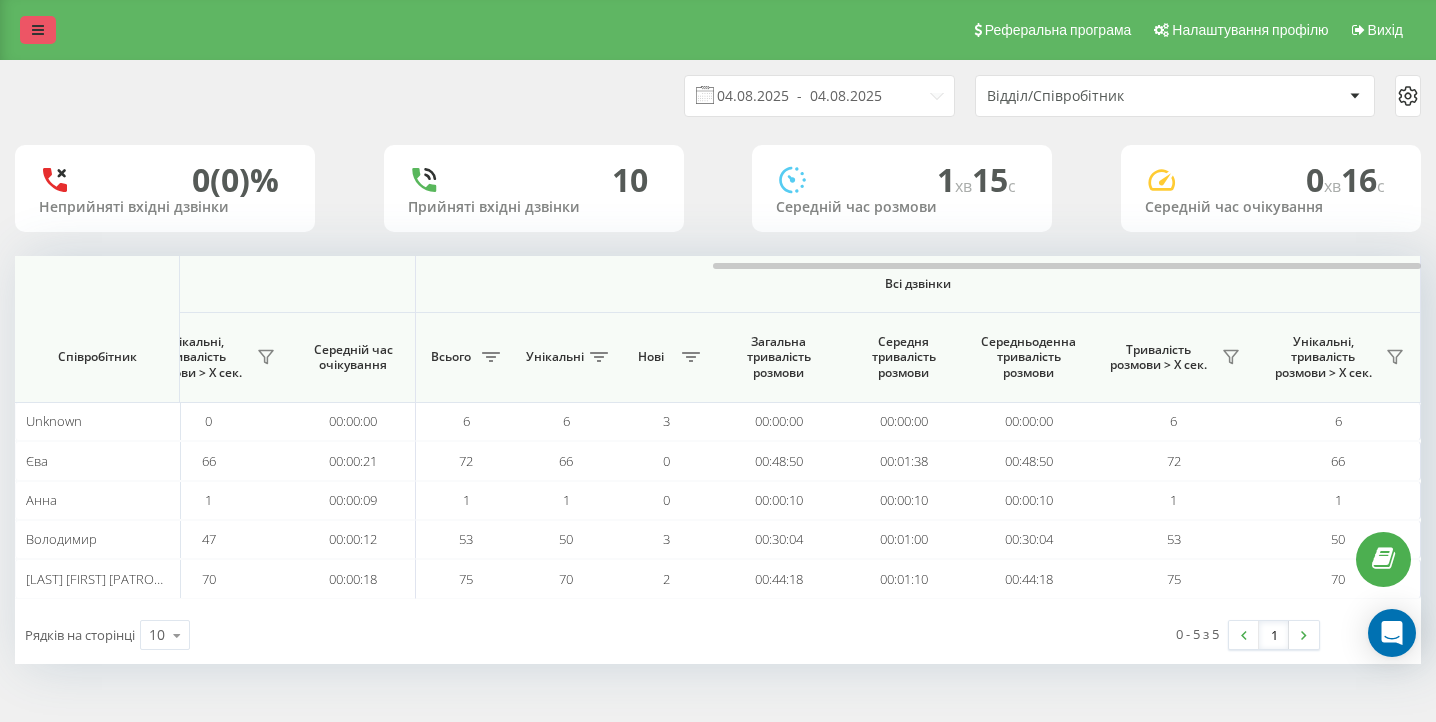 click at bounding box center [38, 30] 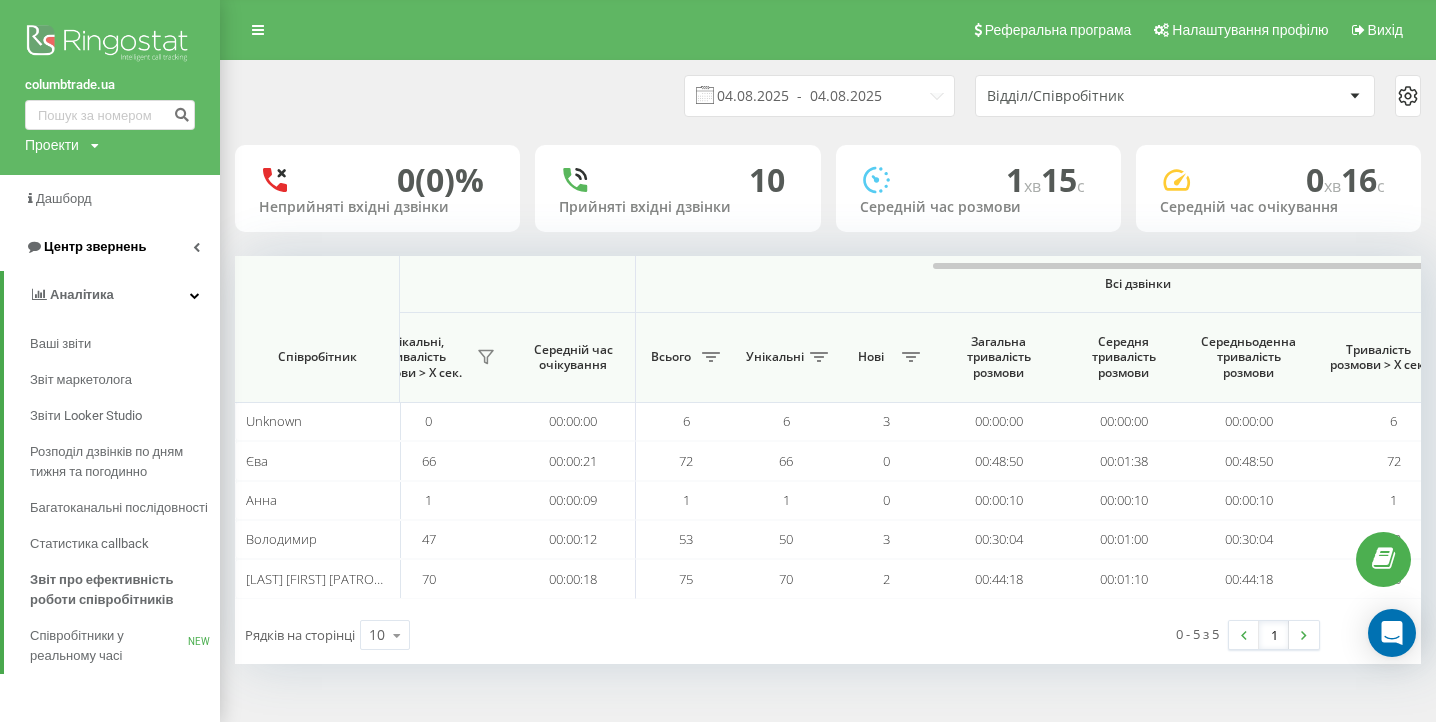 click on "Центр звернень" at bounding box center (110, 247) 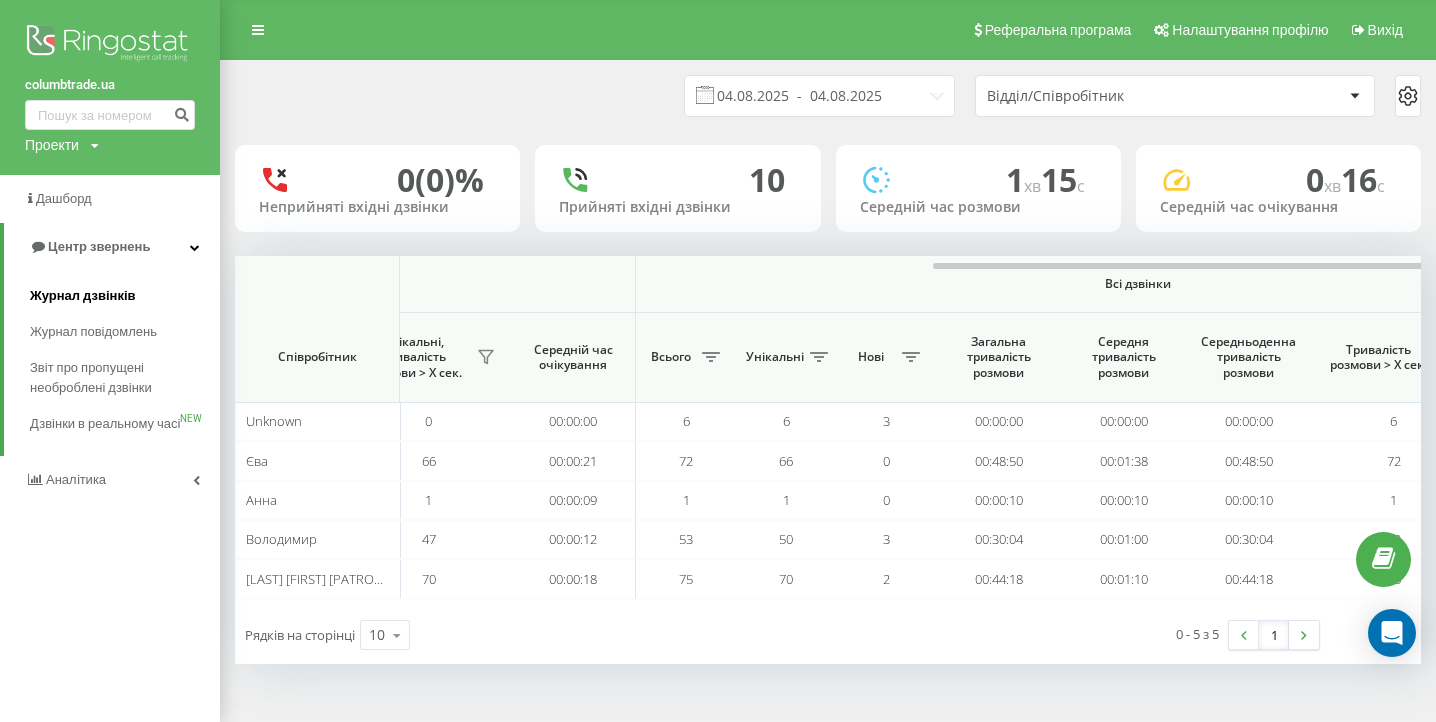 click on "Журнал дзвінків" at bounding box center [83, 296] 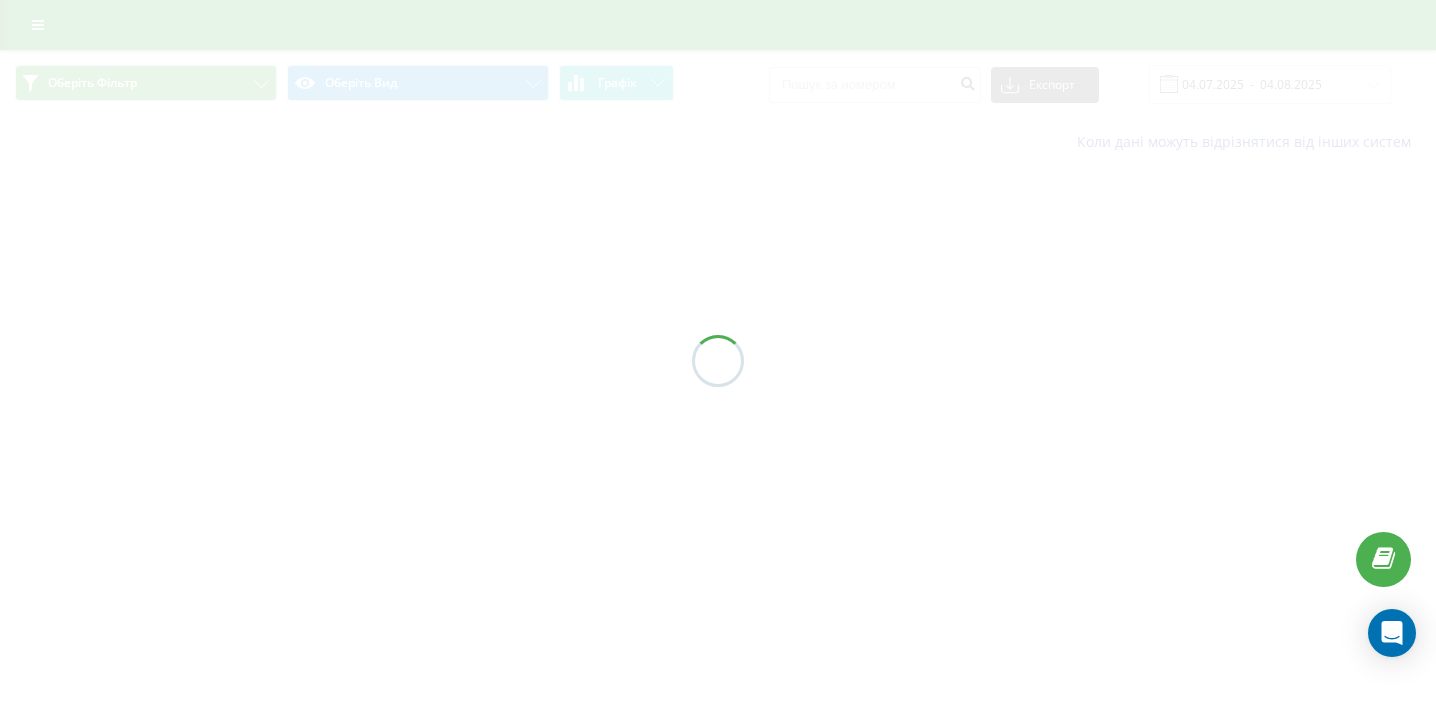 scroll, scrollTop: 0, scrollLeft: 0, axis: both 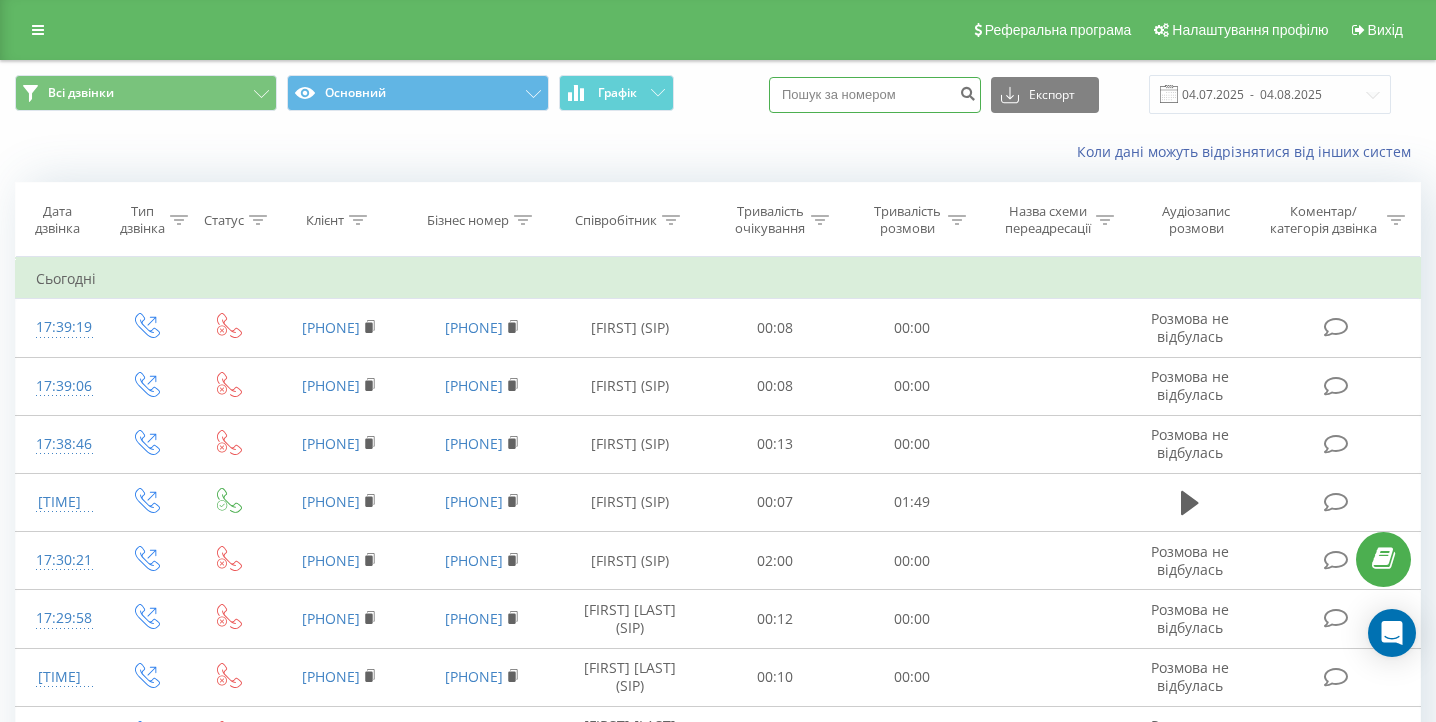 click at bounding box center (875, 95) 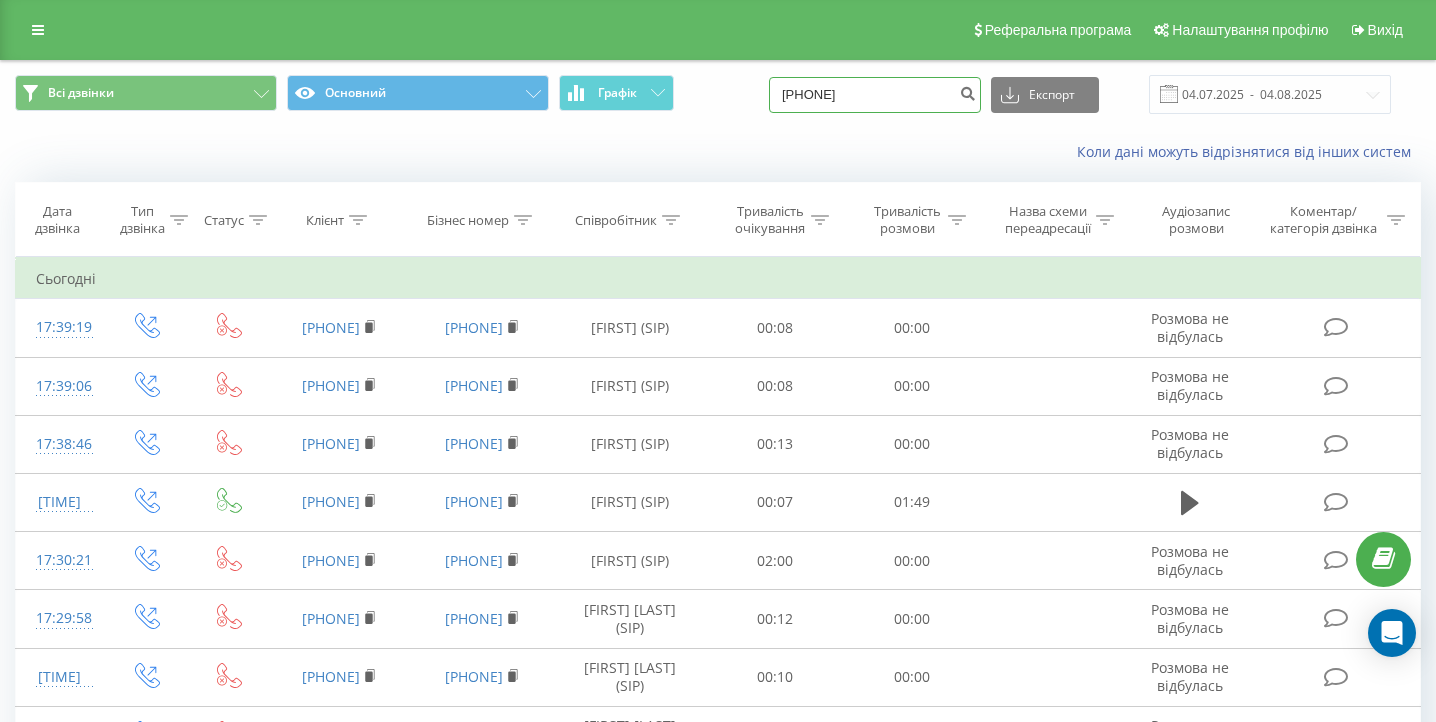 type on "0633378830" 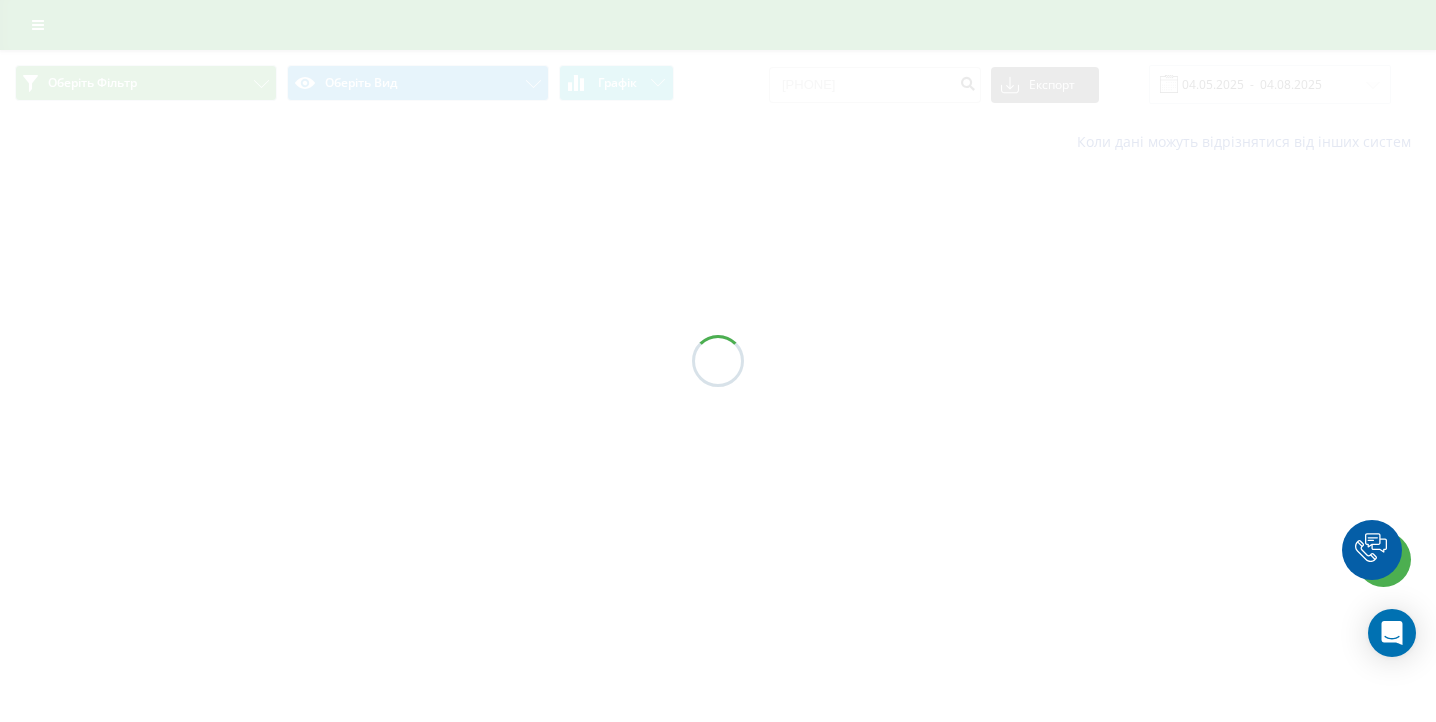 scroll, scrollTop: 0, scrollLeft: 0, axis: both 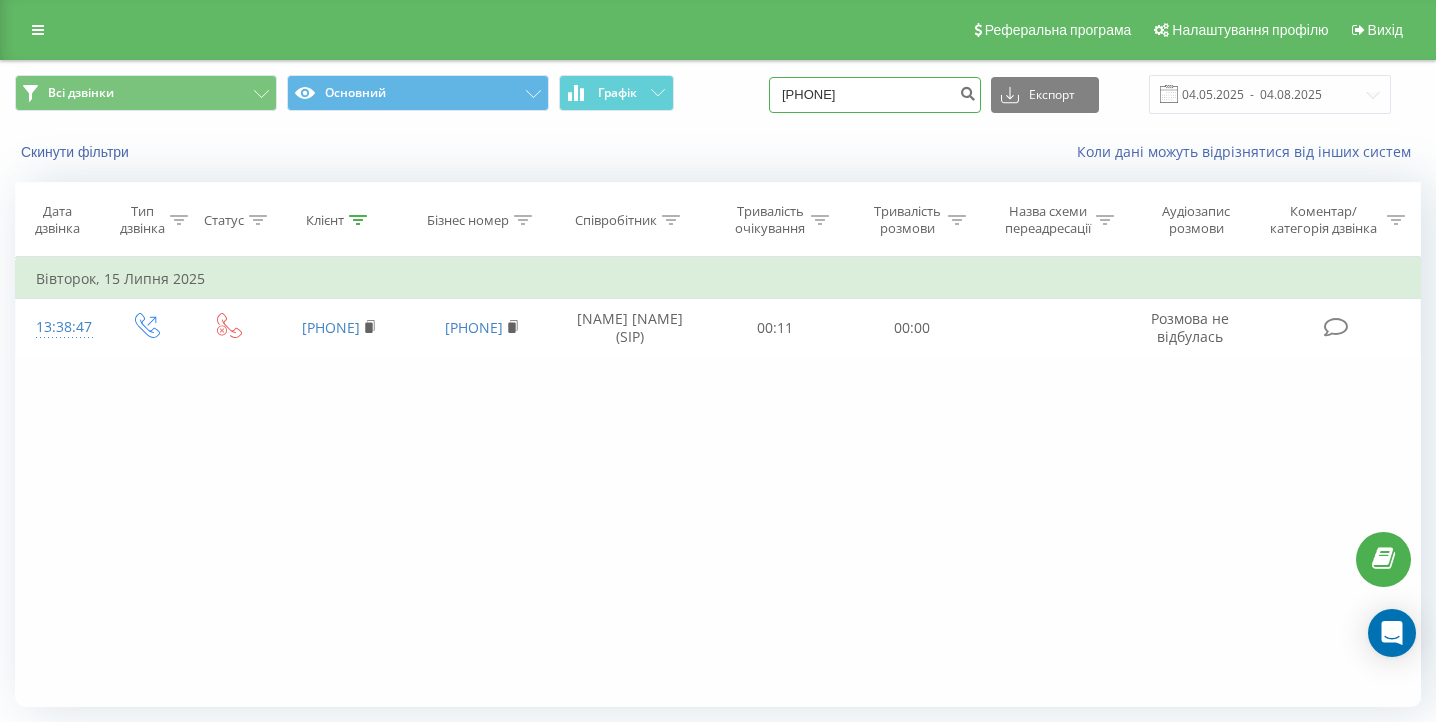 click on "0633378830" at bounding box center (875, 95) 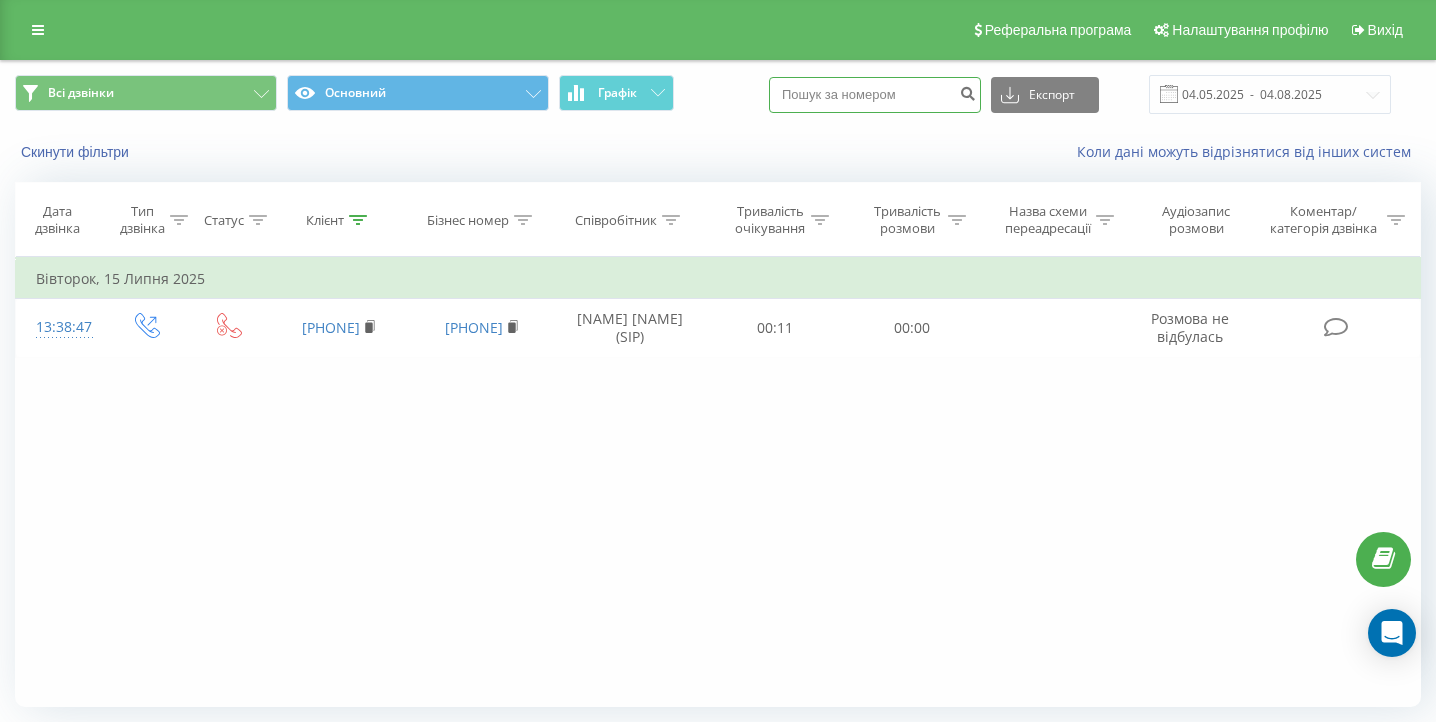 paste on "[PHONE]" 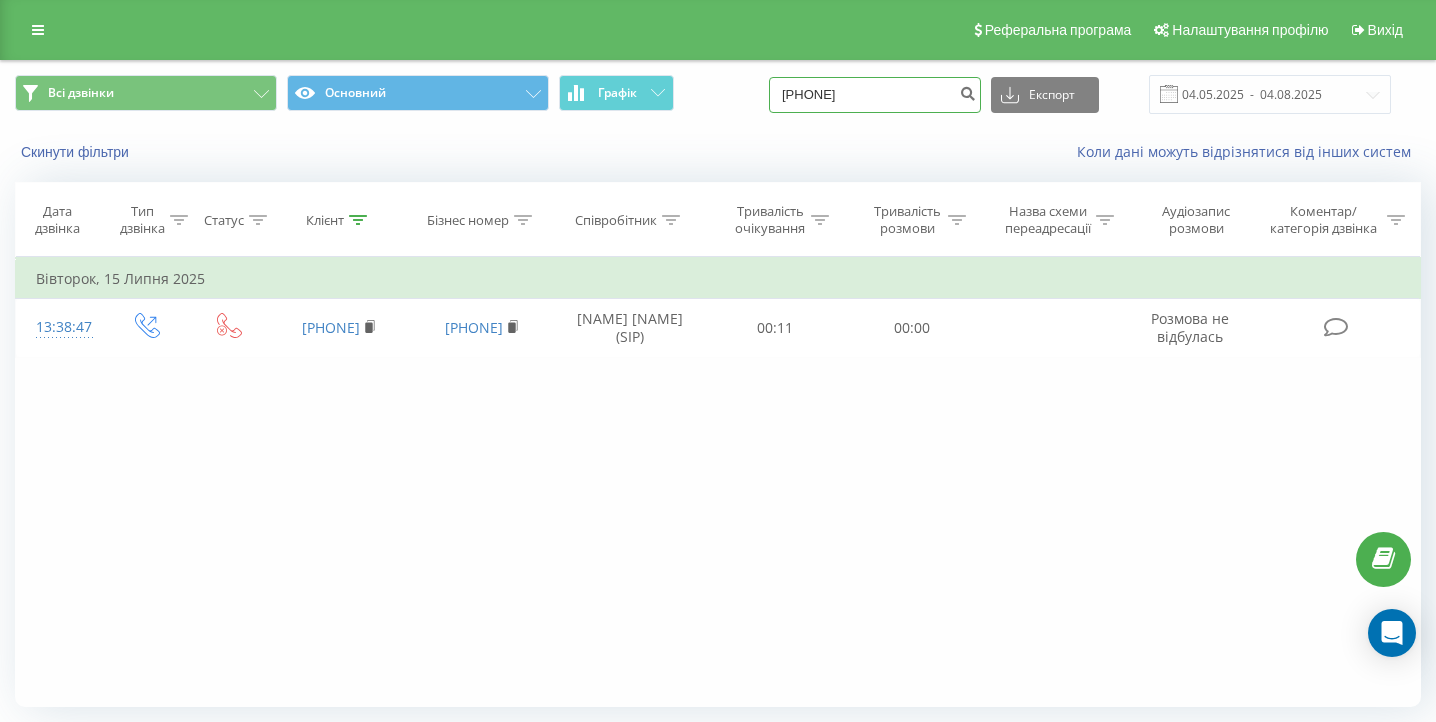 type on "[PHONE]" 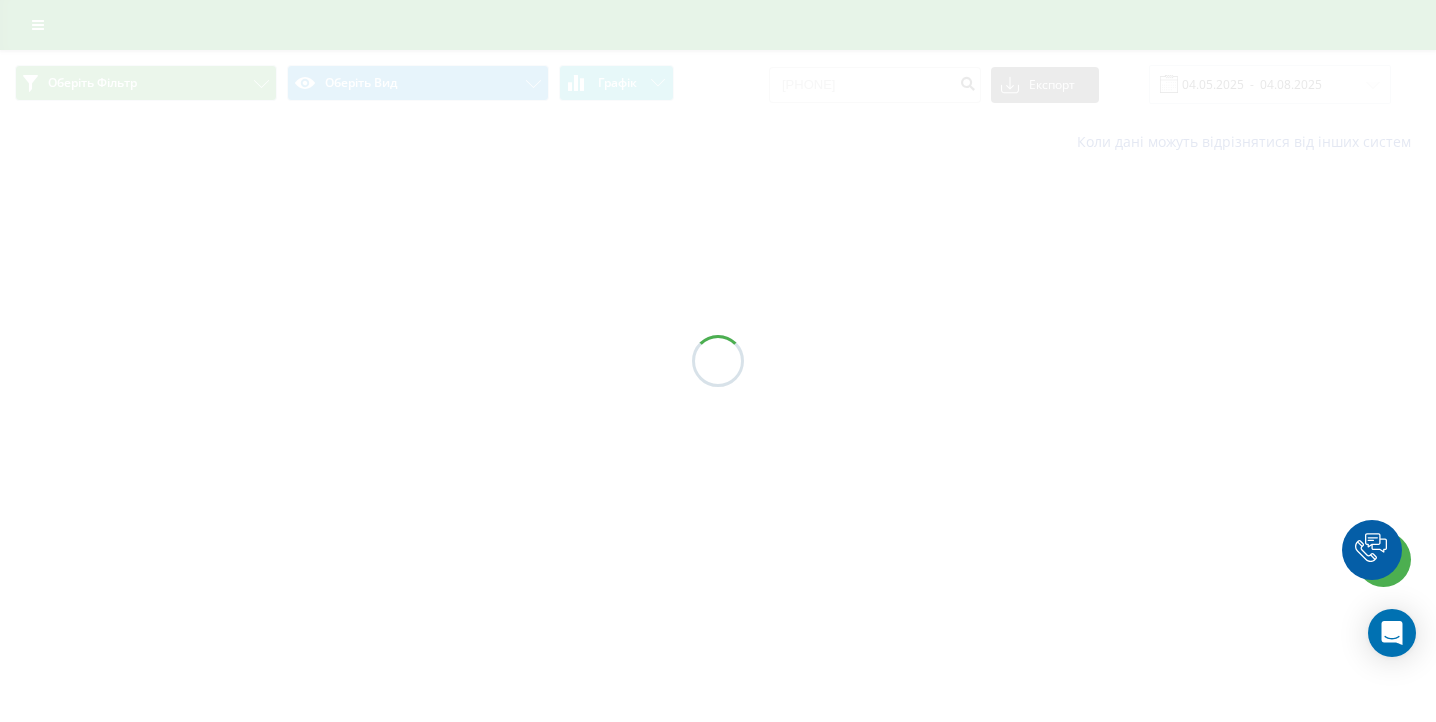 scroll, scrollTop: 0, scrollLeft: 0, axis: both 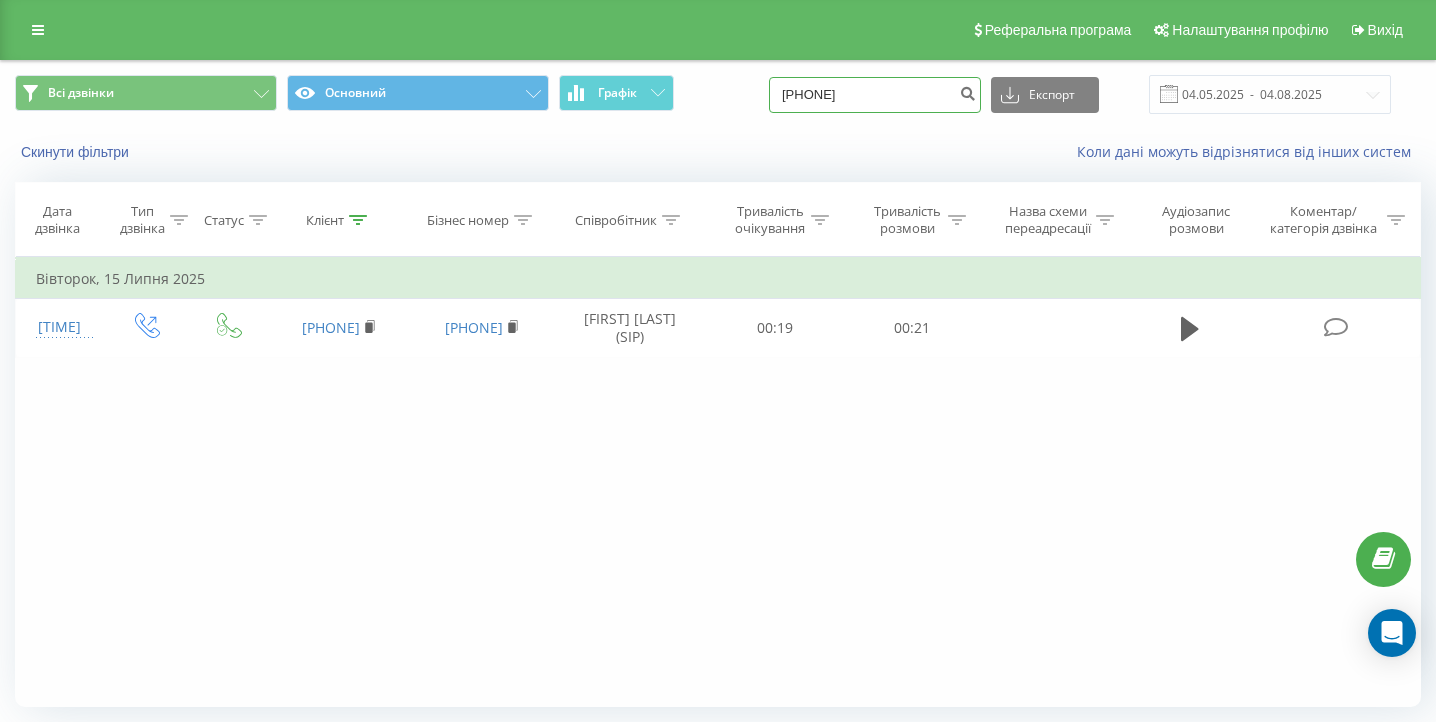 click on "[PHONE]" at bounding box center (875, 95) 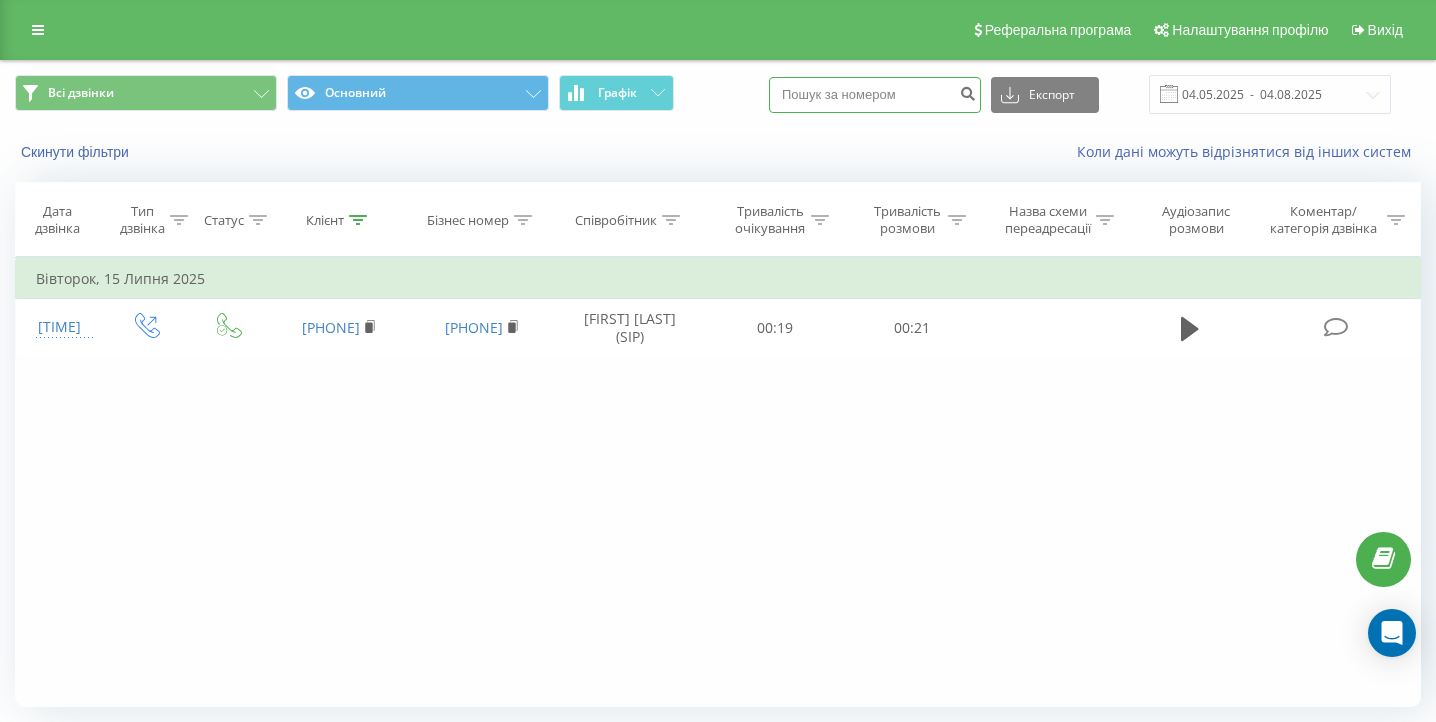paste on "[PHONE]" 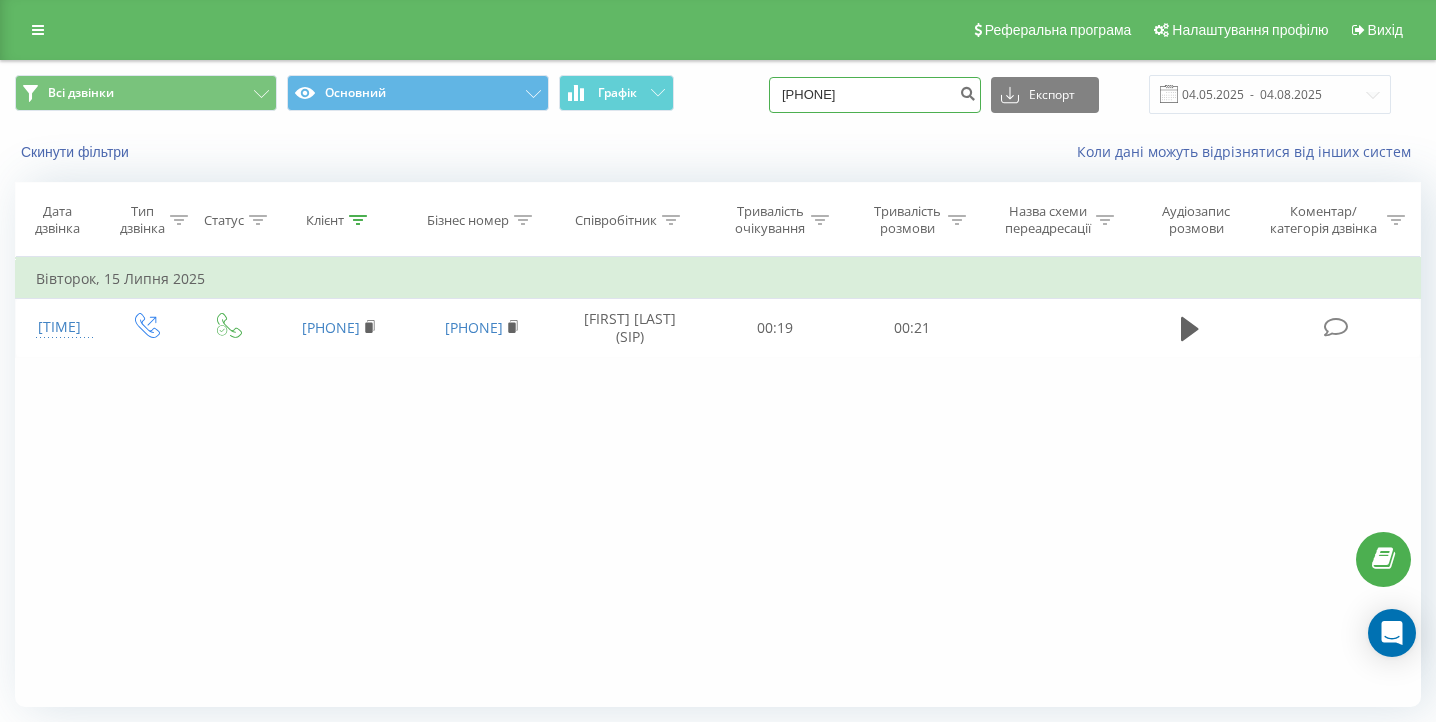 type on "[PHONE]" 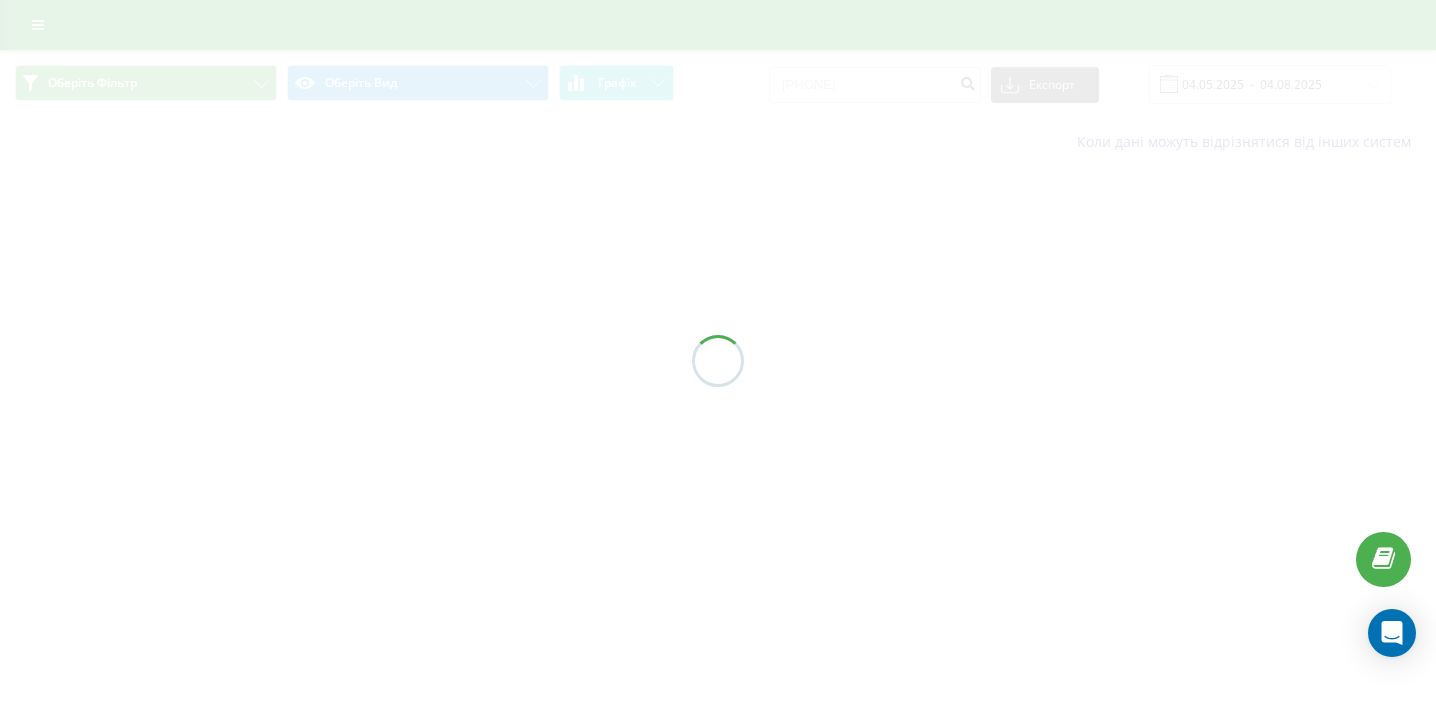 scroll, scrollTop: 0, scrollLeft: 0, axis: both 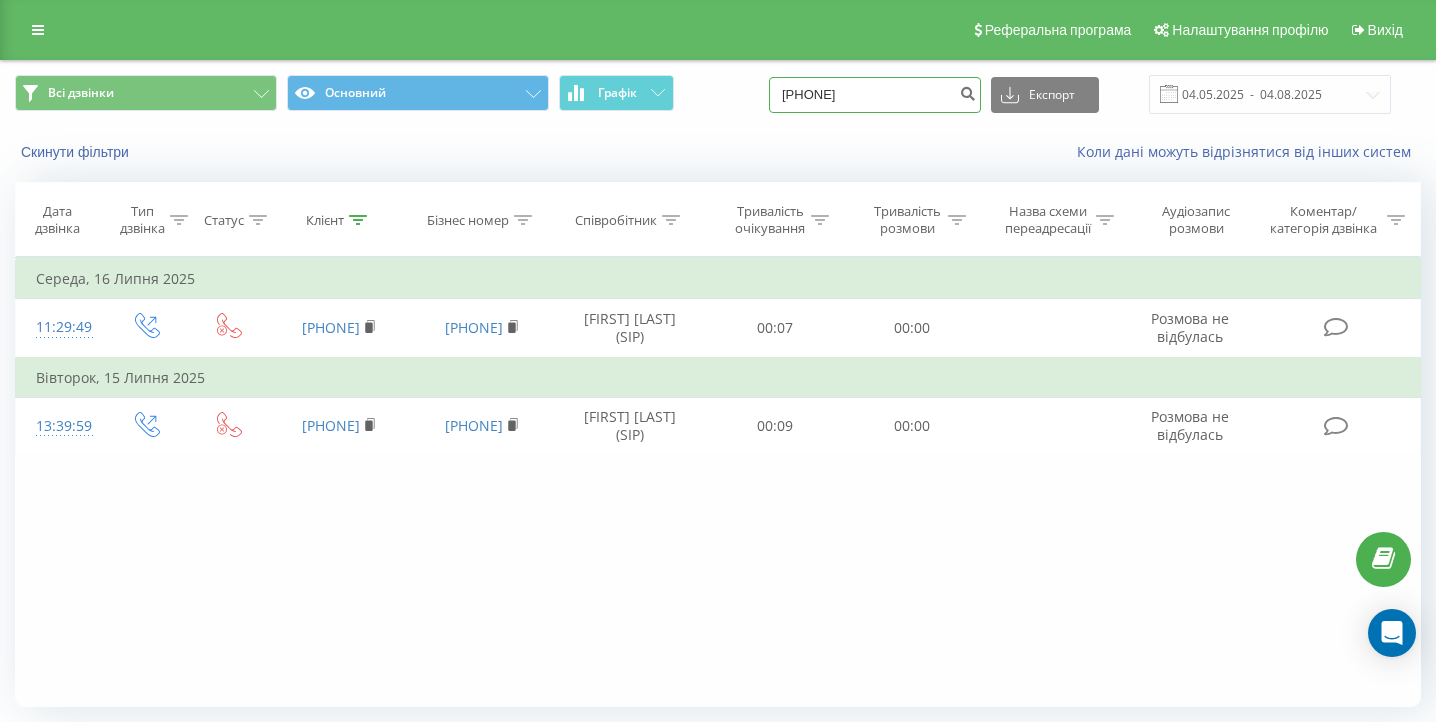 click on "0668806110" at bounding box center (875, 95) 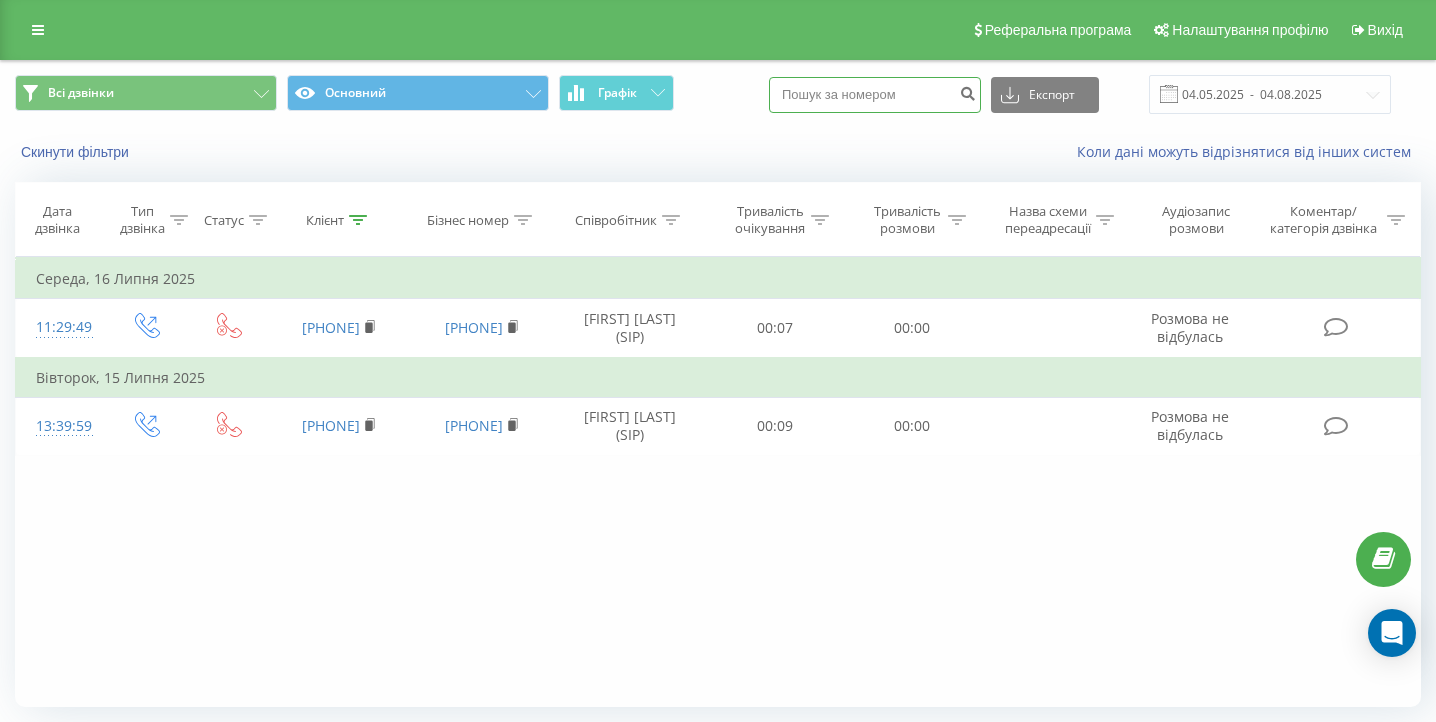 paste on "0687298779" 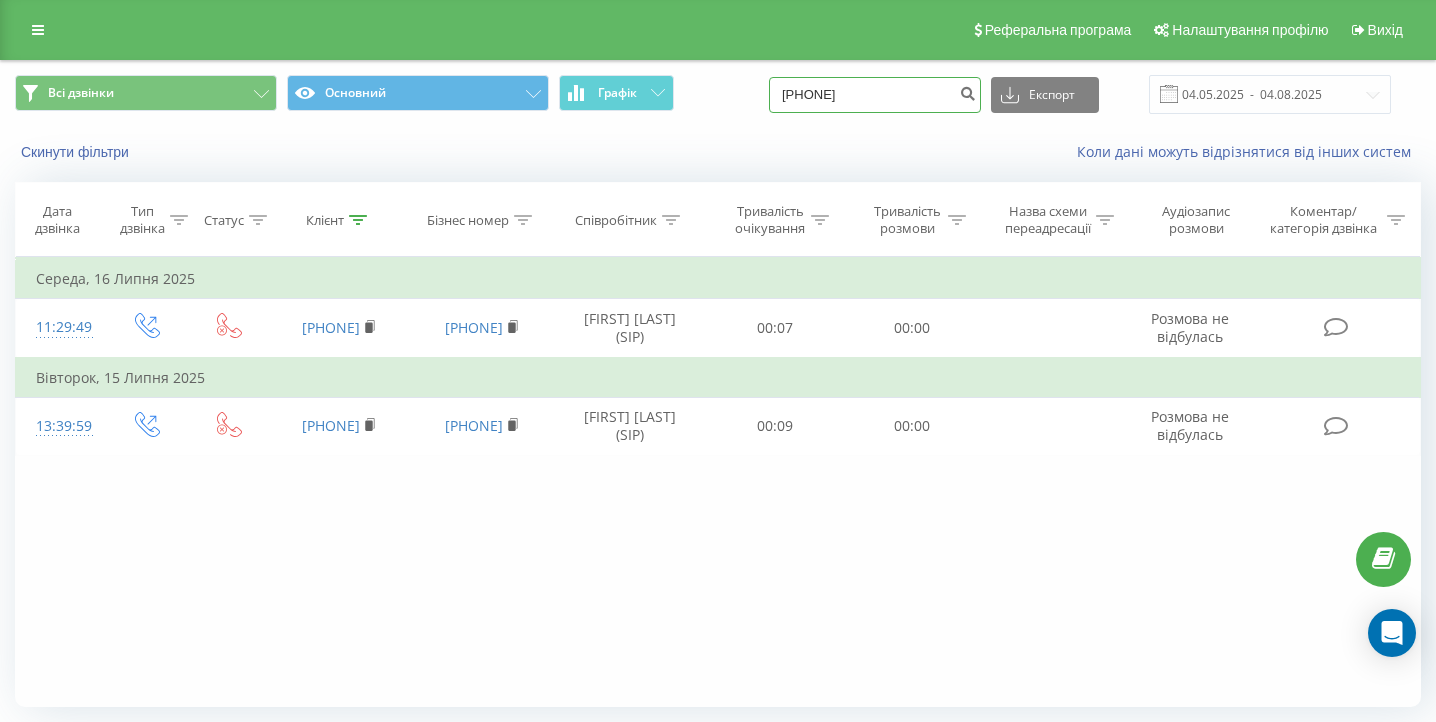 type on "0687298779" 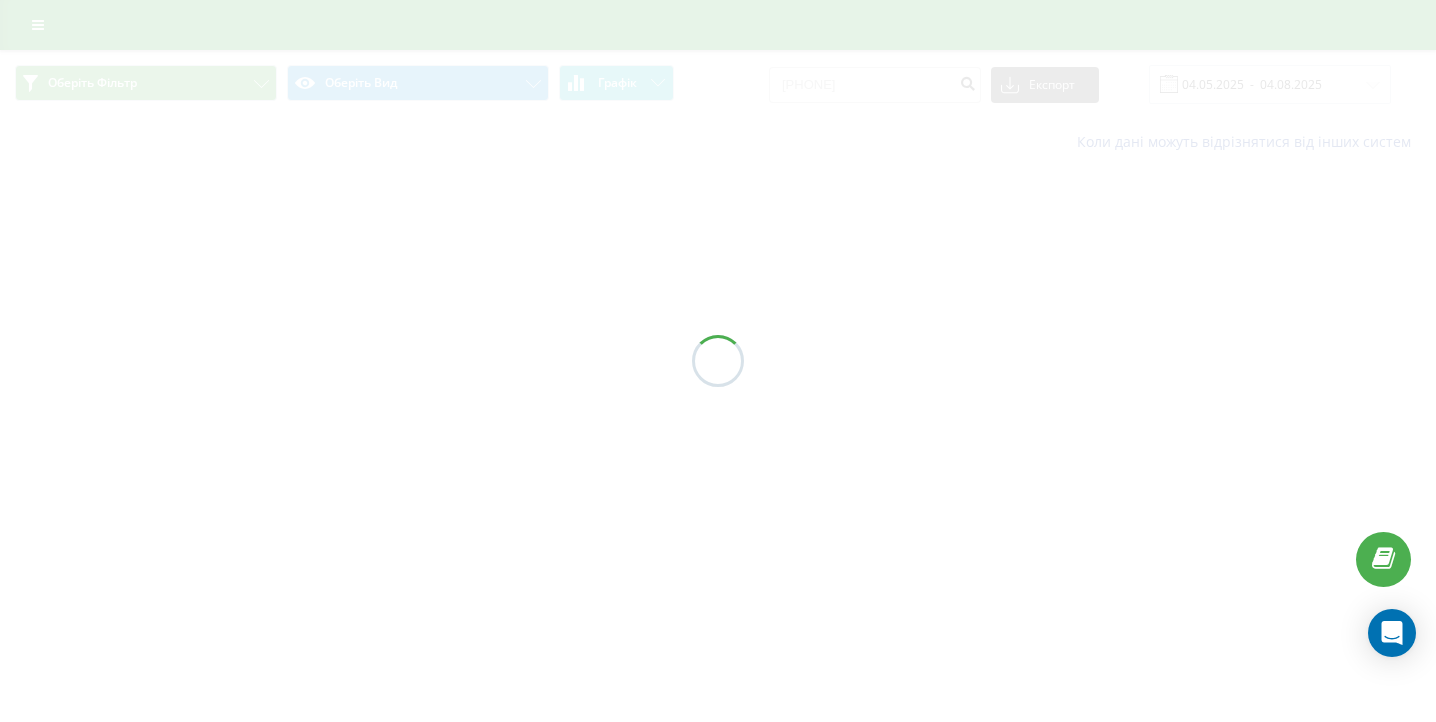 scroll, scrollTop: 0, scrollLeft: 0, axis: both 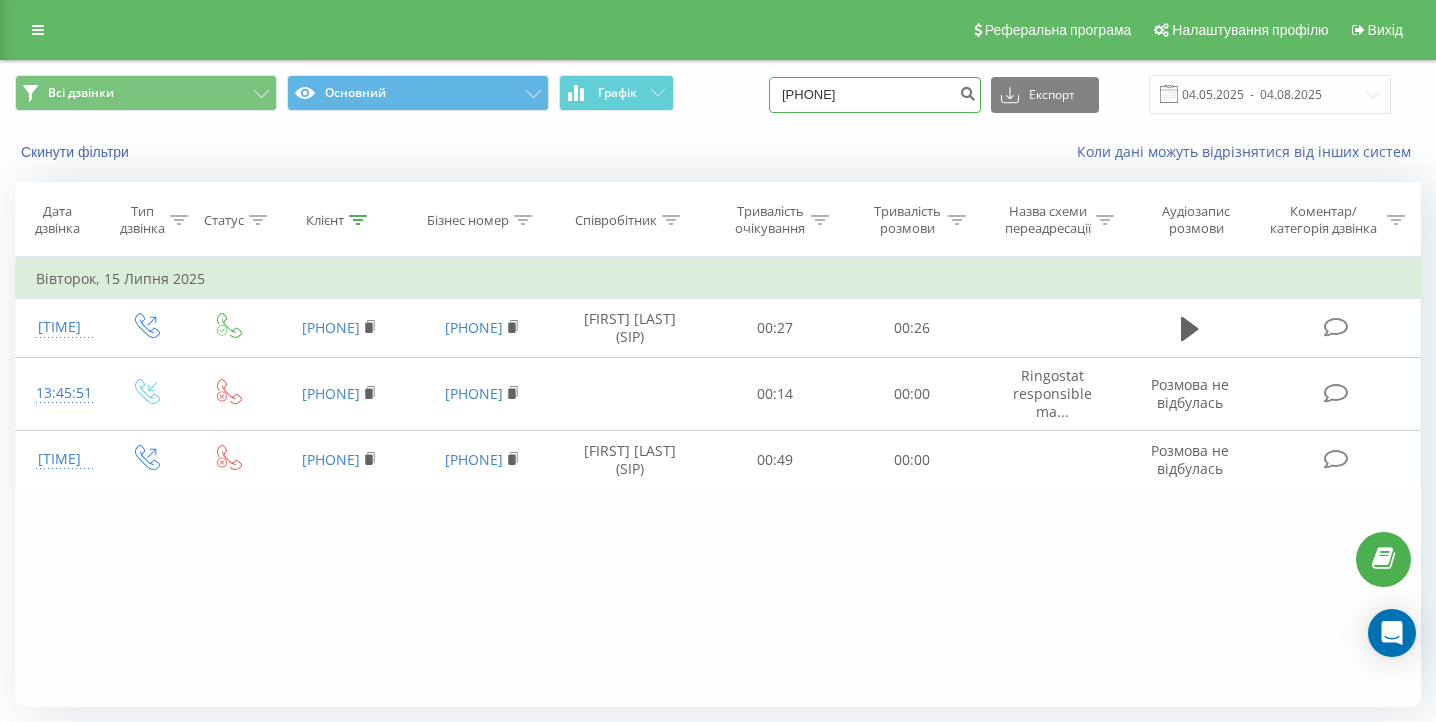 click on "0687298779" at bounding box center (875, 95) 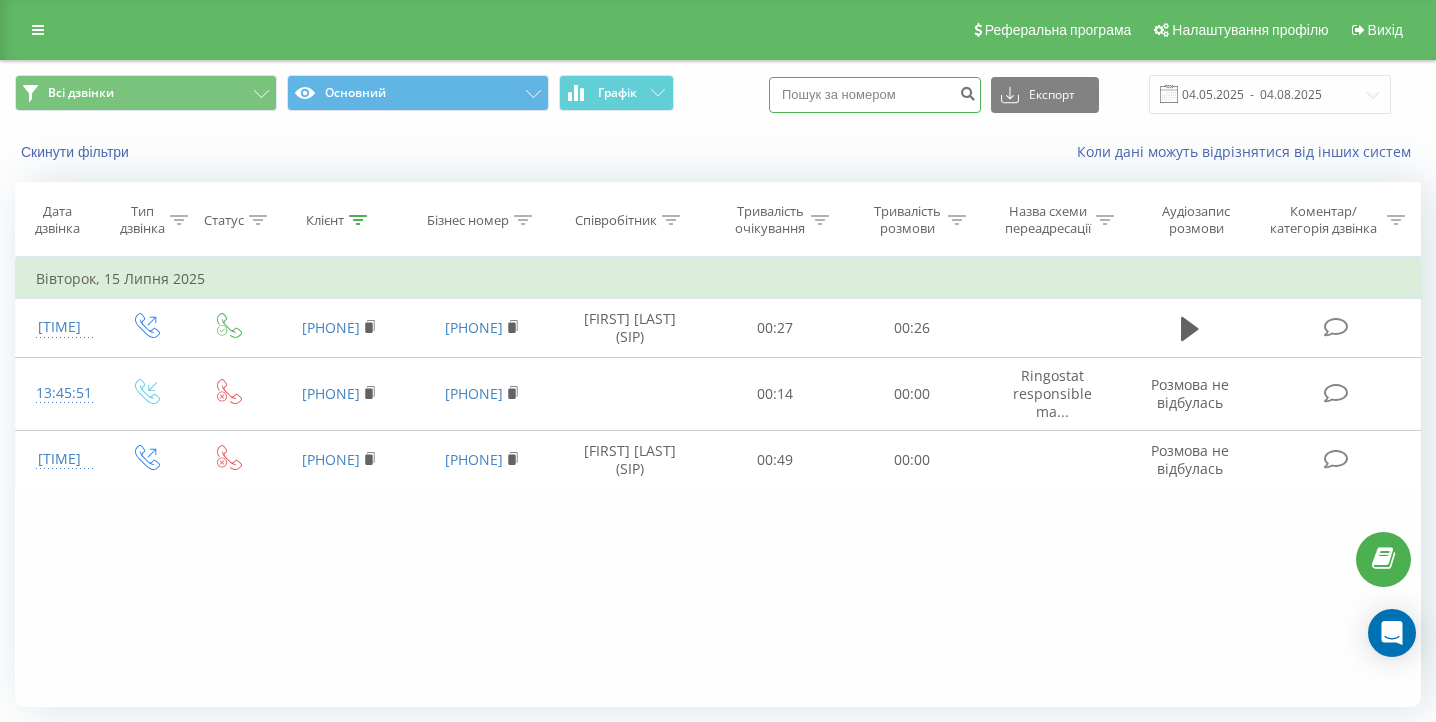 paste on "0636884193" 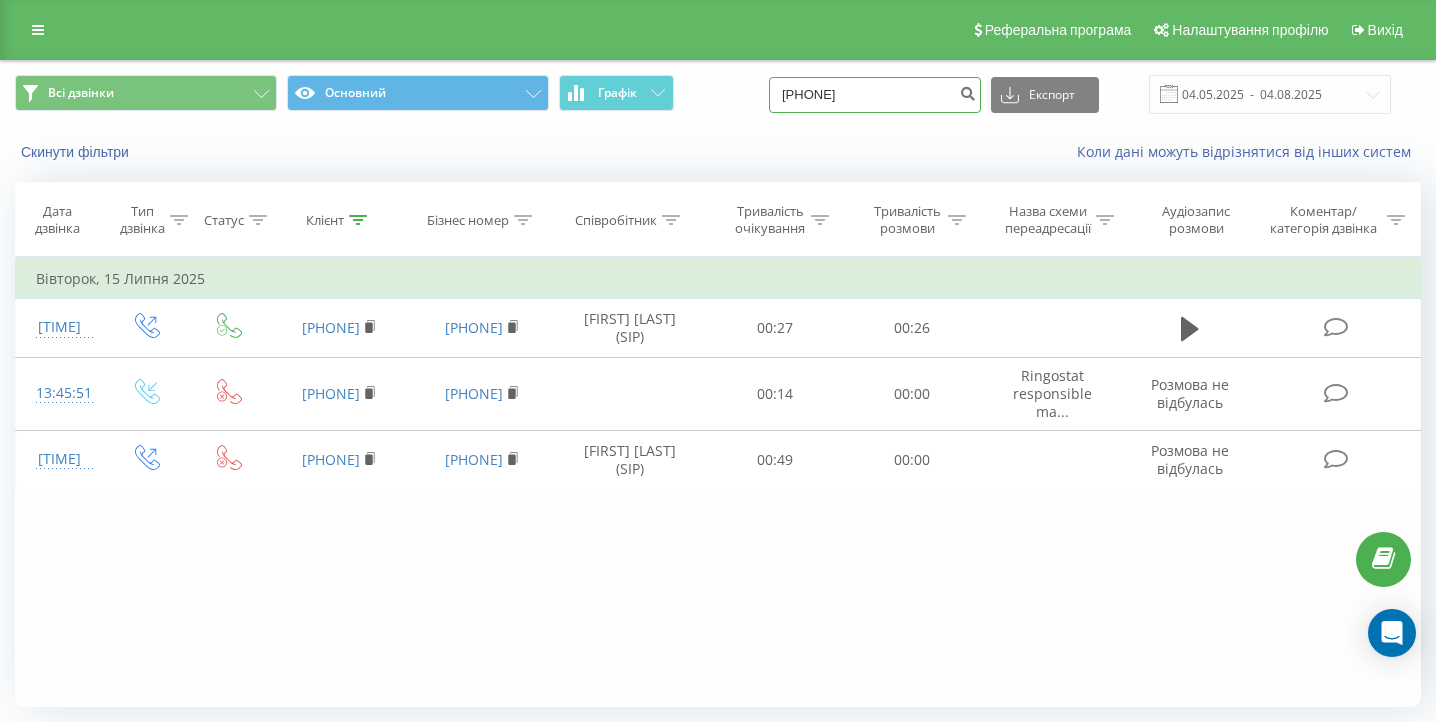type on "0636884193" 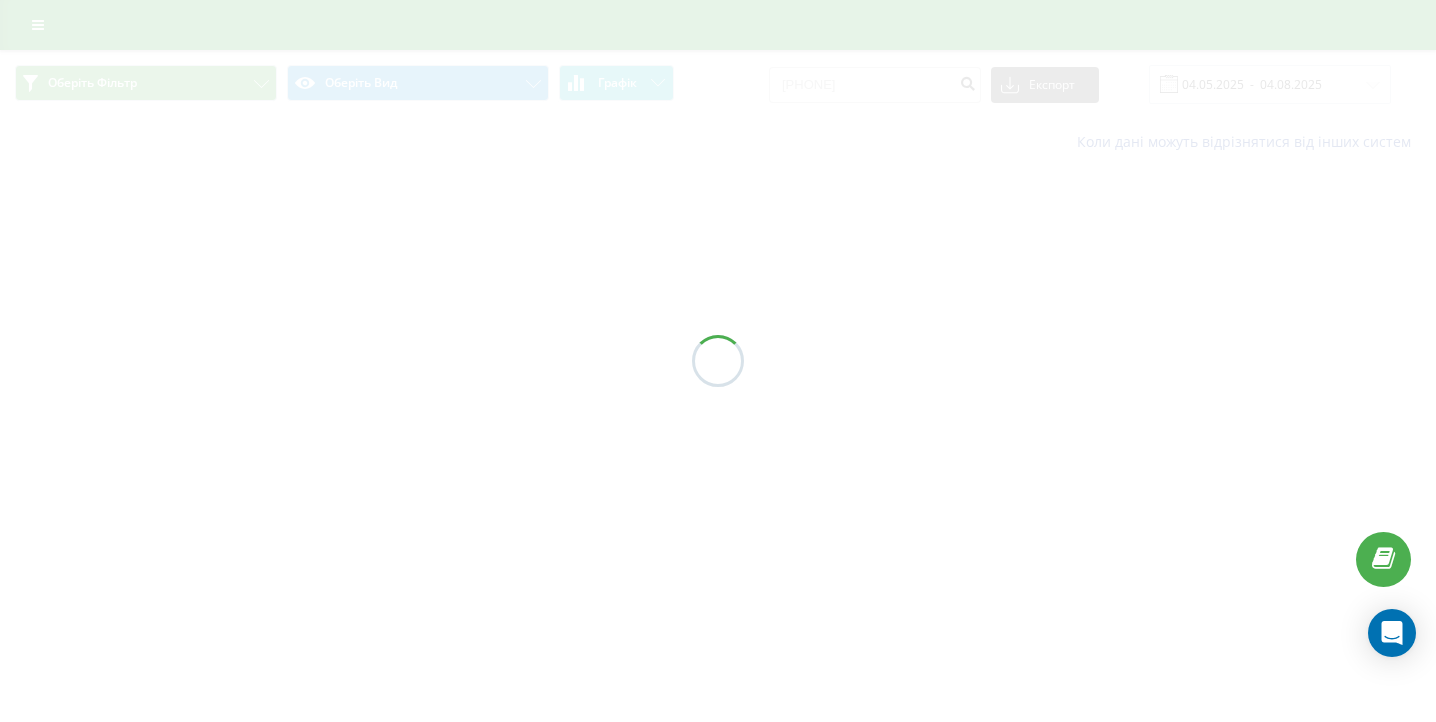 scroll, scrollTop: 0, scrollLeft: 0, axis: both 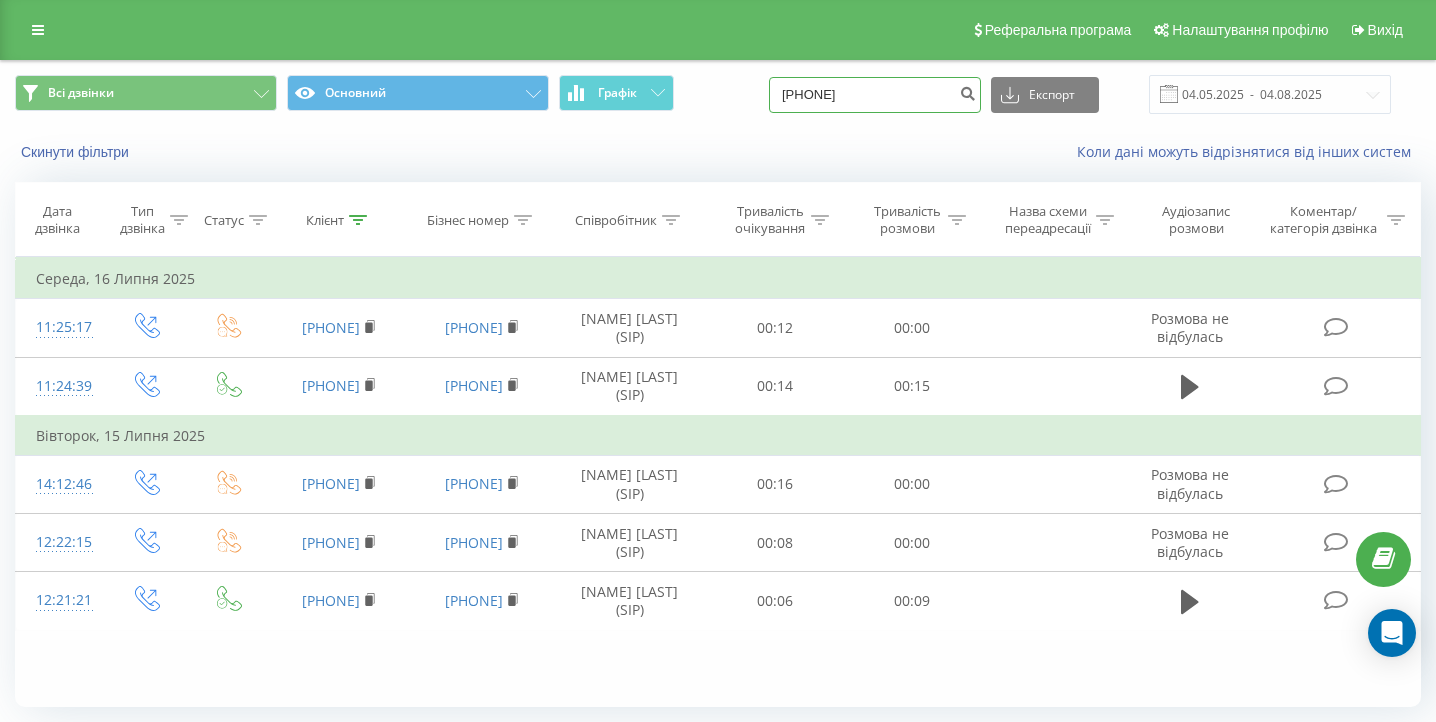 click on "0636884193" at bounding box center (875, 95) 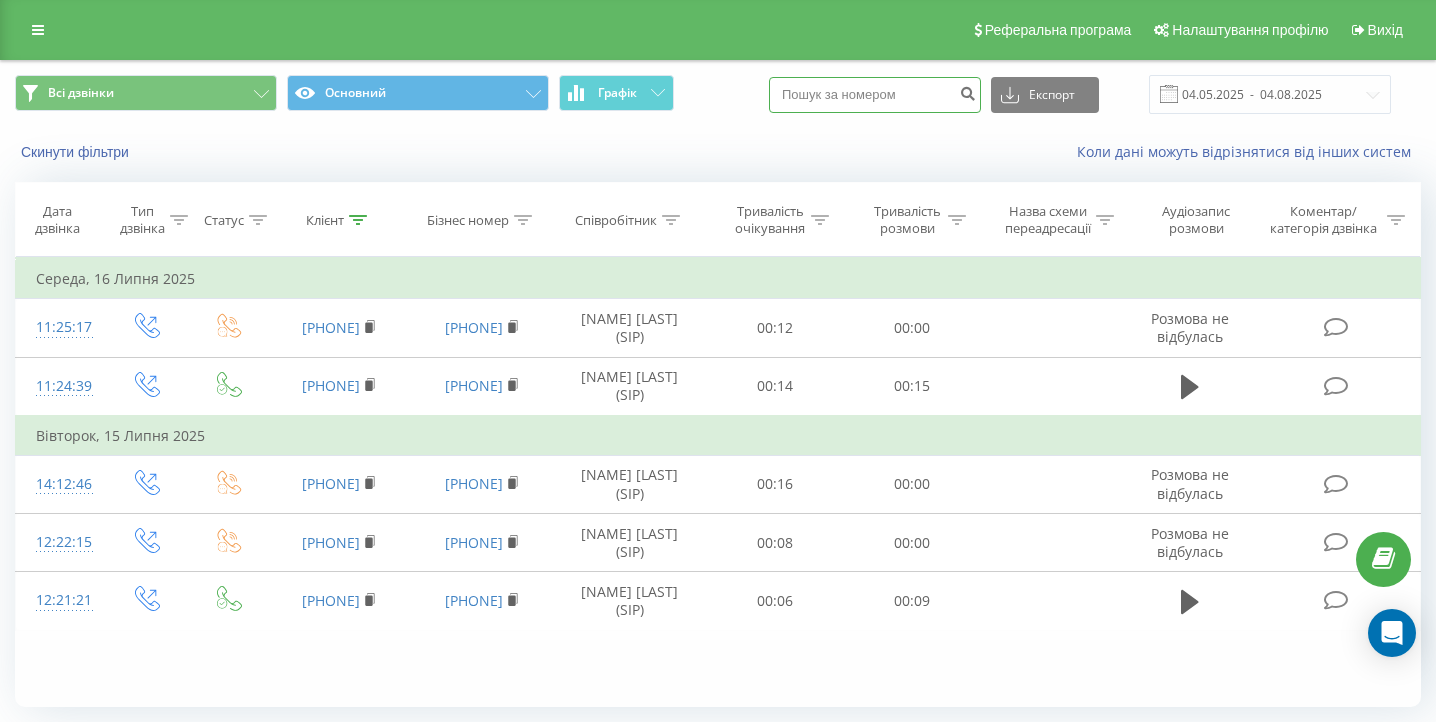 paste on "[PHONE]" 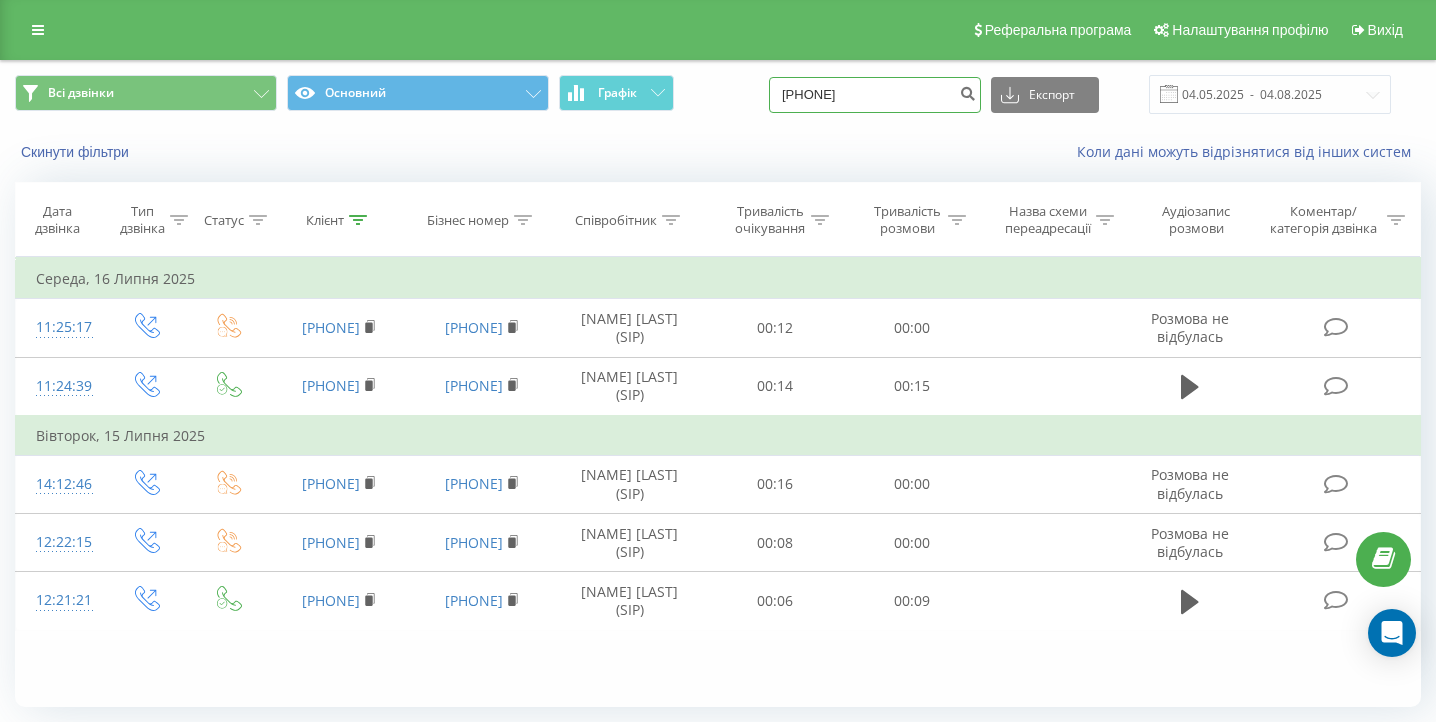 type on "[PHONE]" 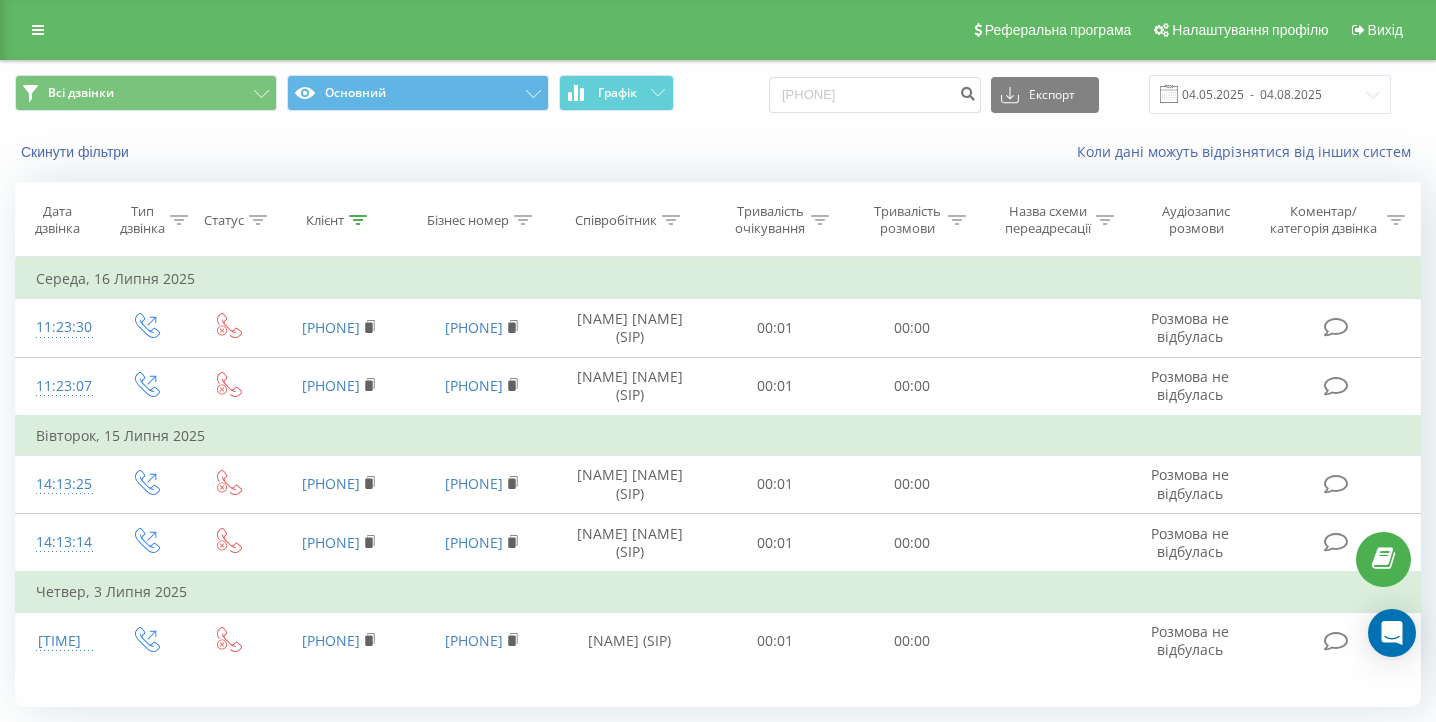 scroll, scrollTop: 0, scrollLeft: 0, axis: both 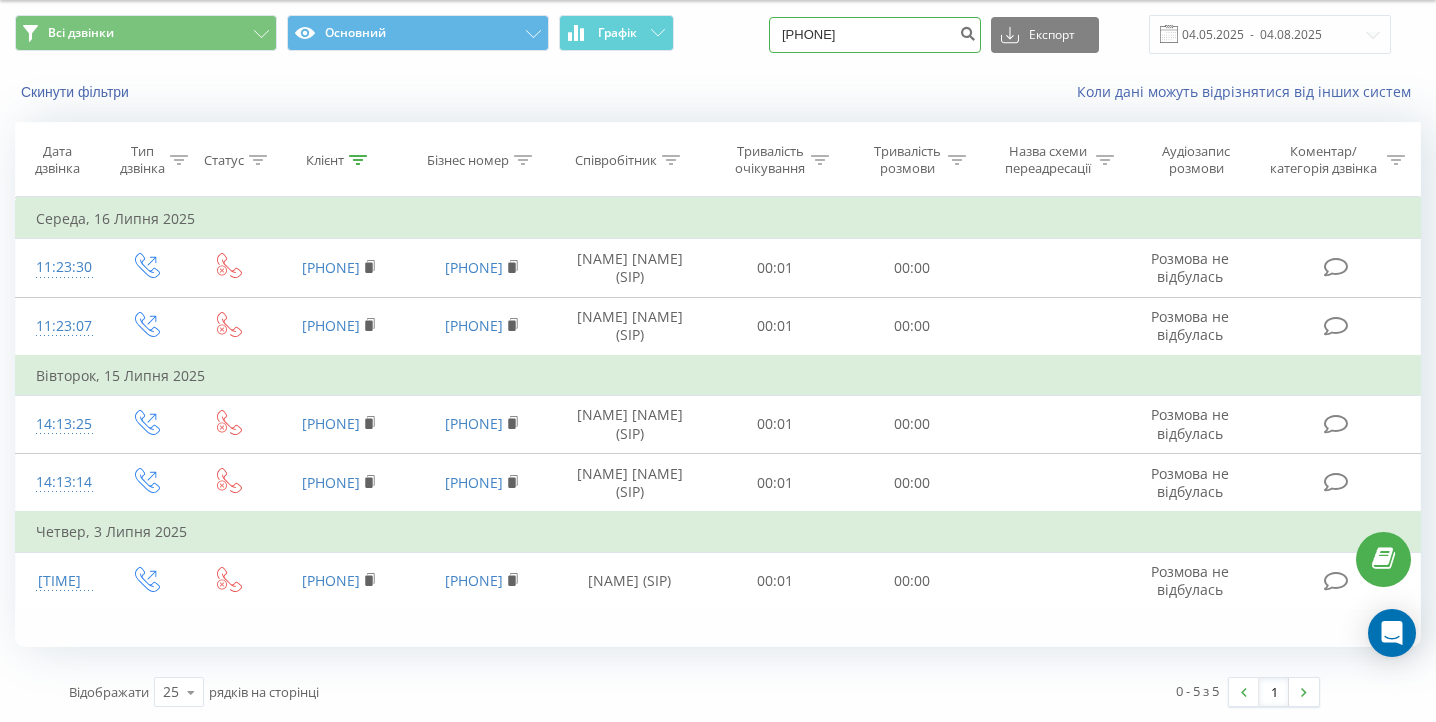 click on "[PHONE]" at bounding box center [875, 35] 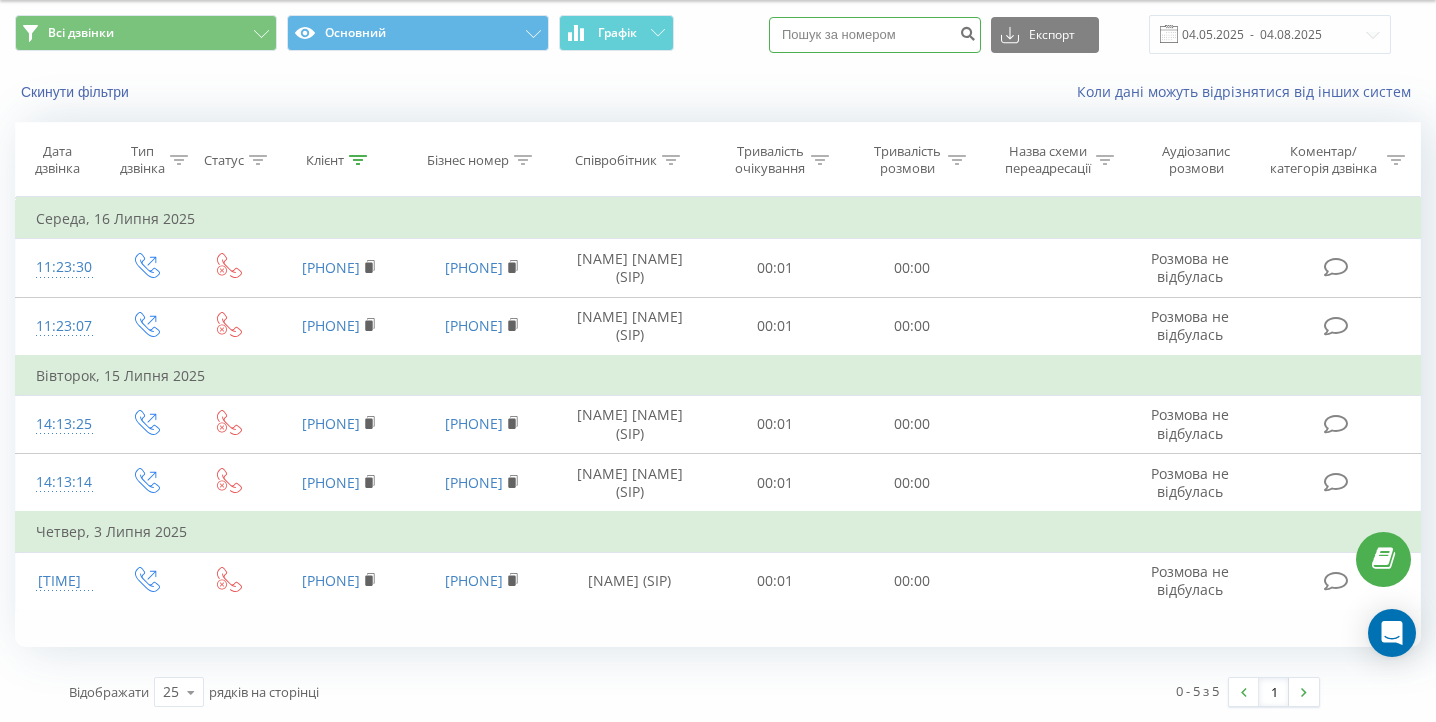 paste on "[PHONE]" 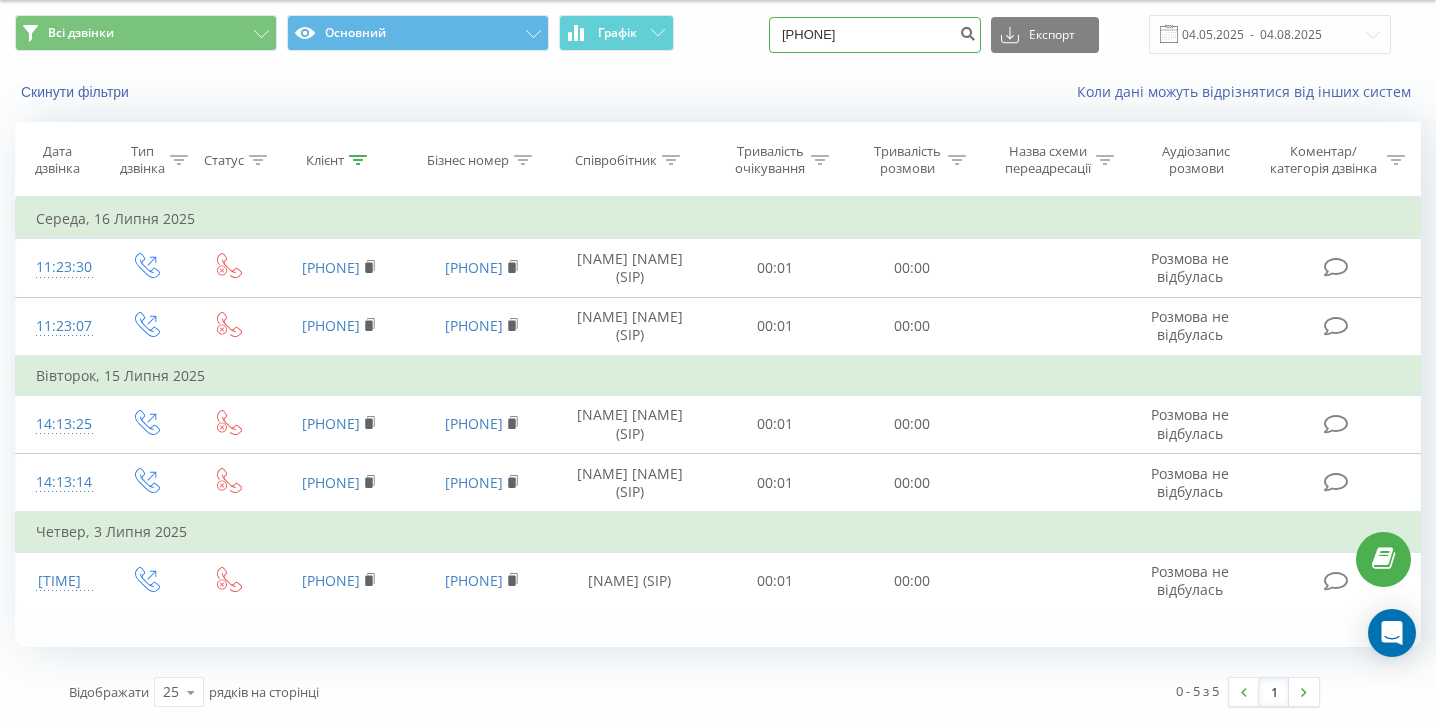 type on "[PHONE]" 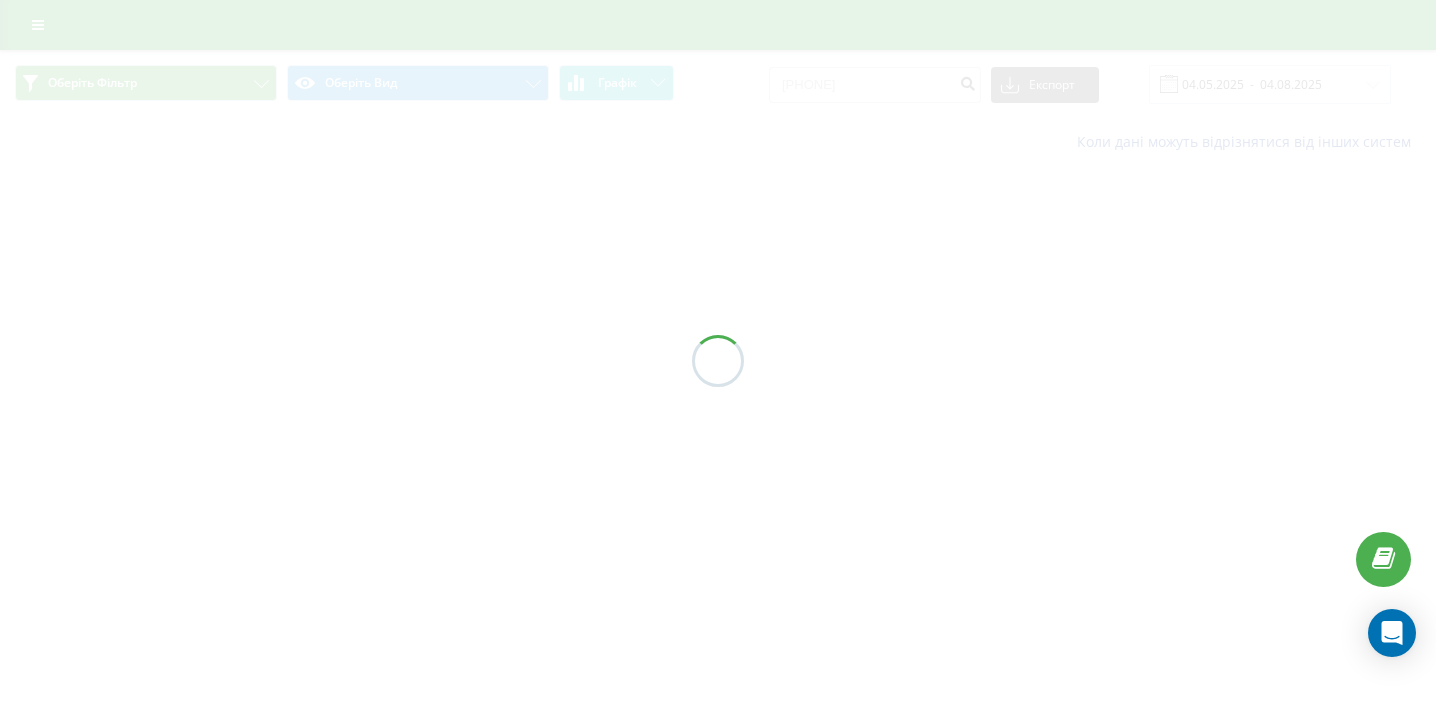 scroll, scrollTop: 0, scrollLeft: 0, axis: both 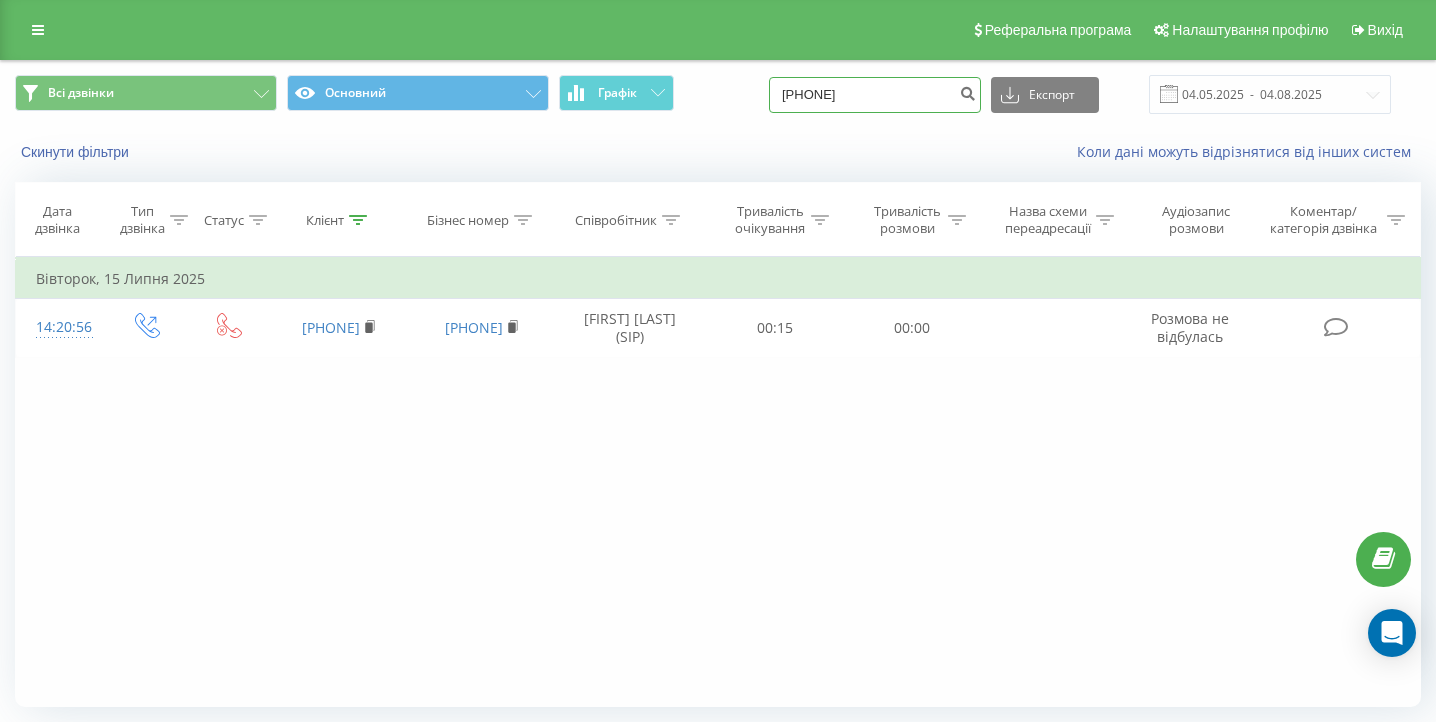 click on "0738837621" at bounding box center (875, 95) 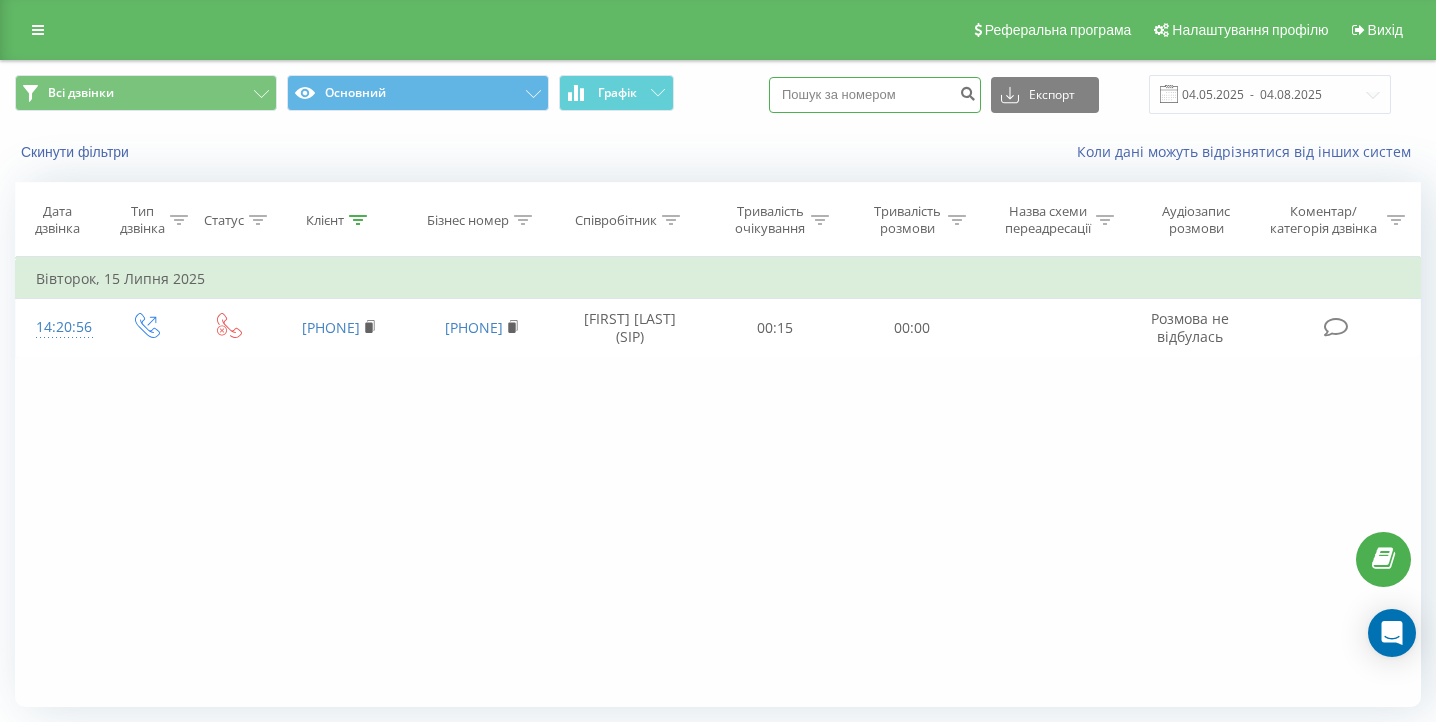 paste on "0676934151" 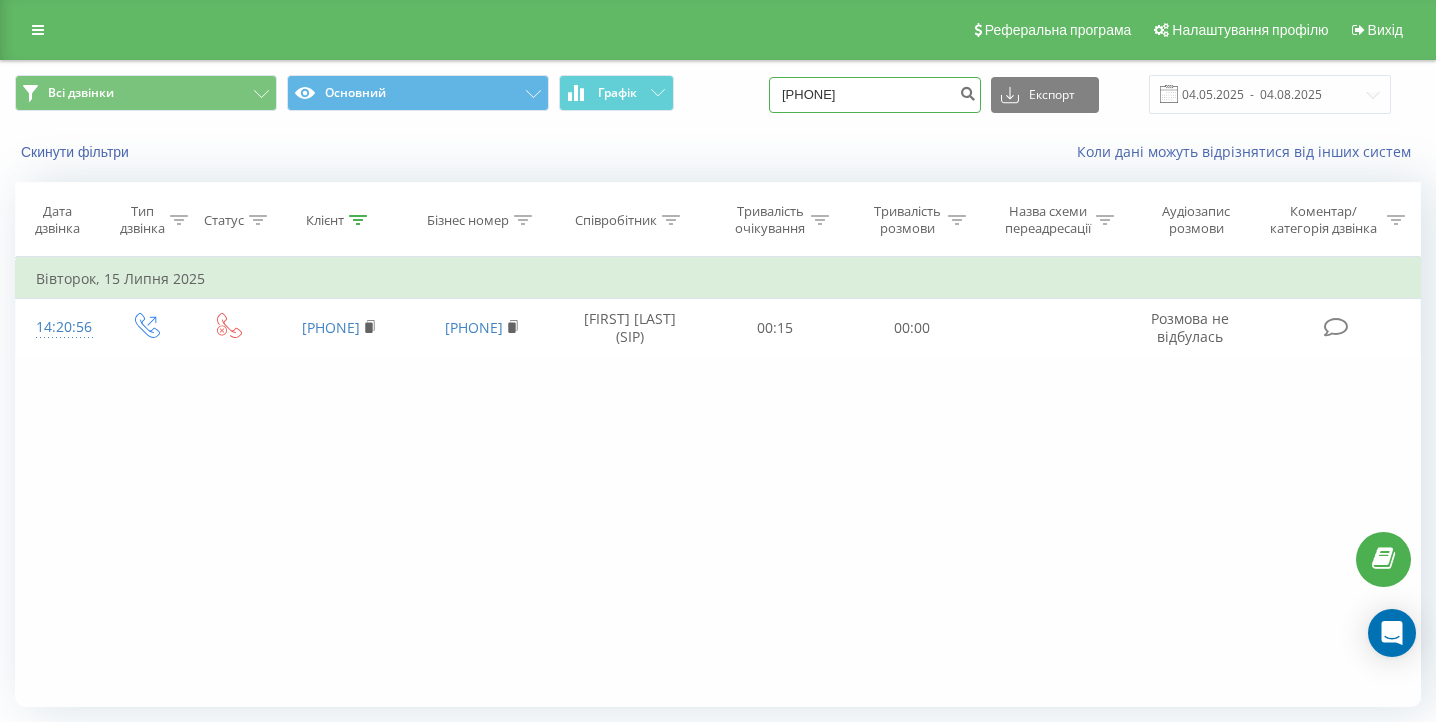 type on "[PHONE]" 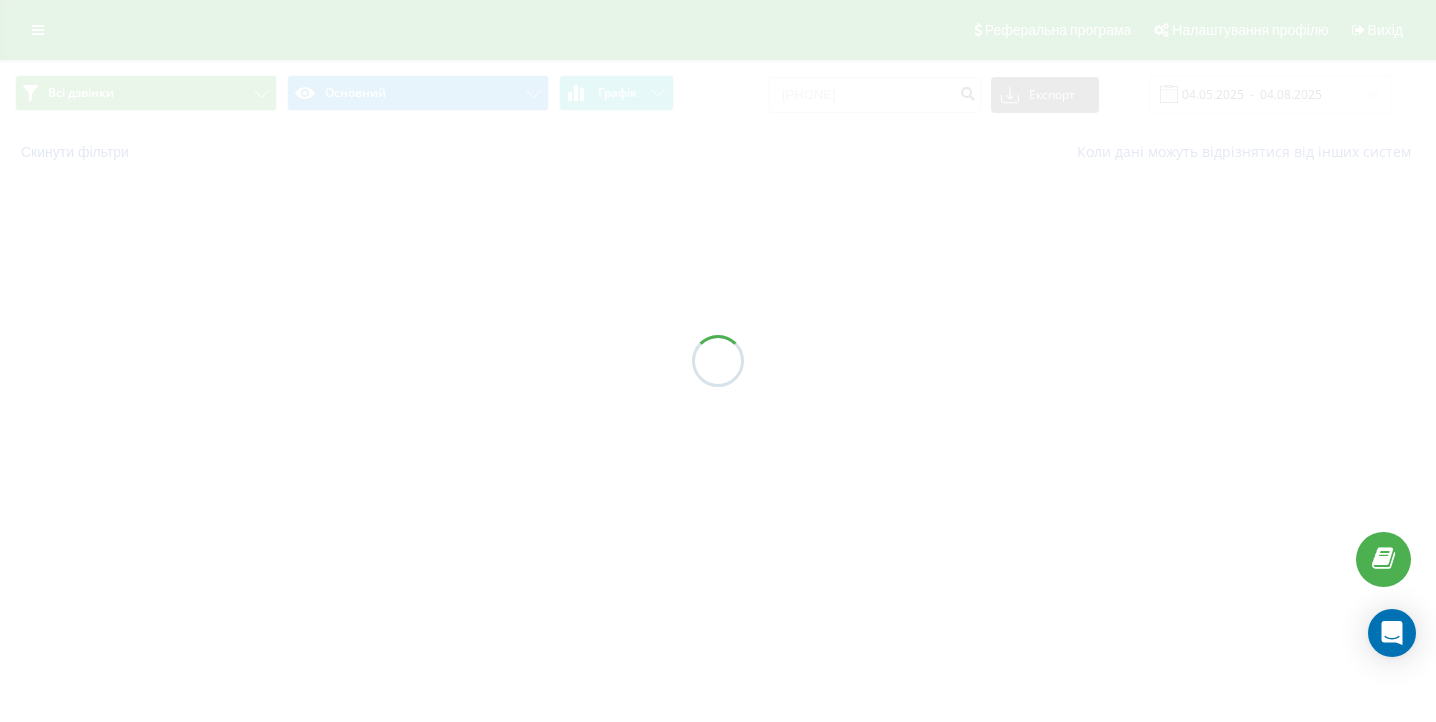 scroll, scrollTop: 0, scrollLeft: 0, axis: both 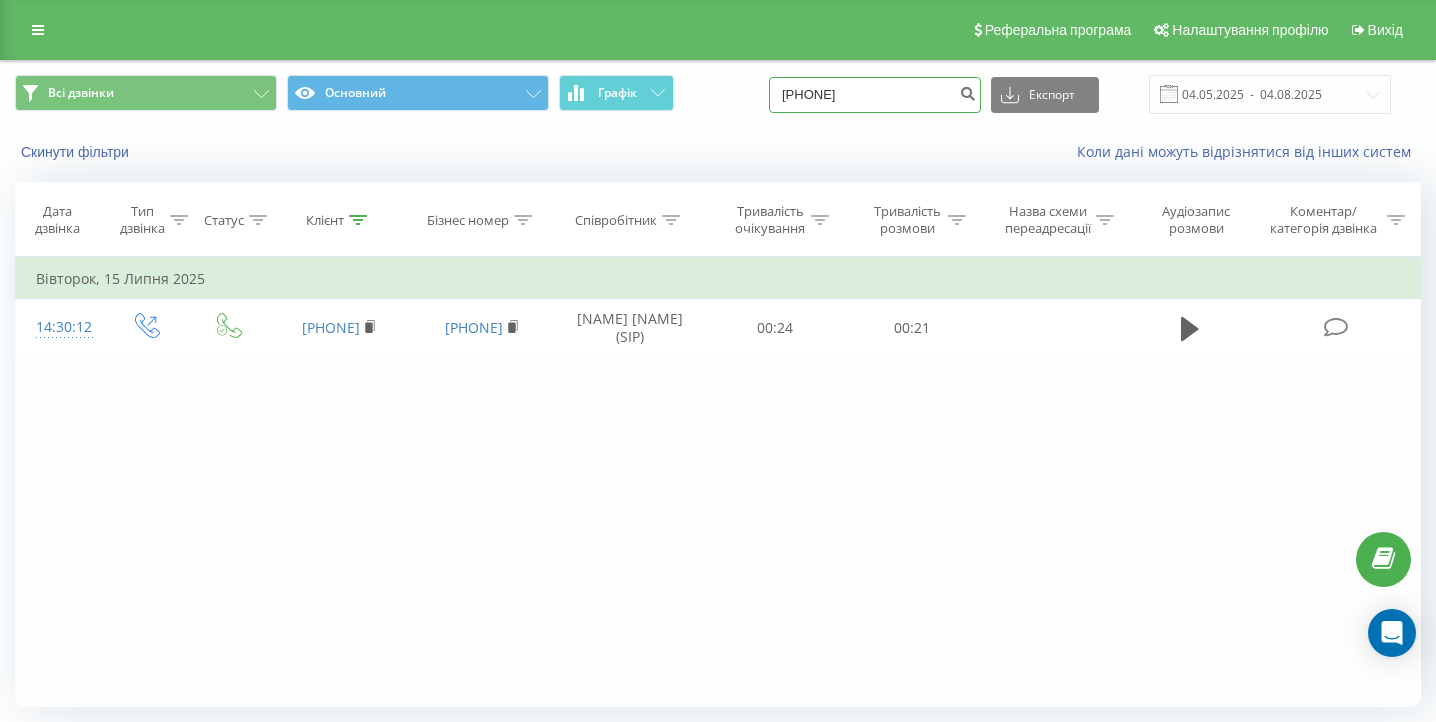 click on "0676934151" at bounding box center (875, 95) 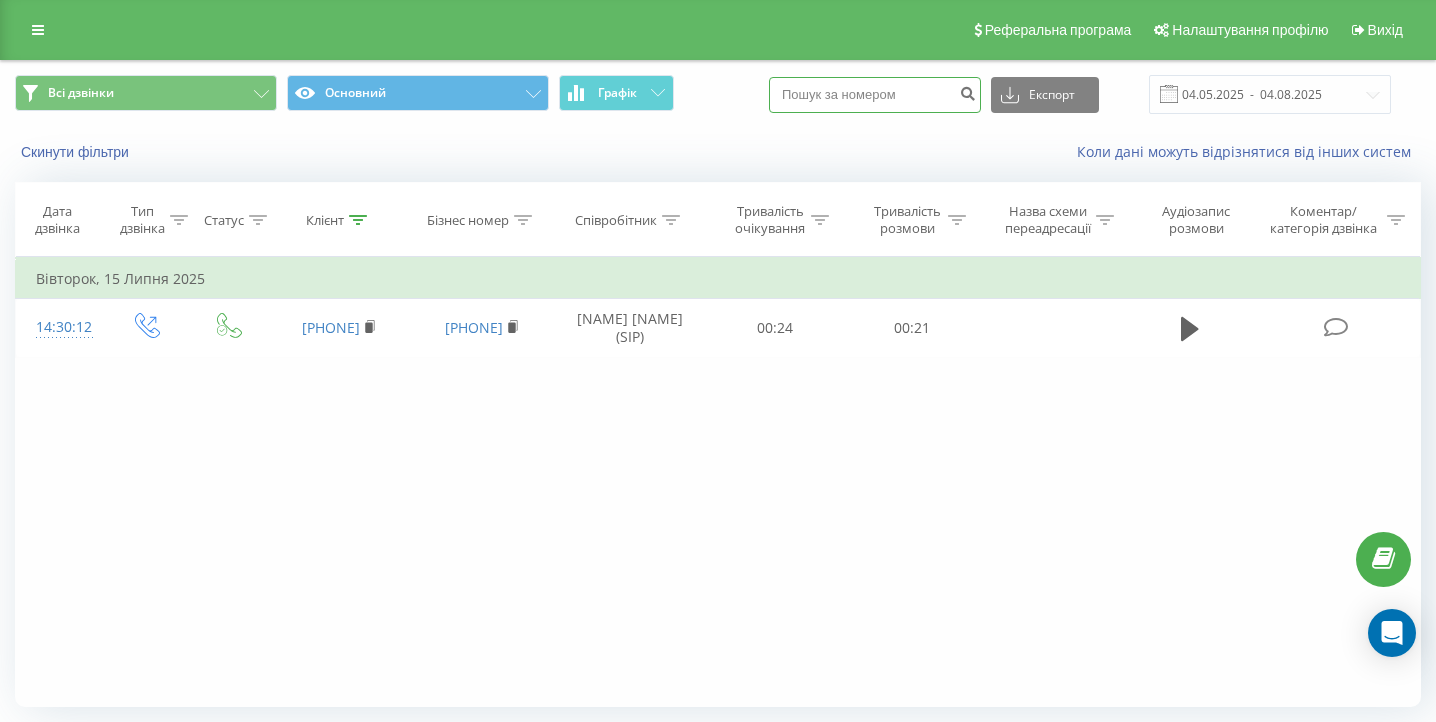 paste on "0674128282" 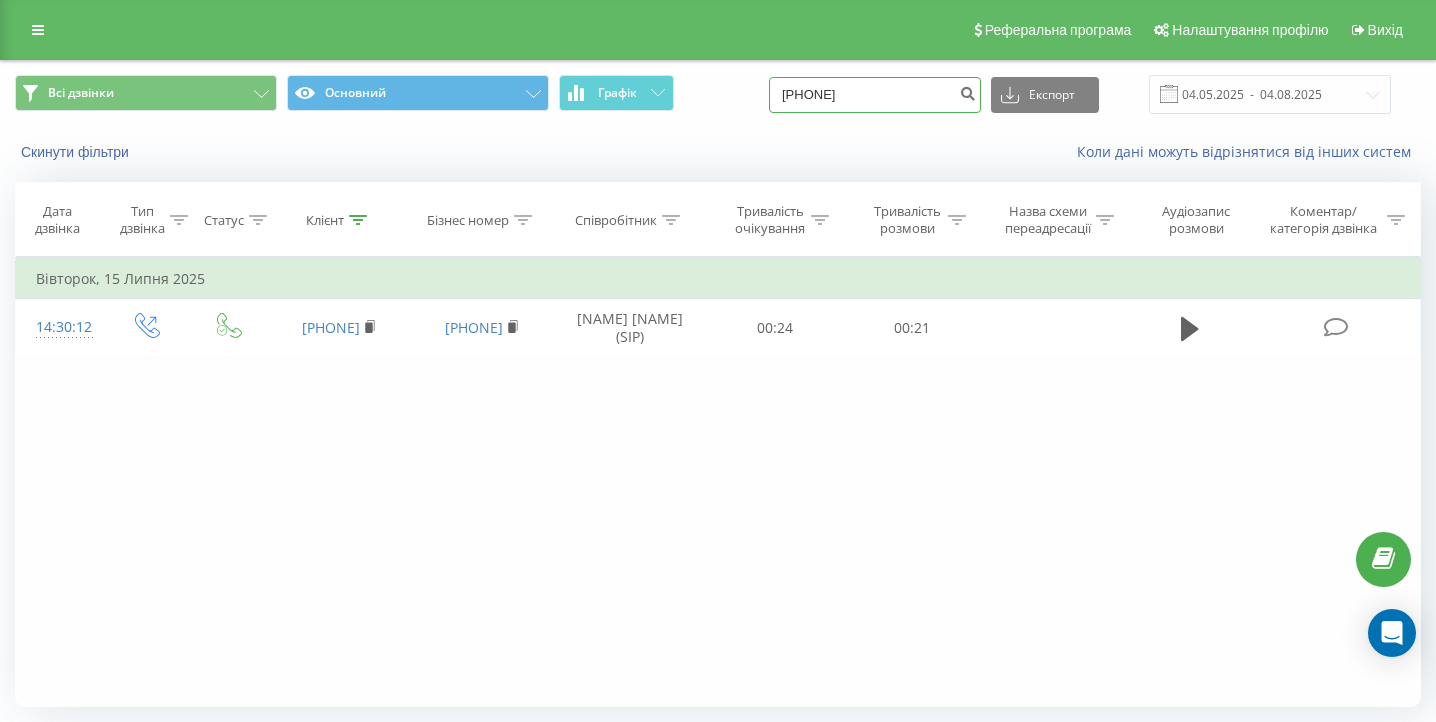 type on "0674128282" 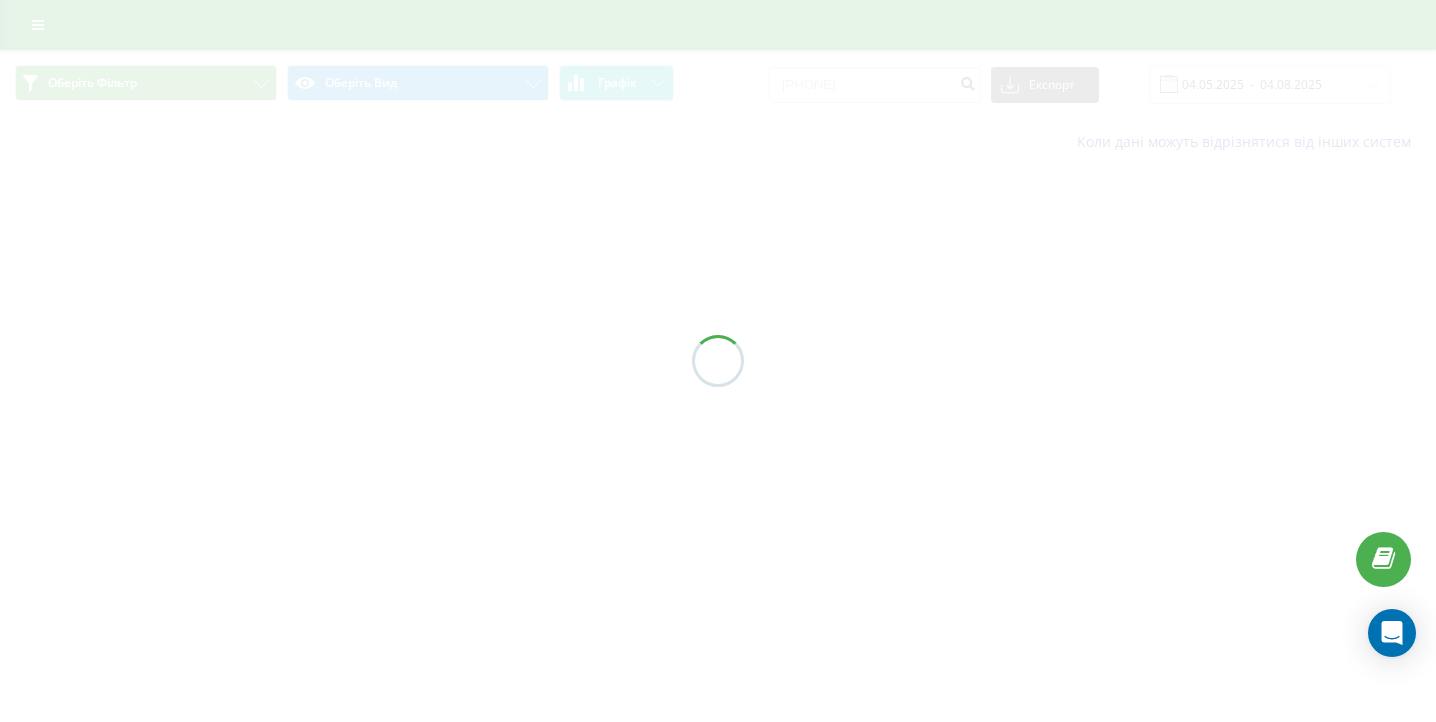 scroll, scrollTop: 0, scrollLeft: 0, axis: both 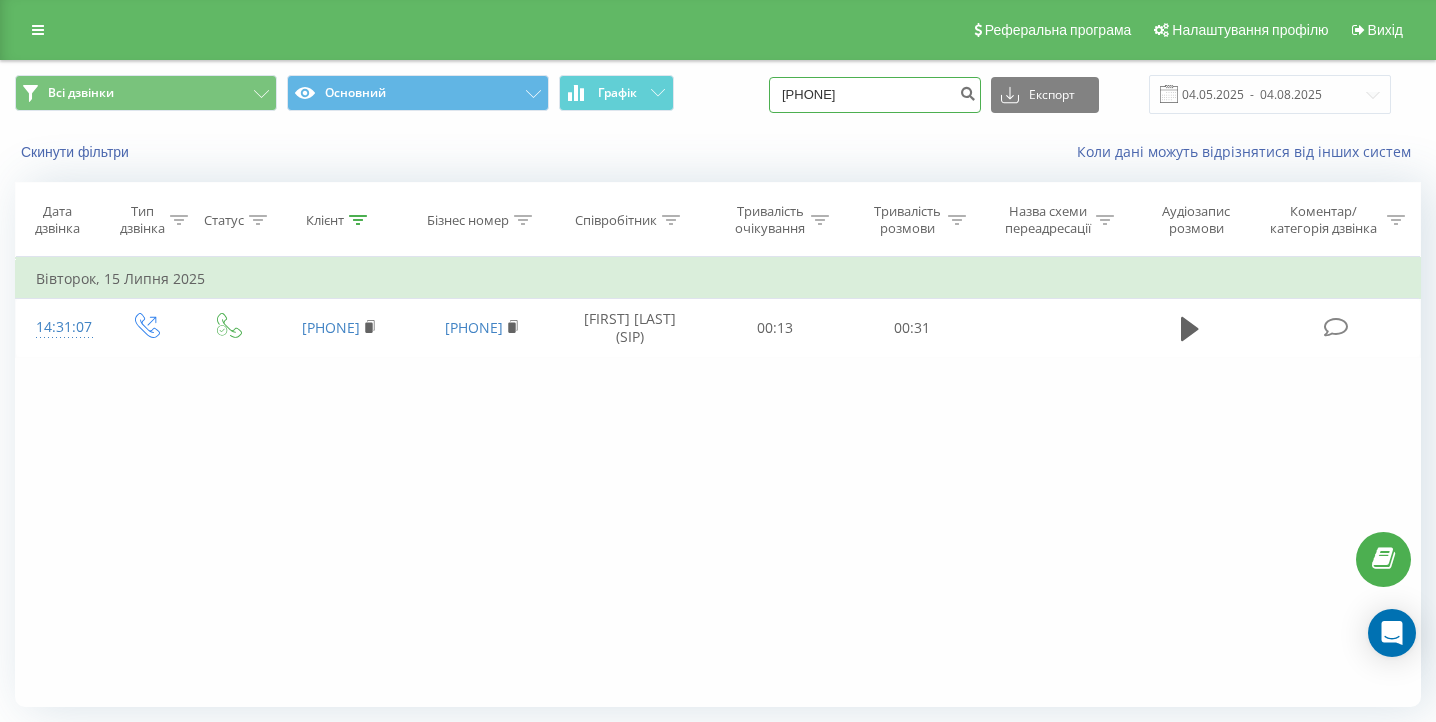 click on "0674128282" at bounding box center (875, 95) 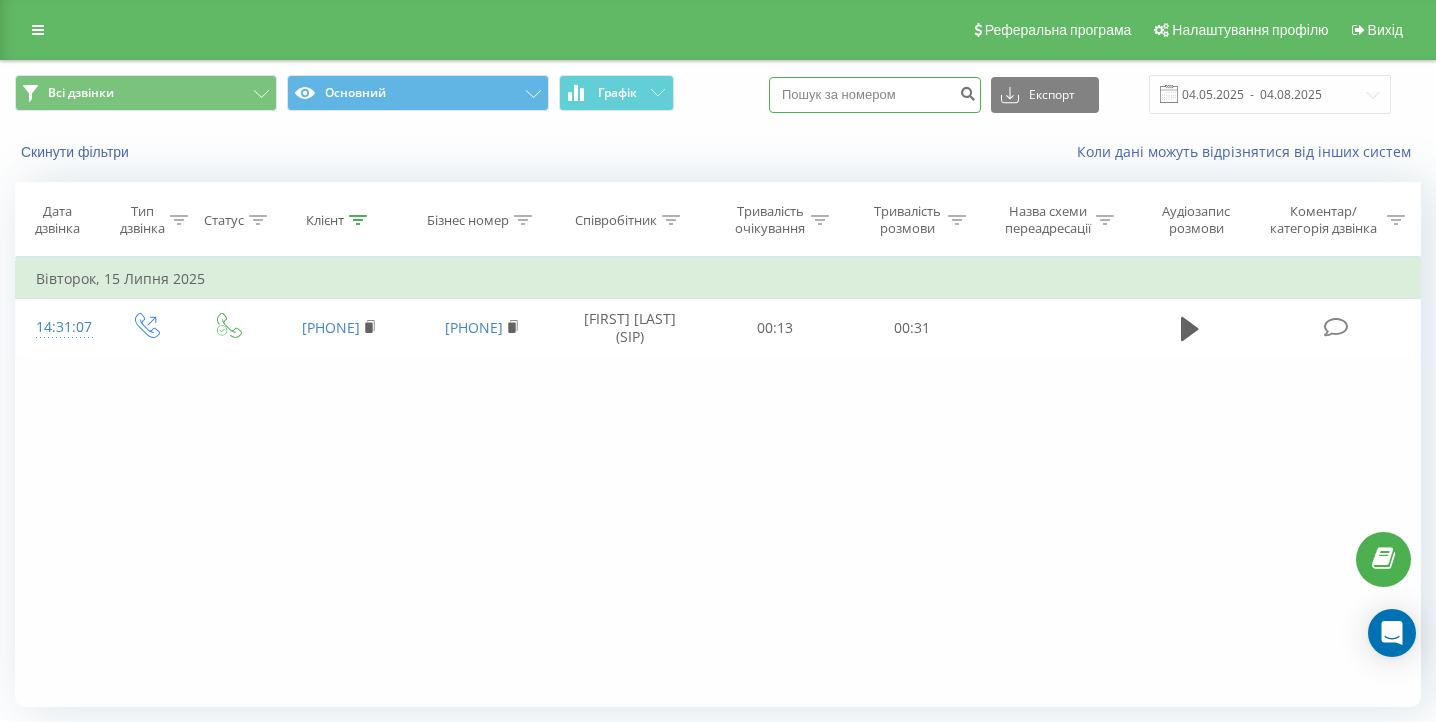 paste on "[PHONE]" 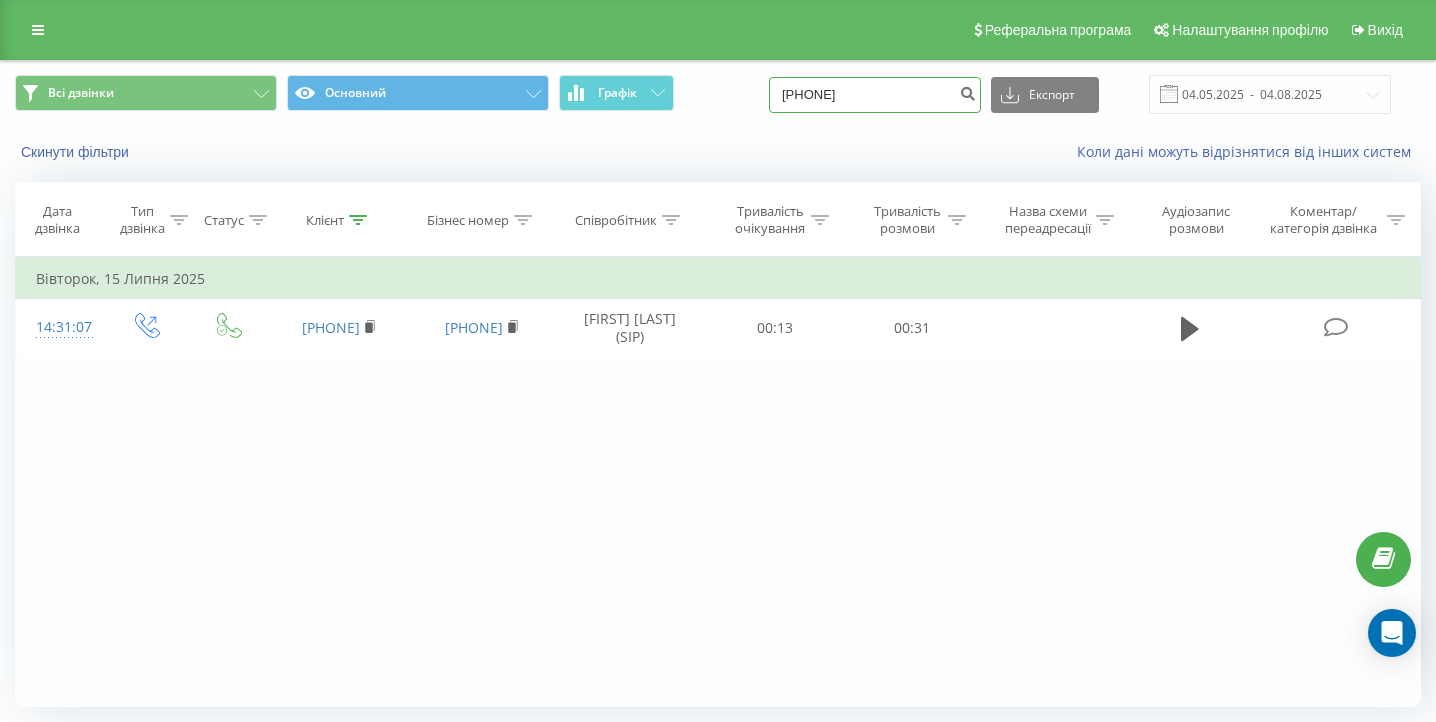 type on "[PHONE]" 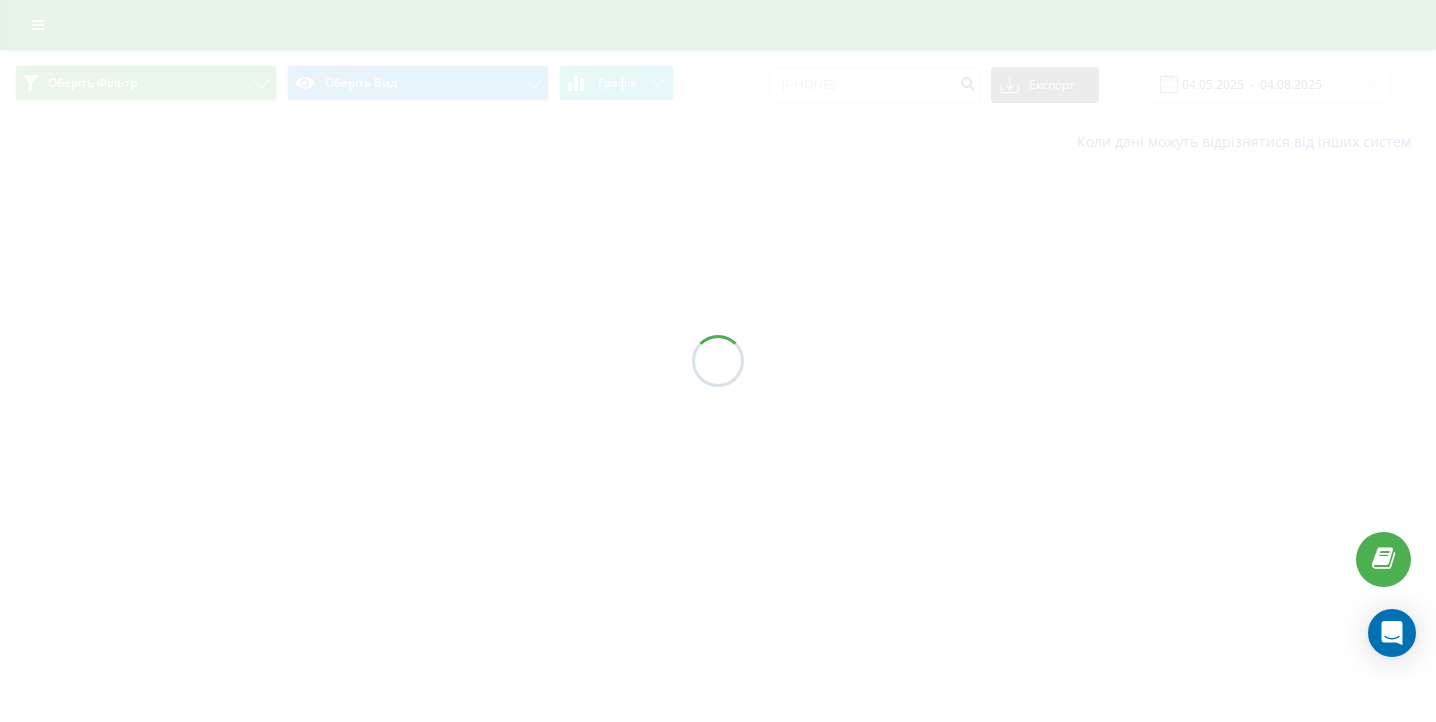 scroll, scrollTop: 0, scrollLeft: 0, axis: both 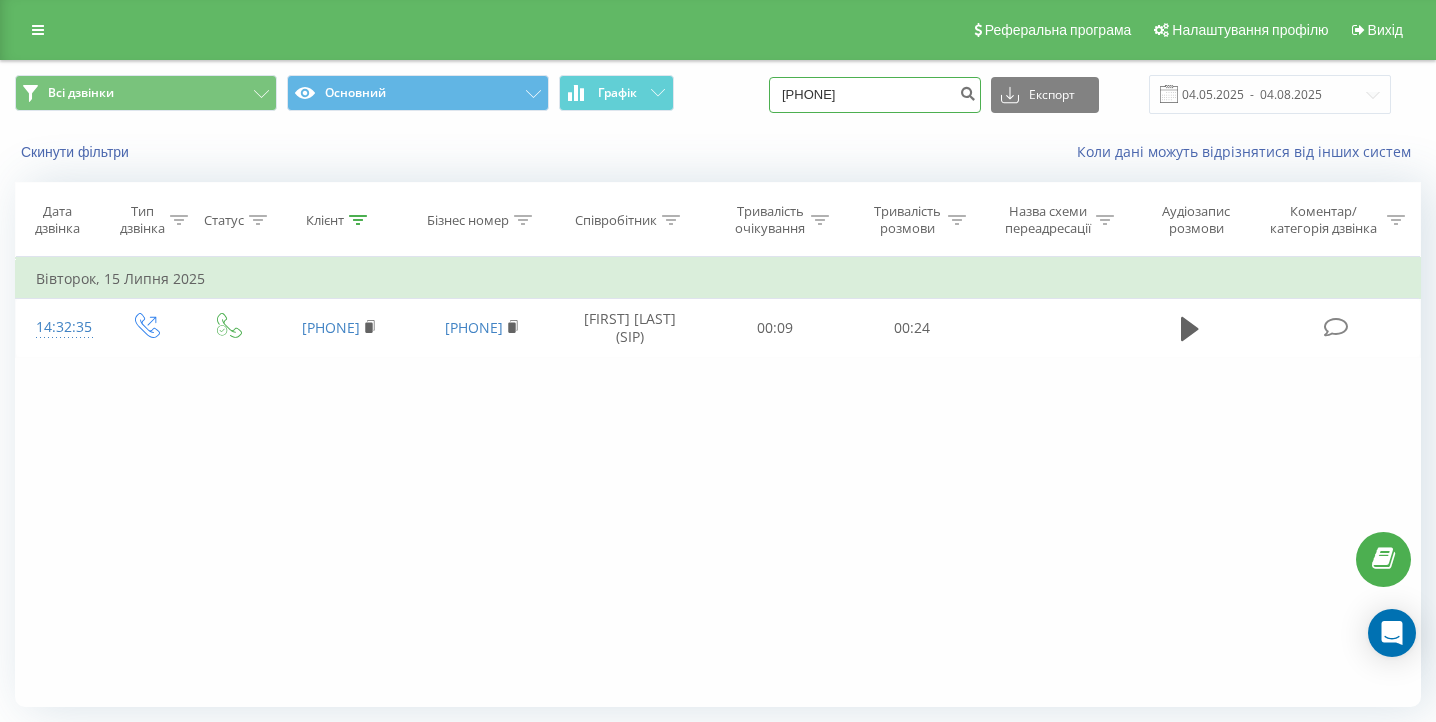 click on "[PHONE]" at bounding box center [875, 95] 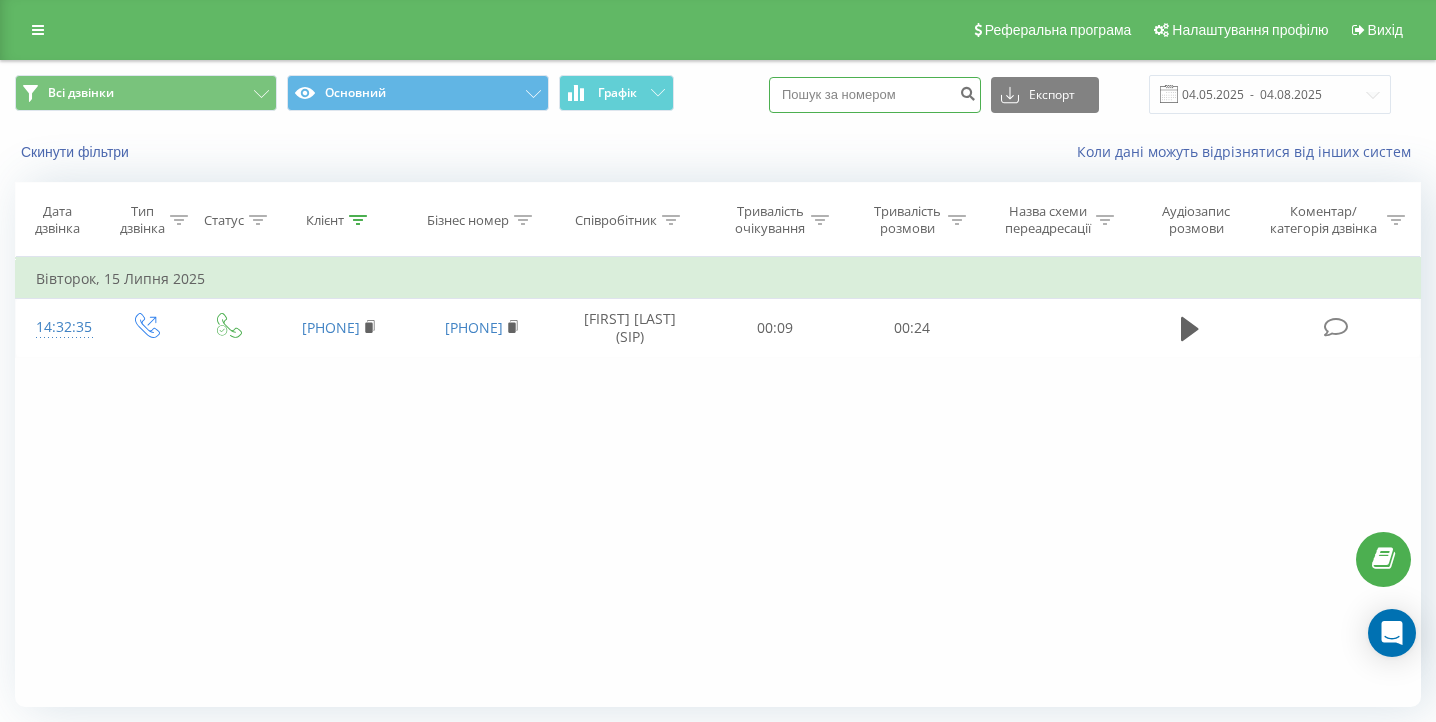 paste on "[PHONE]" 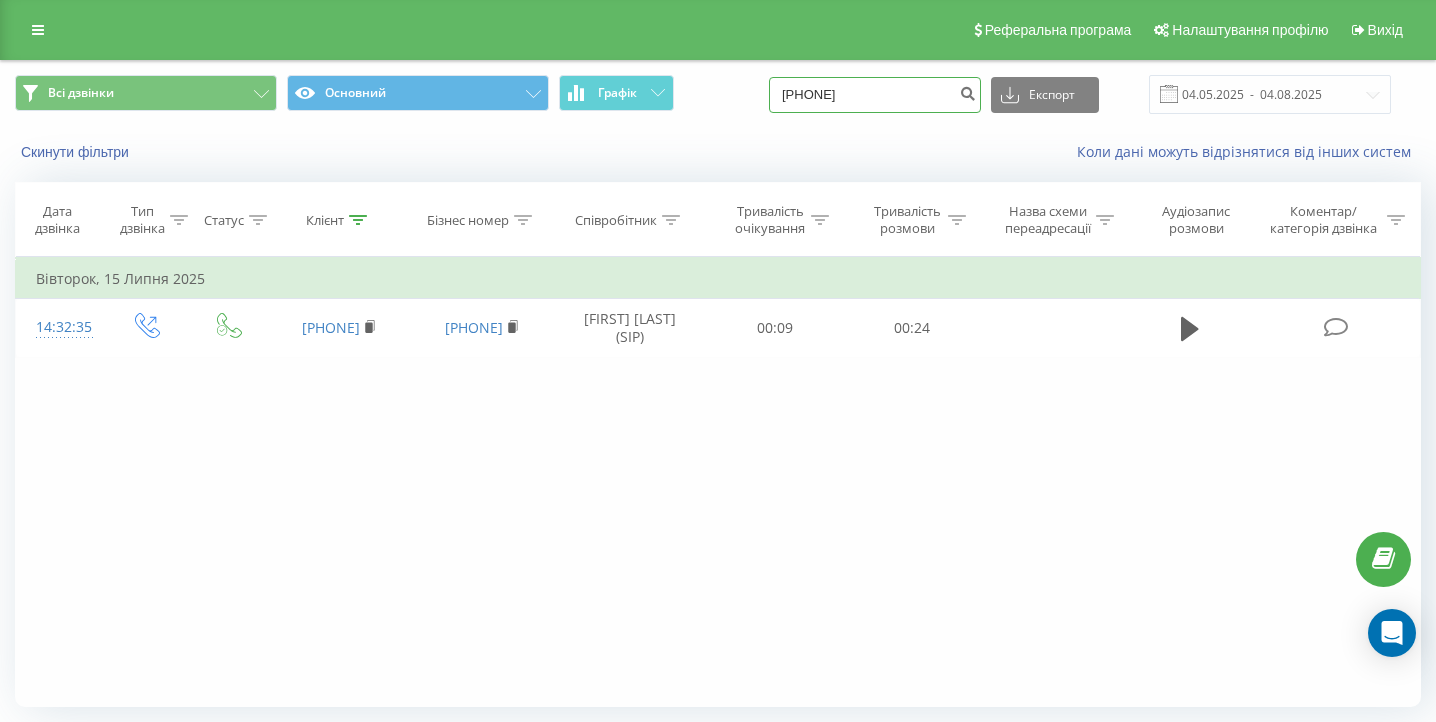 type on "0673151155" 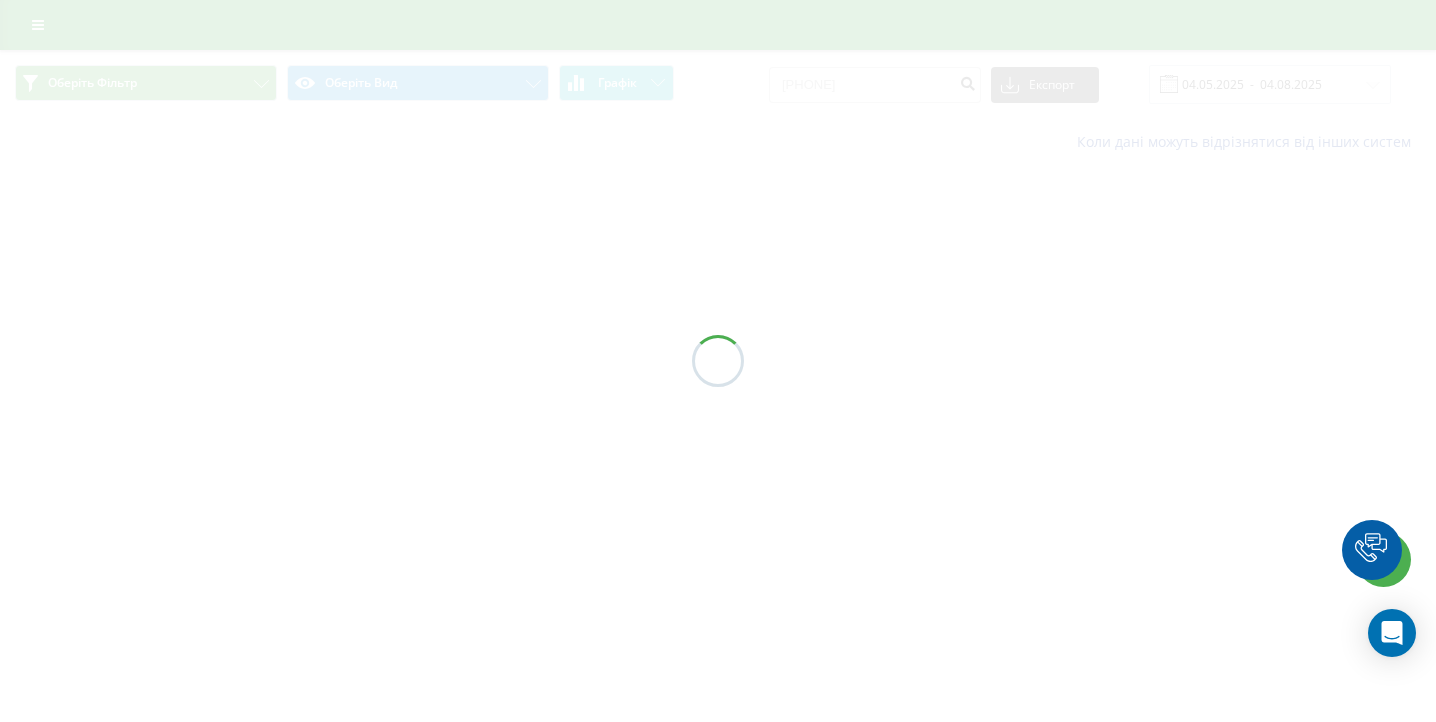 scroll, scrollTop: 0, scrollLeft: 0, axis: both 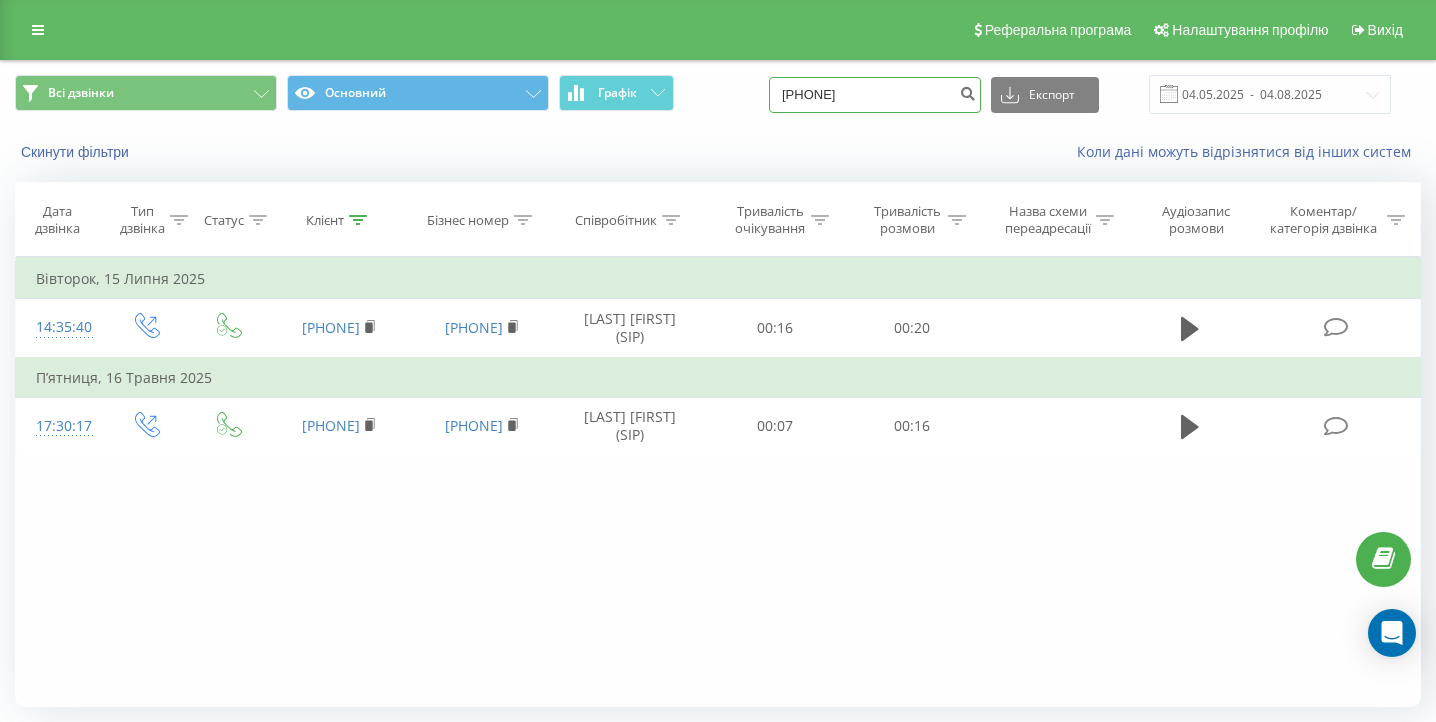 click on "0673151155" at bounding box center (875, 95) 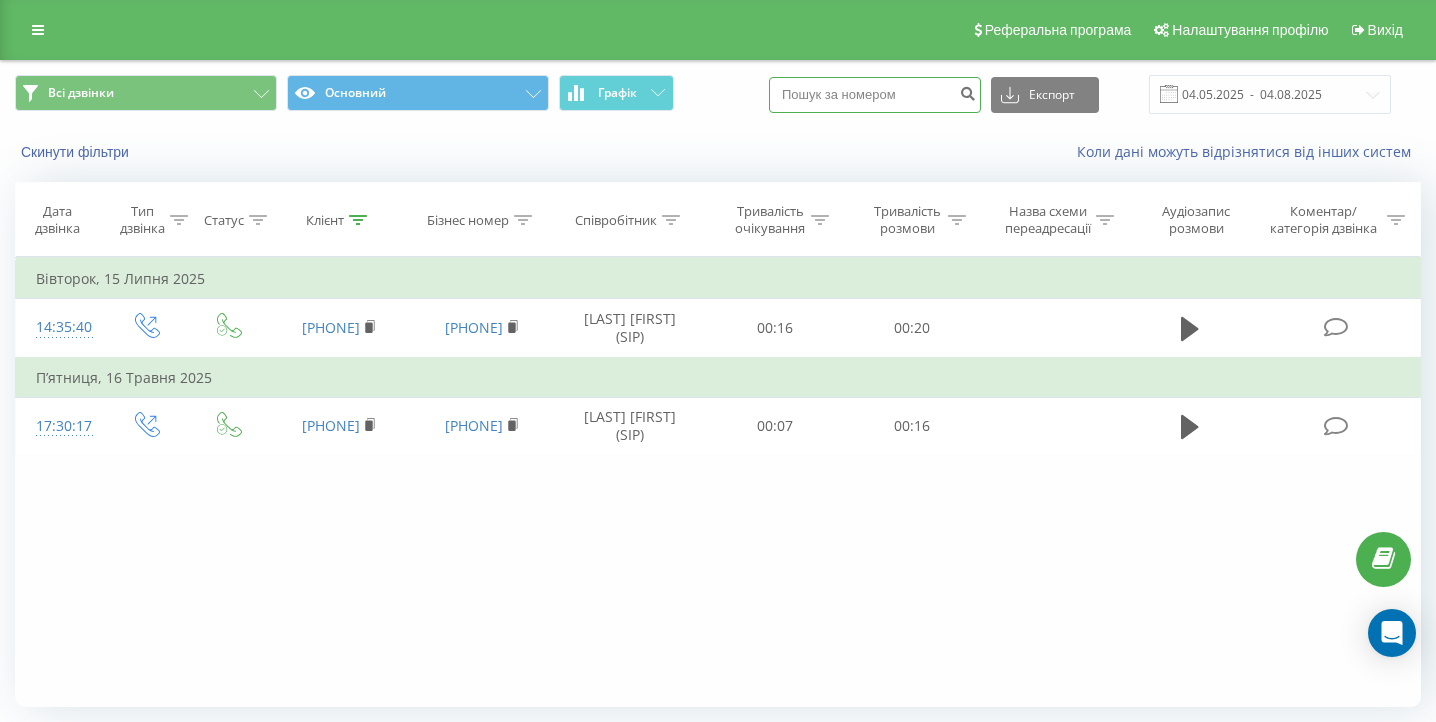 paste on "0974558111" 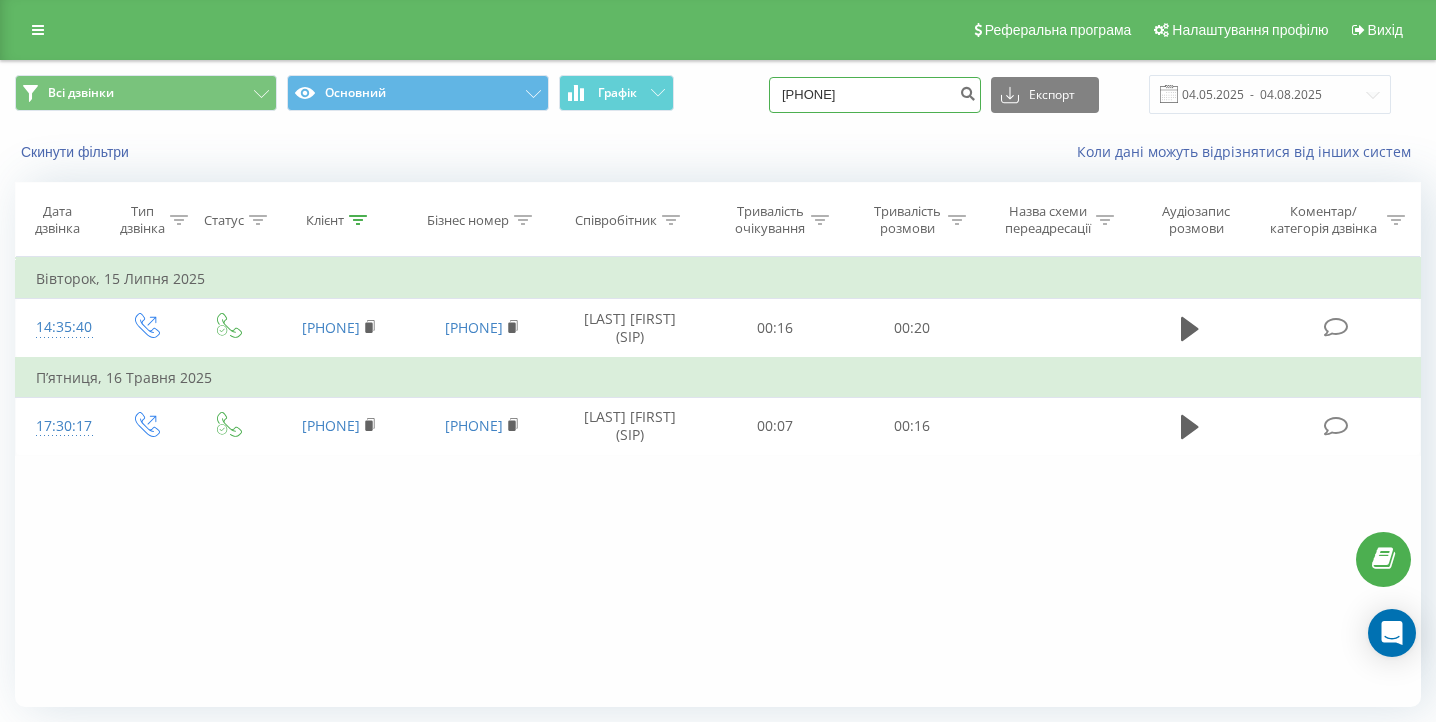 type on "0974558111" 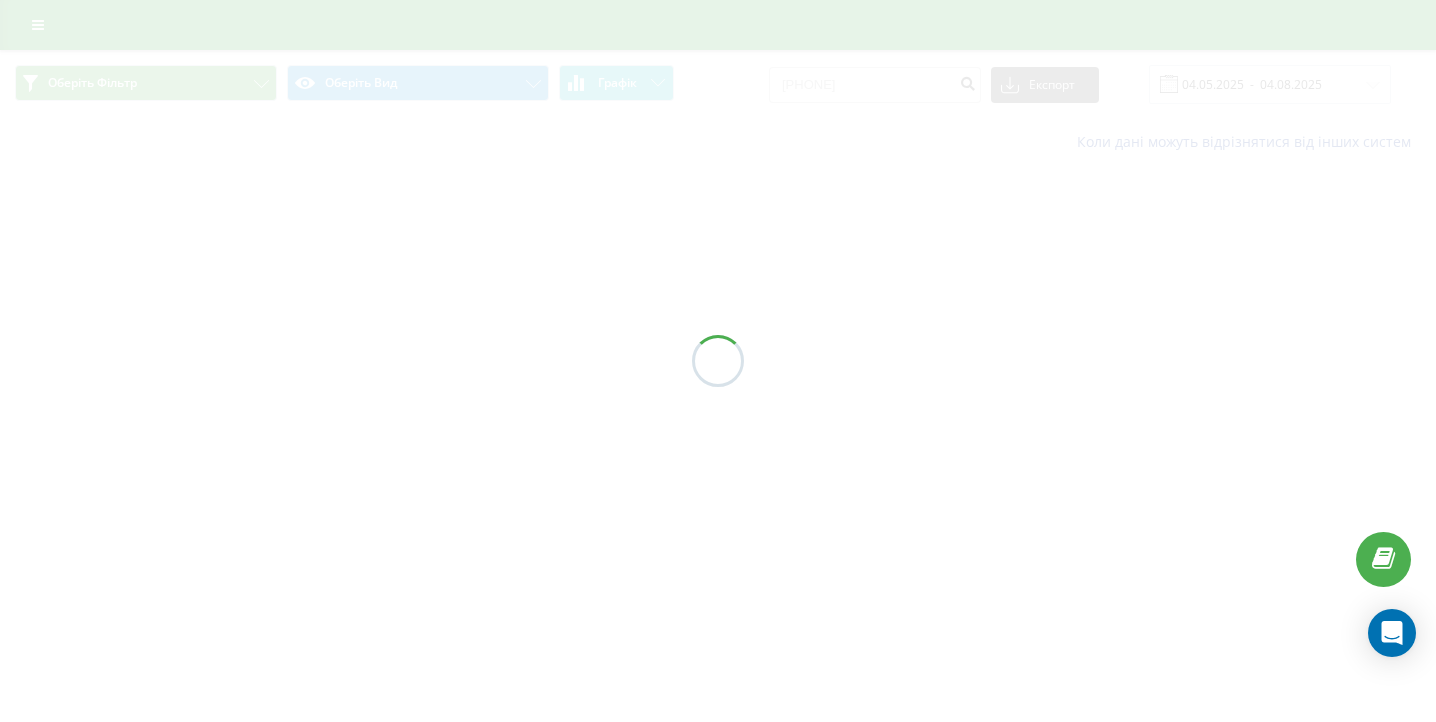scroll, scrollTop: 0, scrollLeft: 0, axis: both 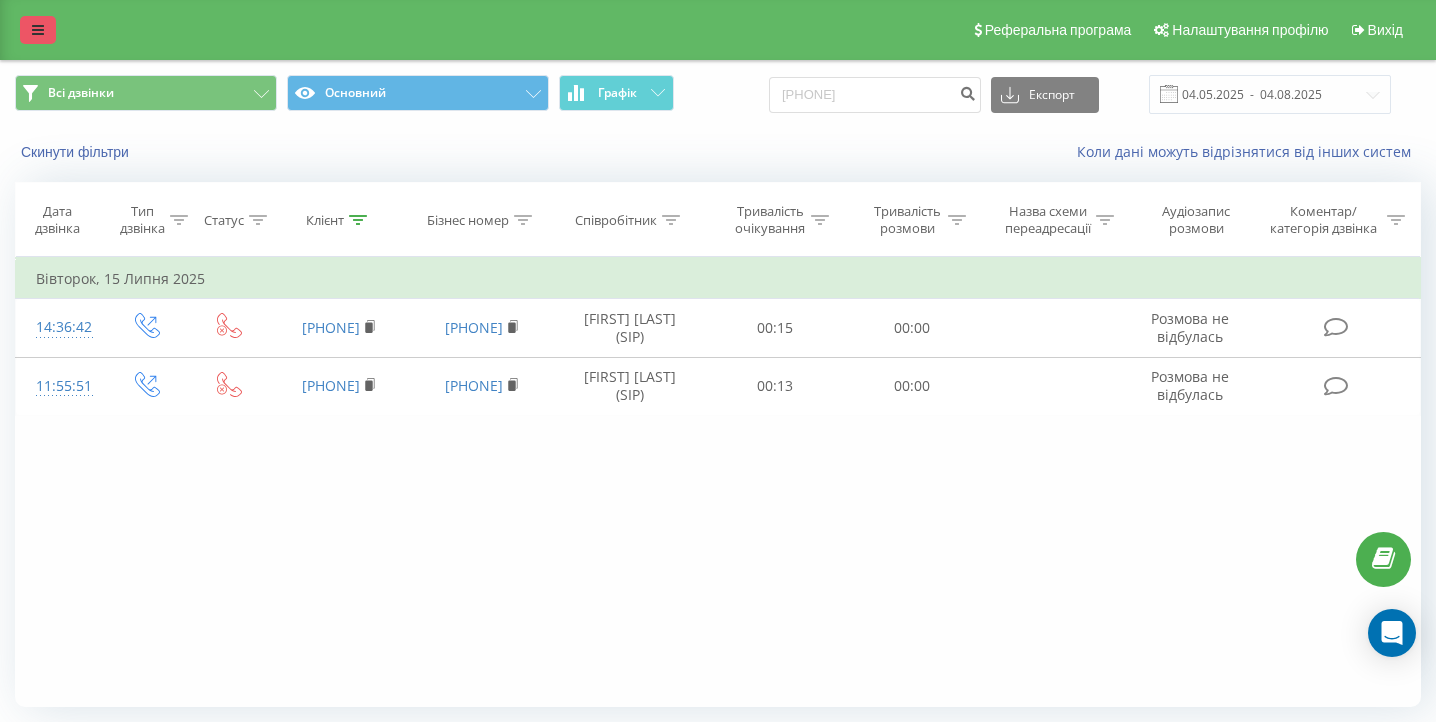 click at bounding box center [38, 30] 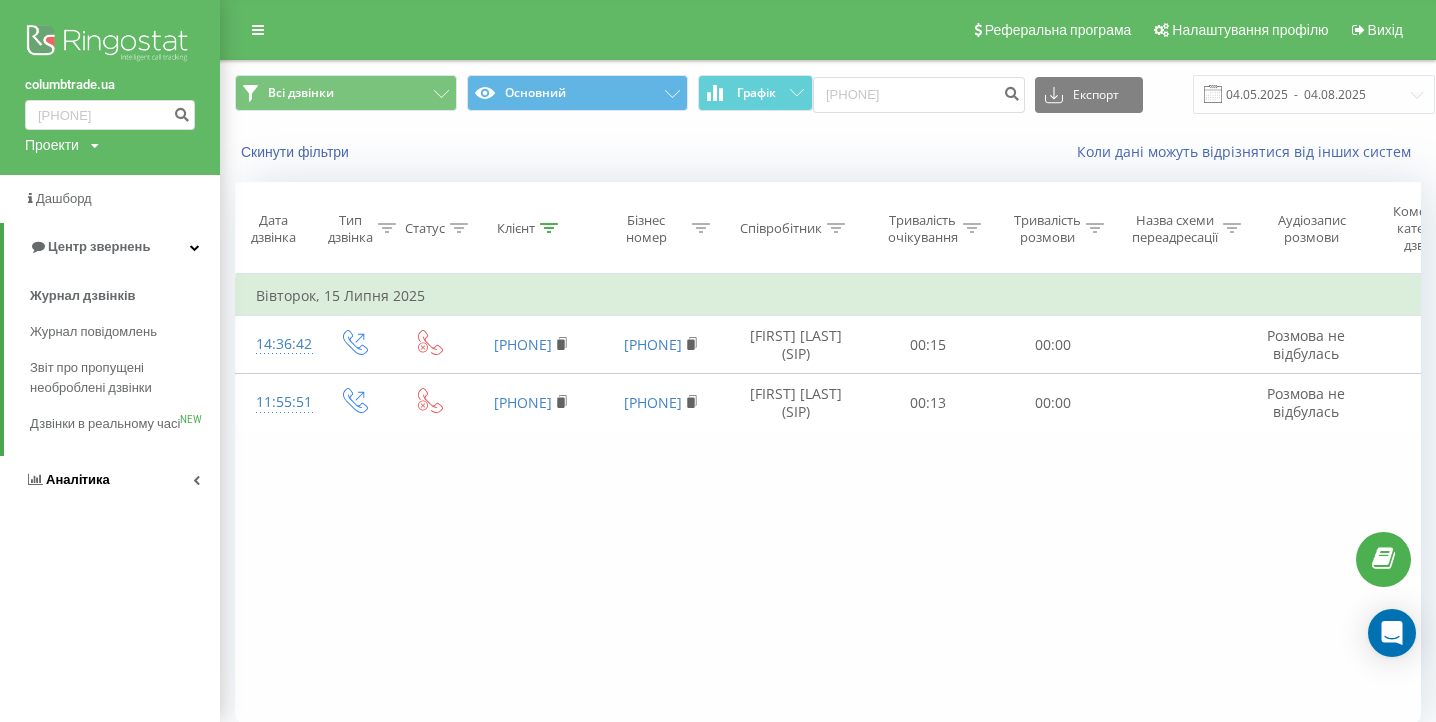 click on "Аналiтика" at bounding box center (78, 479) 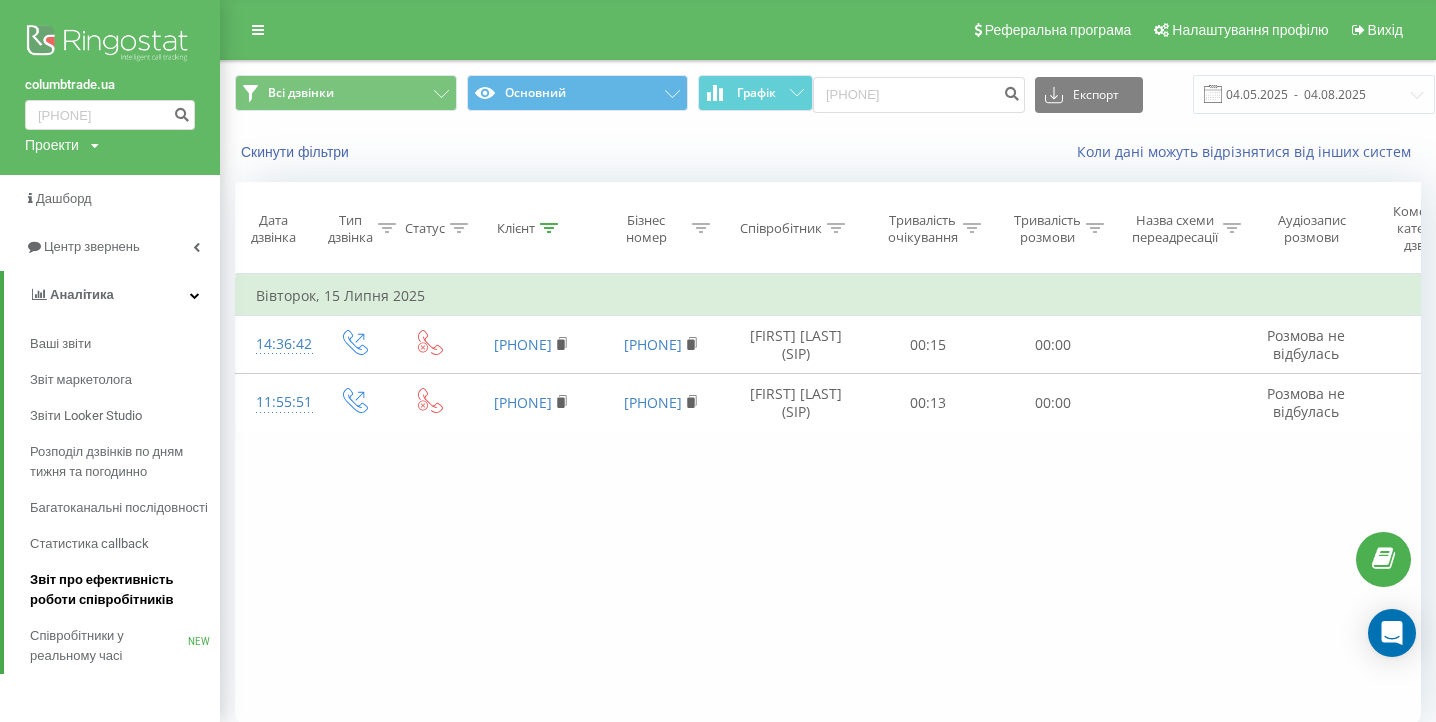 click on "Звіт про ефективність роботи співробітників" at bounding box center (120, 590) 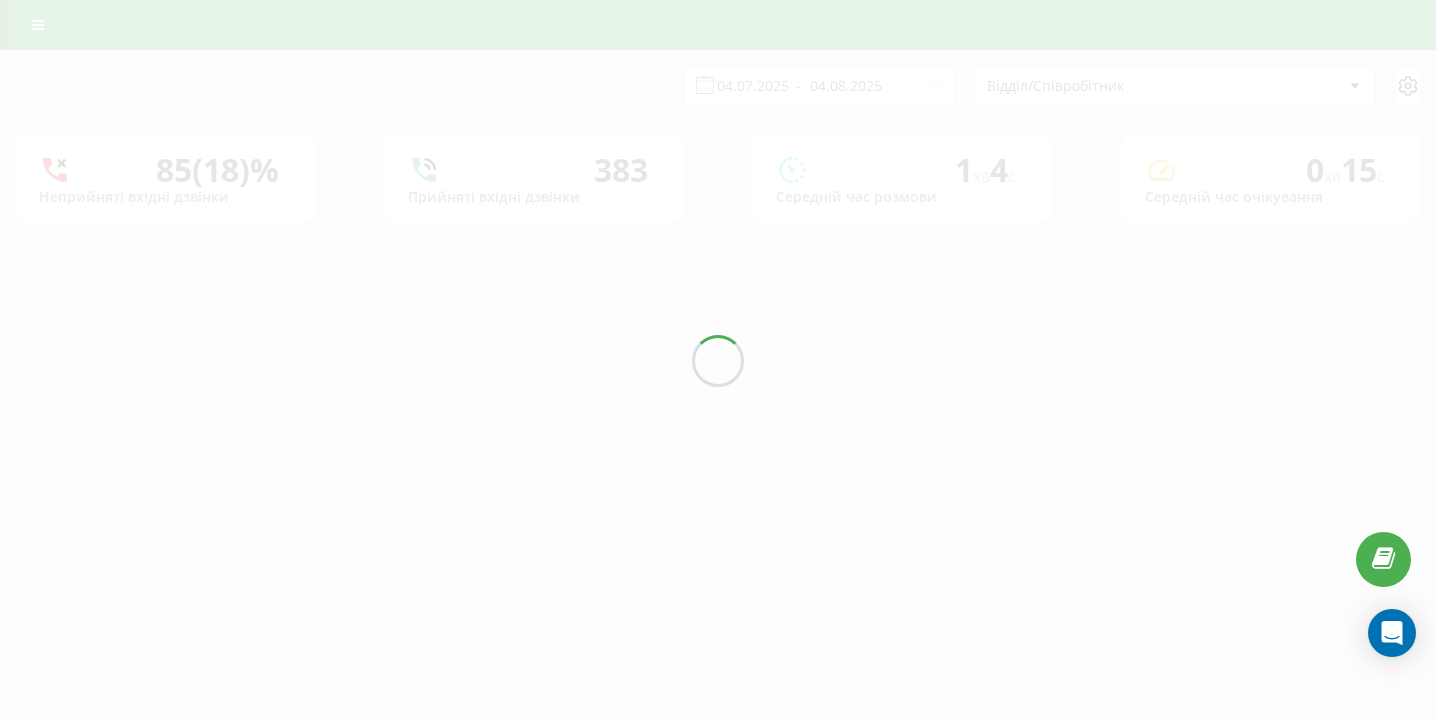 scroll, scrollTop: 0, scrollLeft: 0, axis: both 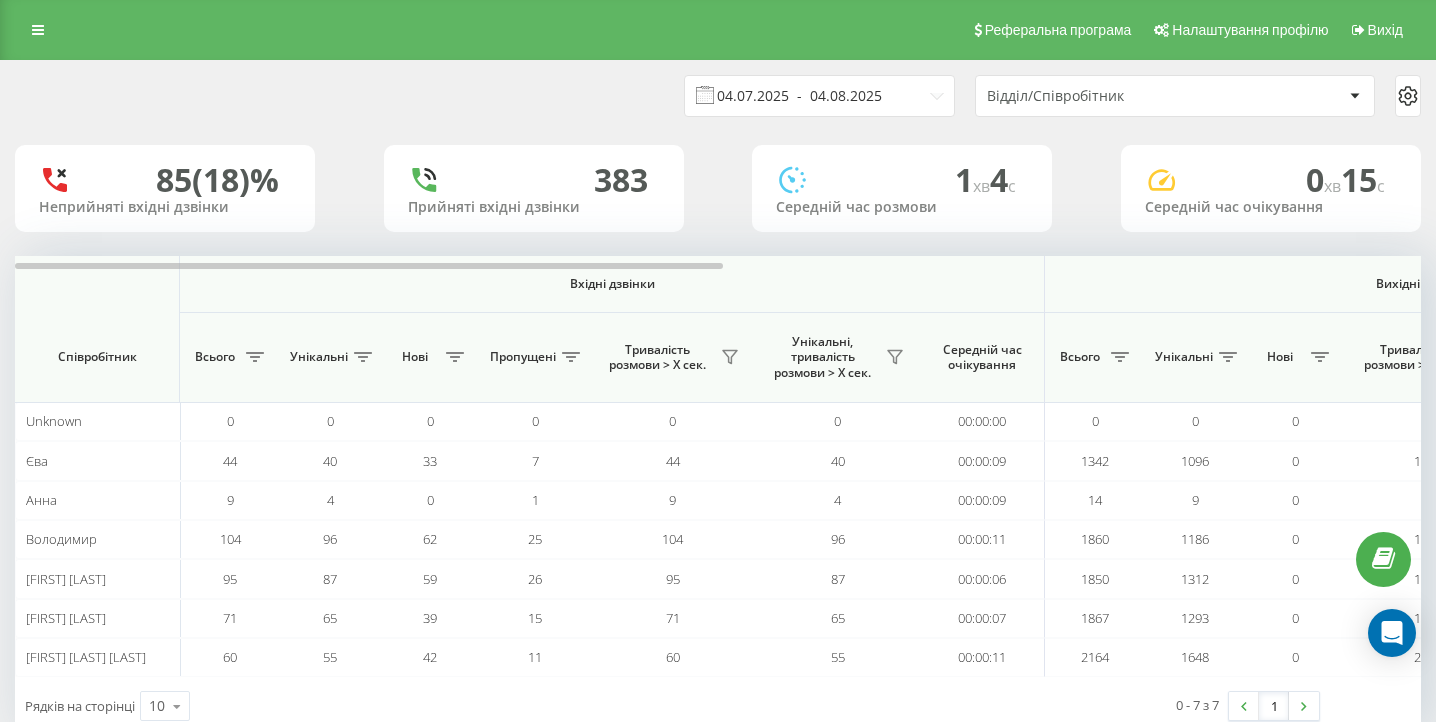 click on "04.07.2025  -  04.08.2025" at bounding box center [819, 96] 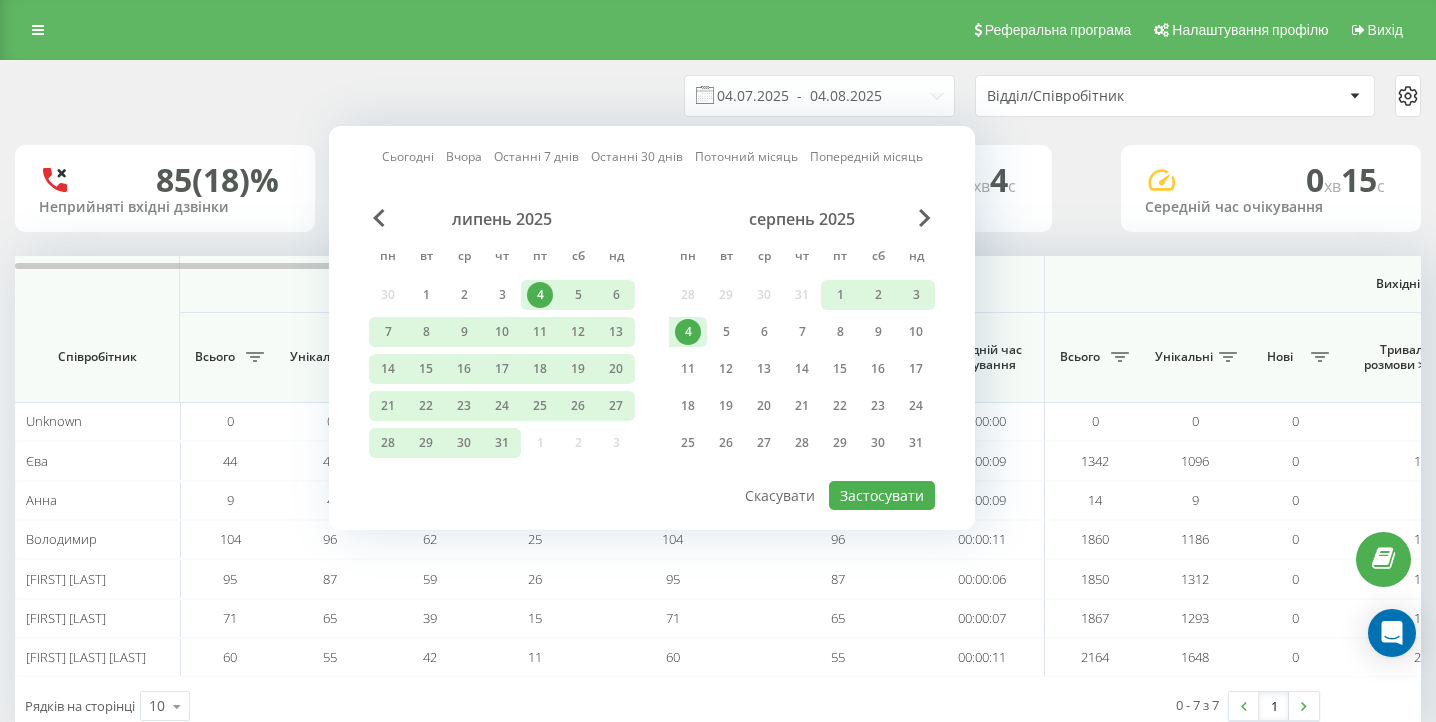 click on "4" at bounding box center (688, 332) 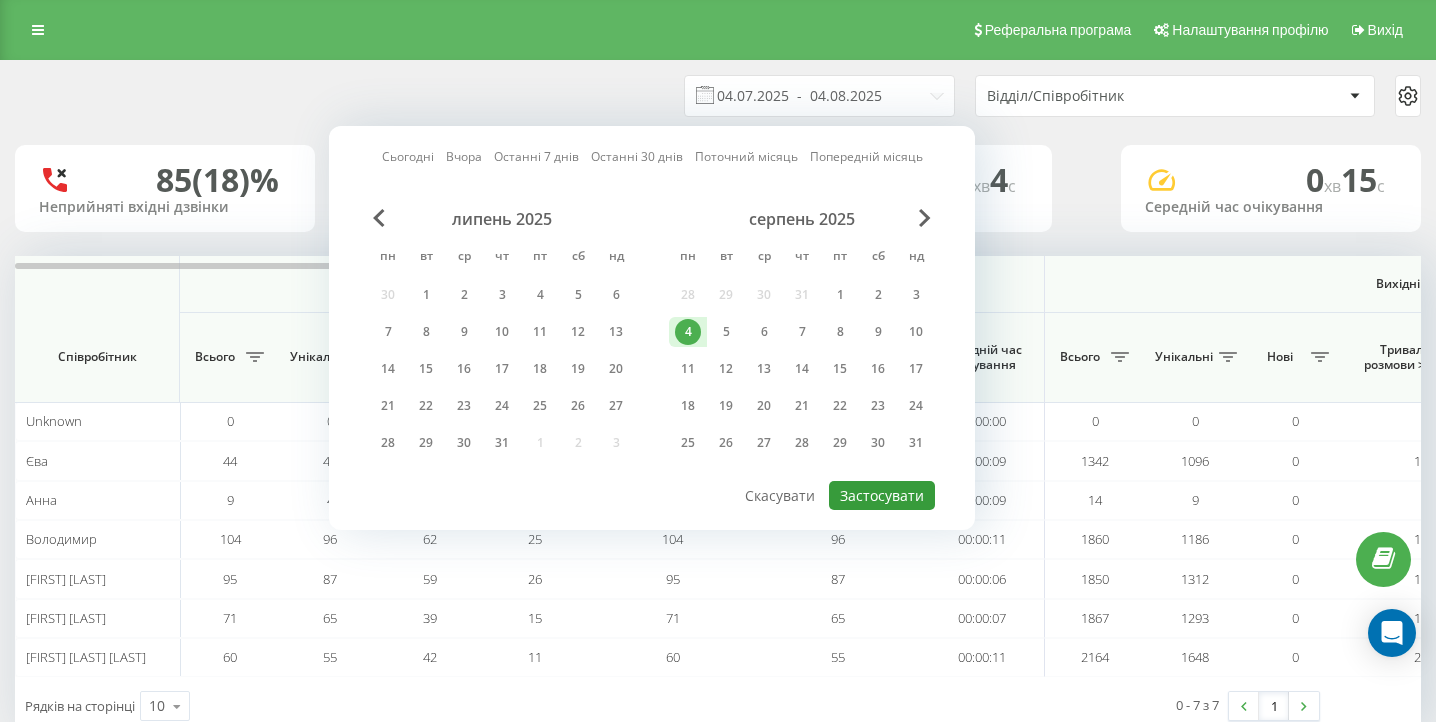 click on "Застосувати" at bounding box center [882, 495] 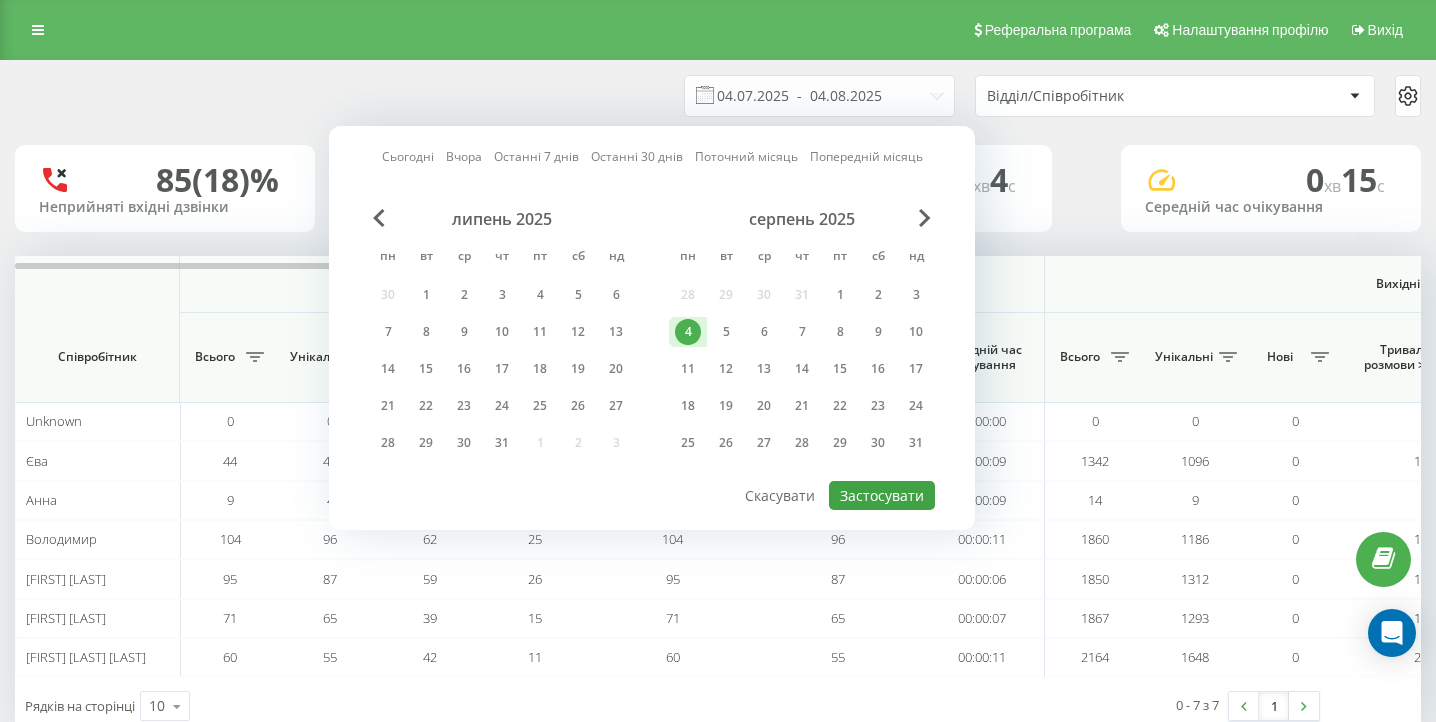 type on "04.08.2025  -  04.08.2025" 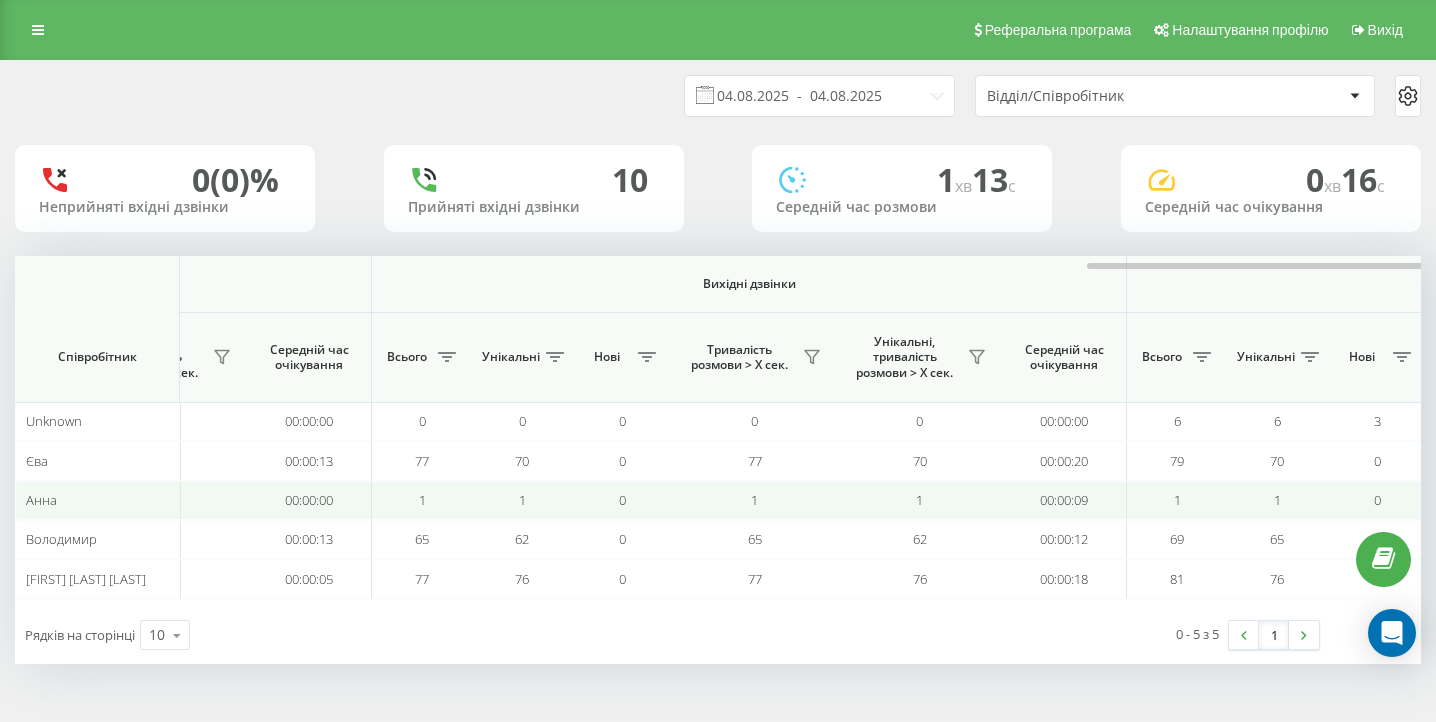 scroll, scrollTop: 0, scrollLeft: 1384, axis: horizontal 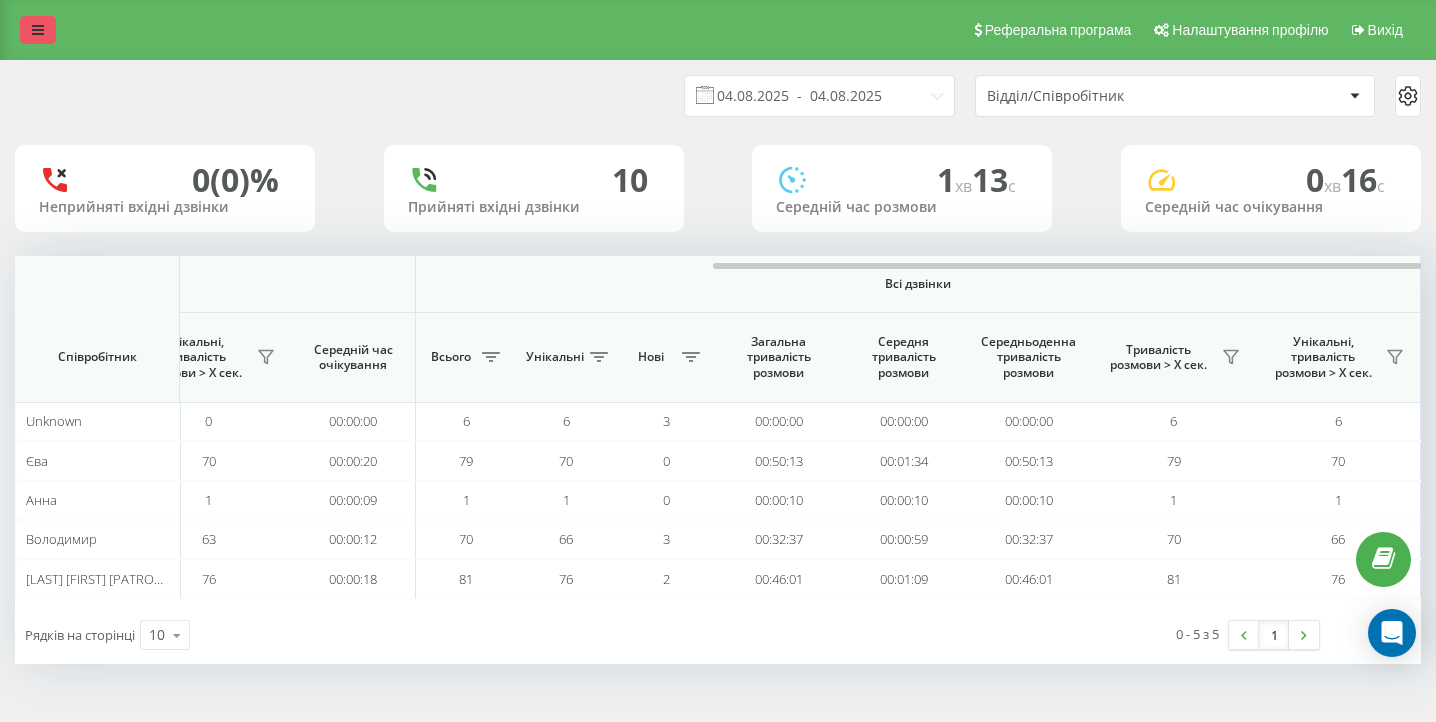 click at bounding box center (38, 30) 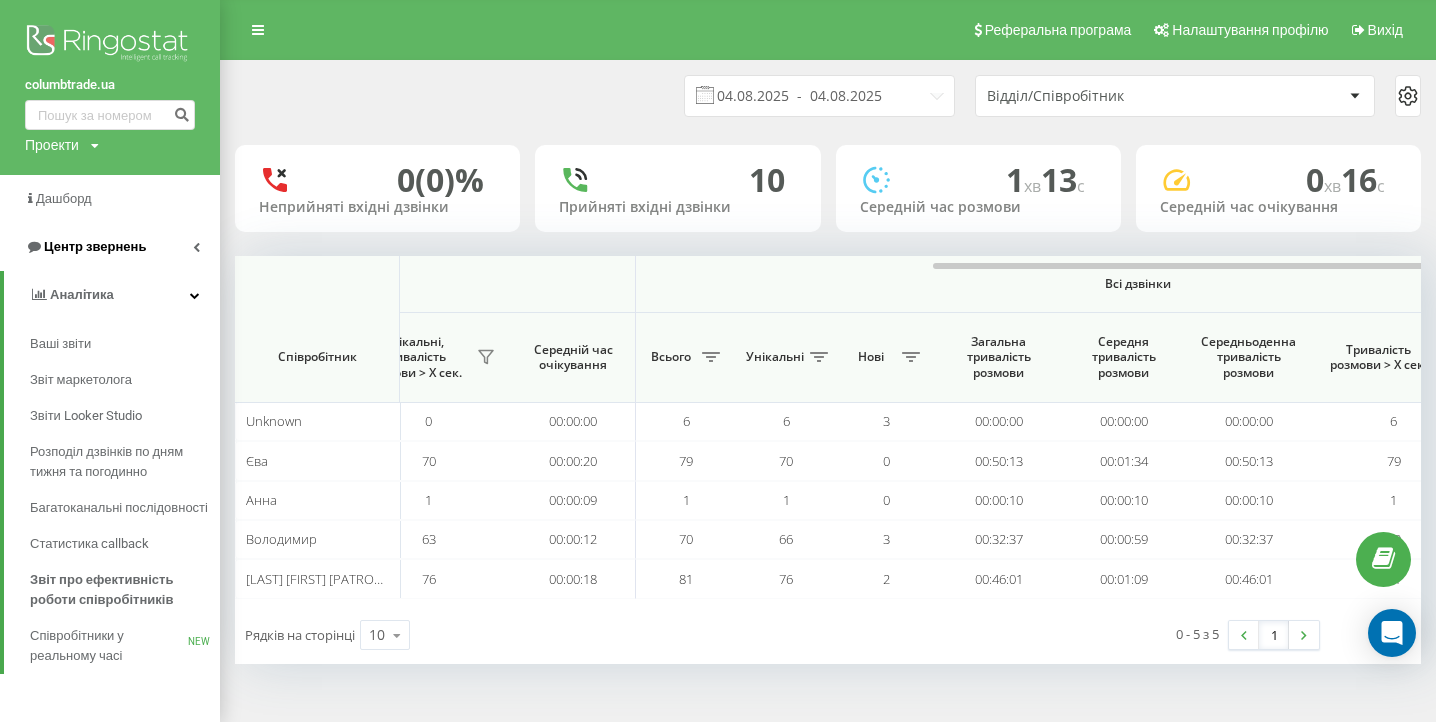 click on "Центр звернень" at bounding box center [110, 247] 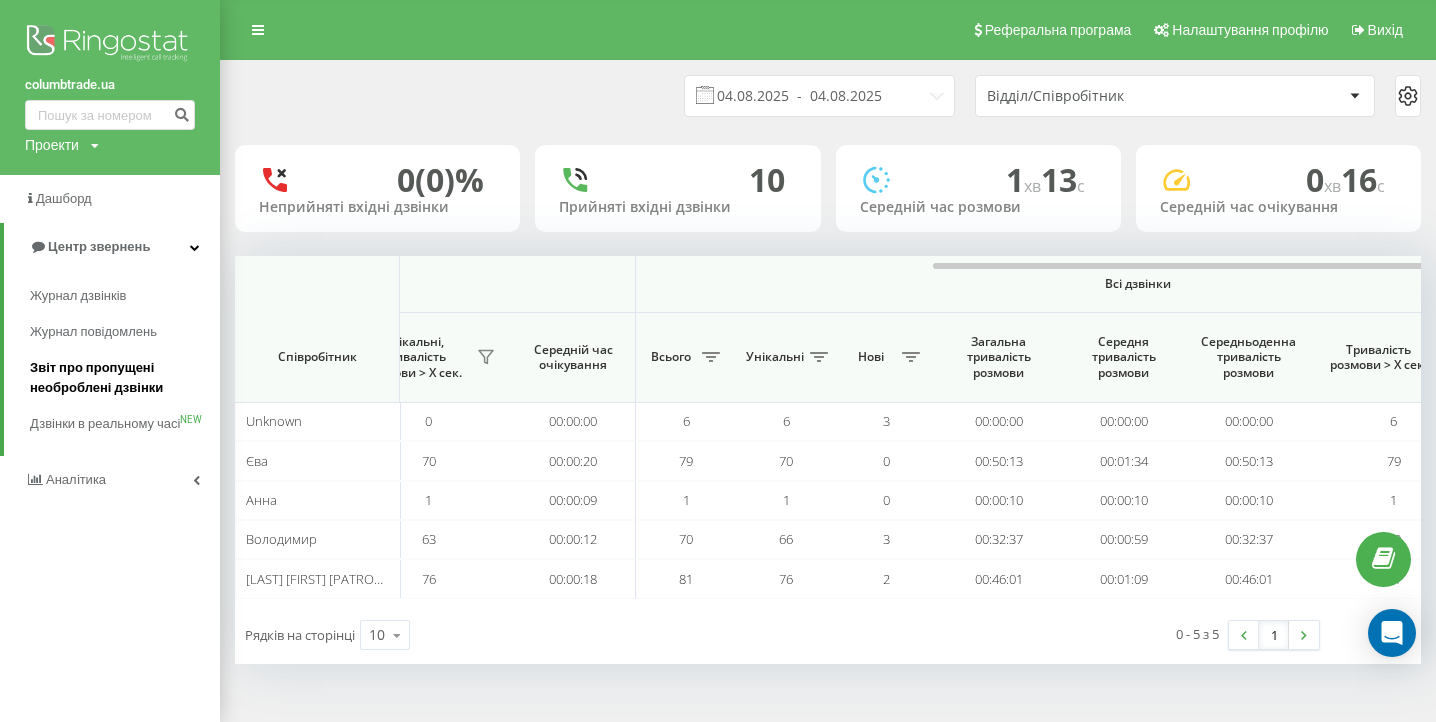 click on "Звіт про пропущені необроблені дзвінки" at bounding box center (120, 378) 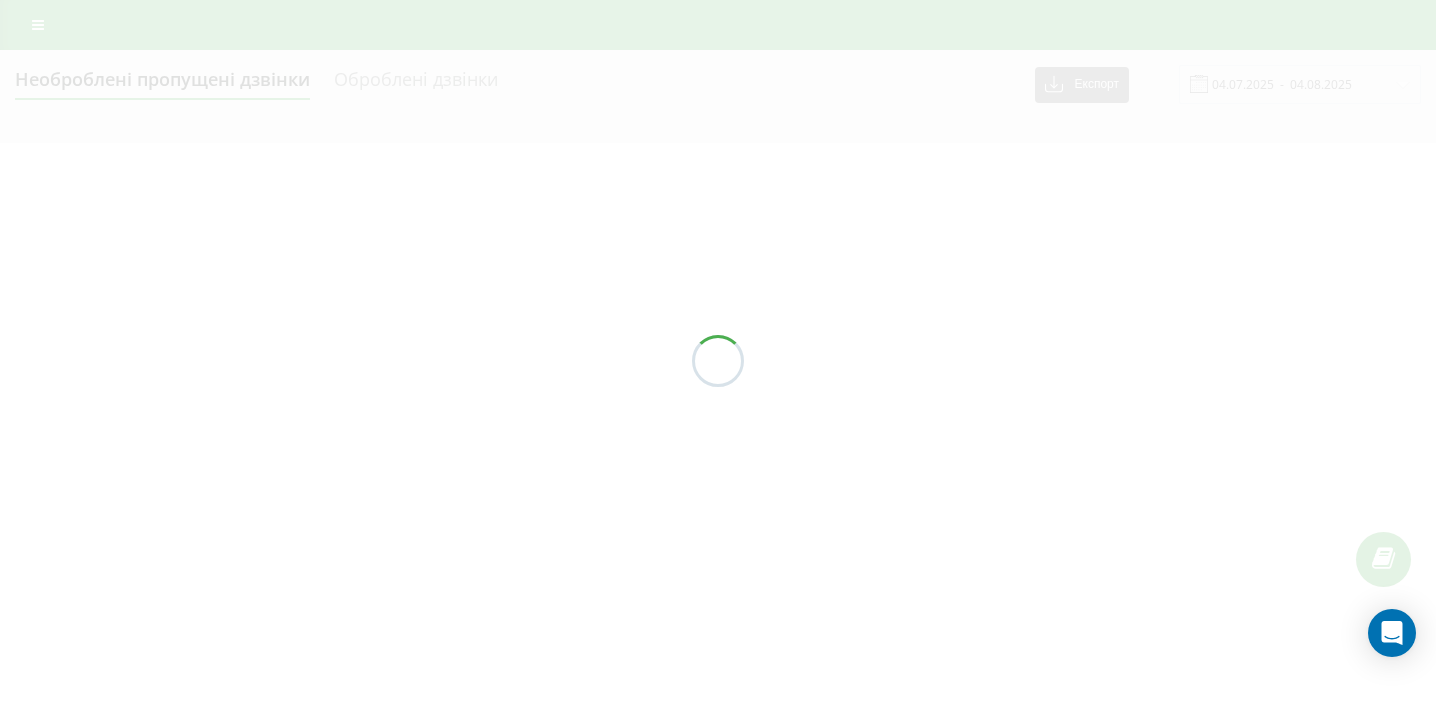 scroll, scrollTop: 0, scrollLeft: 0, axis: both 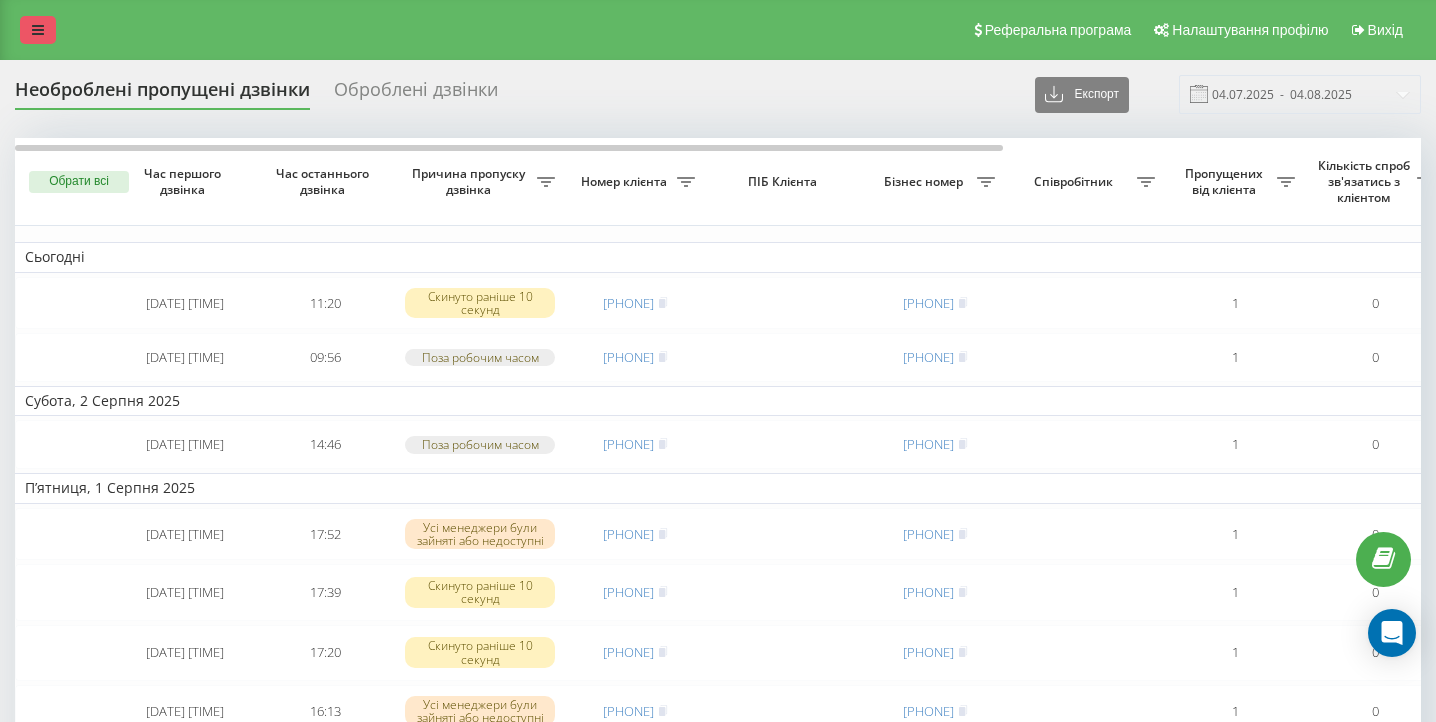 click at bounding box center [38, 30] 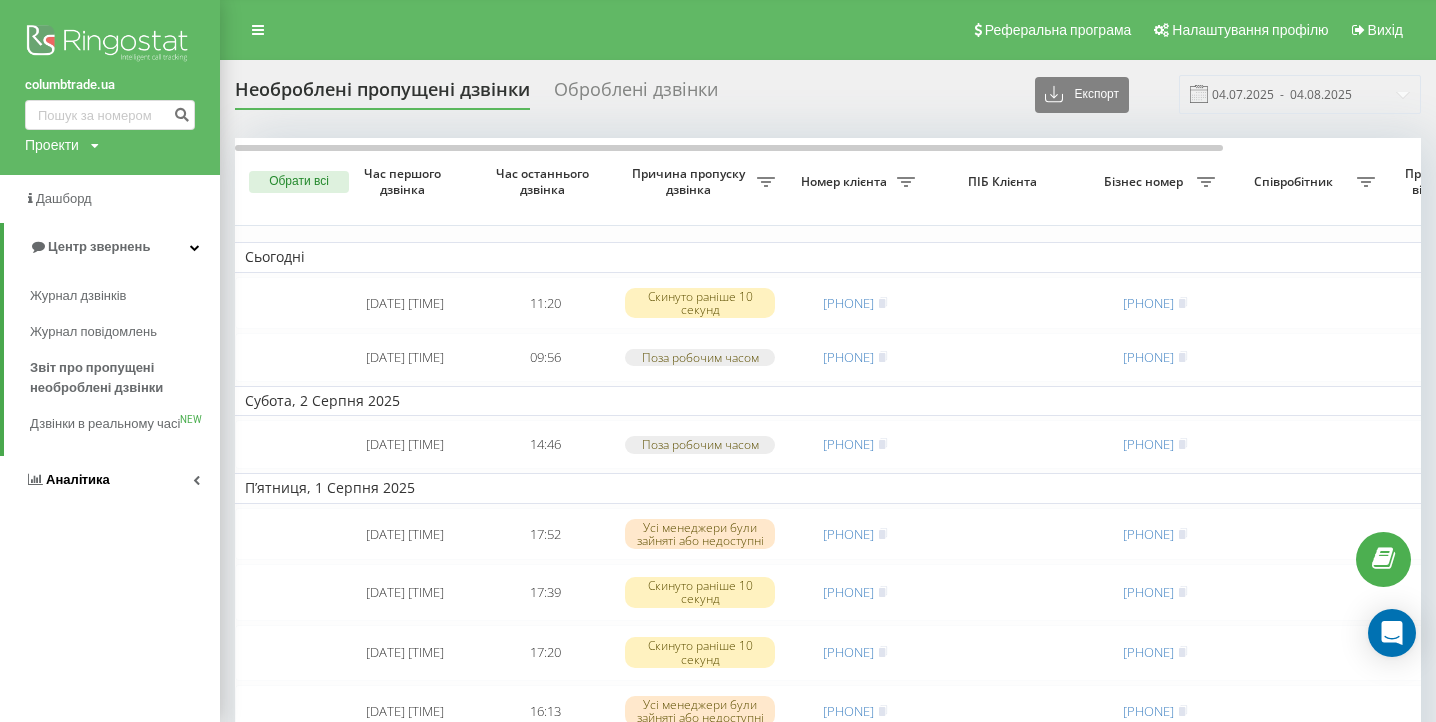 click on "Аналiтика" at bounding box center [110, 480] 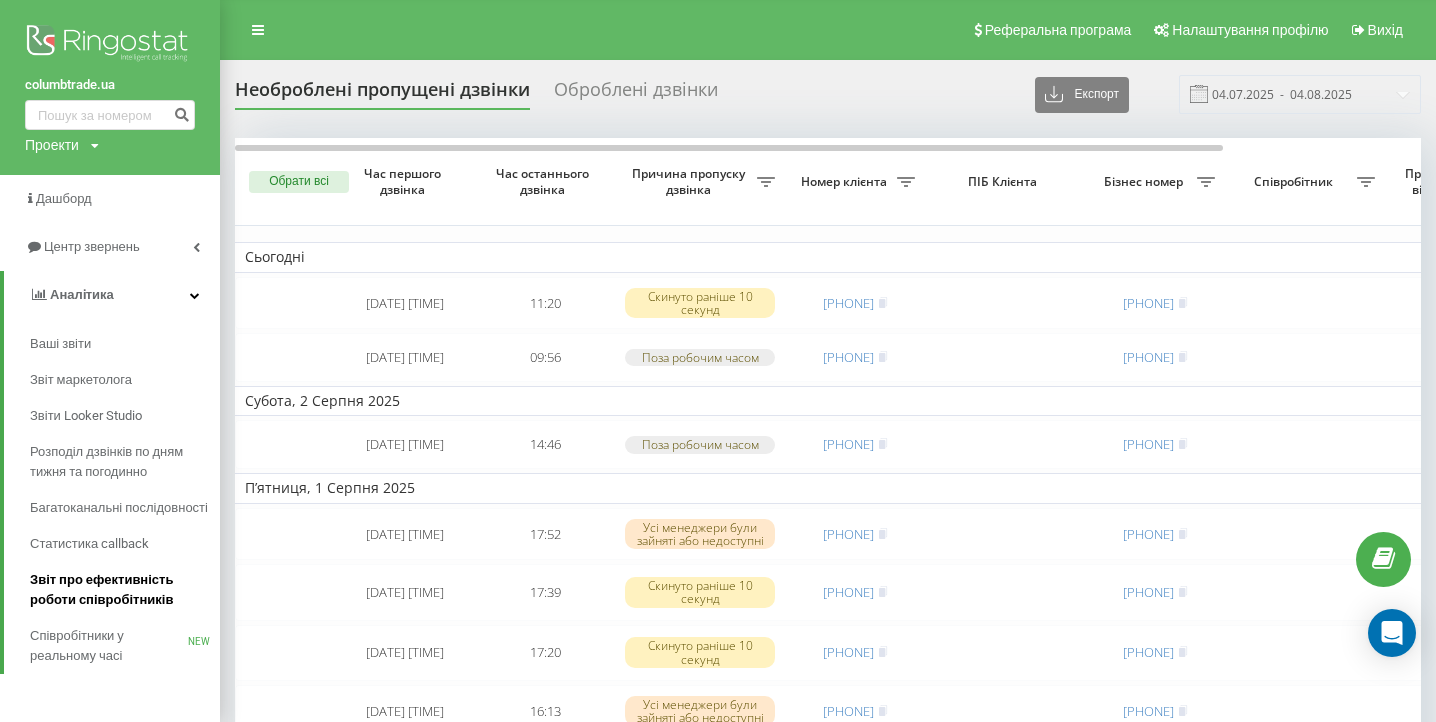 click on "Звіт про ефективність роботи співробітників" at bounding box center (120, 590) 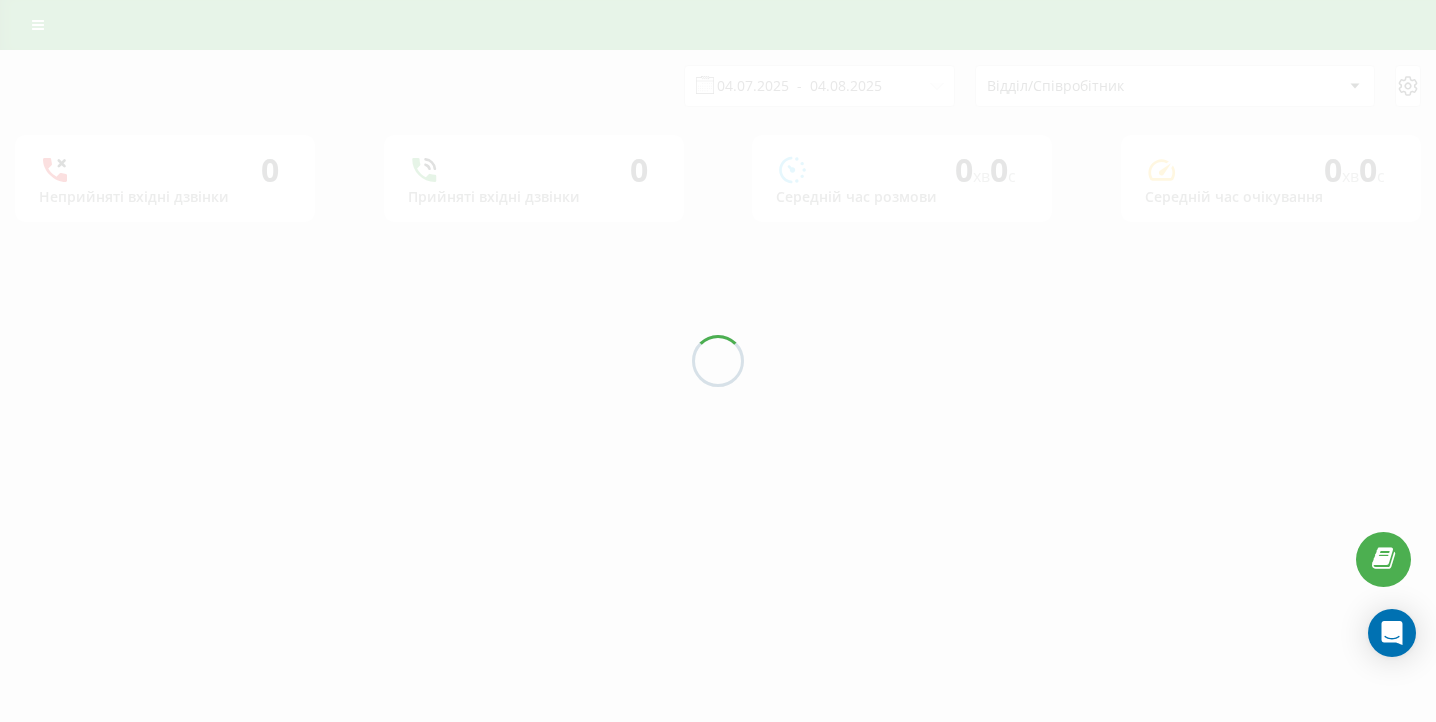 scroll, scrollTop: 0, scrollLeft: 0, axis: both 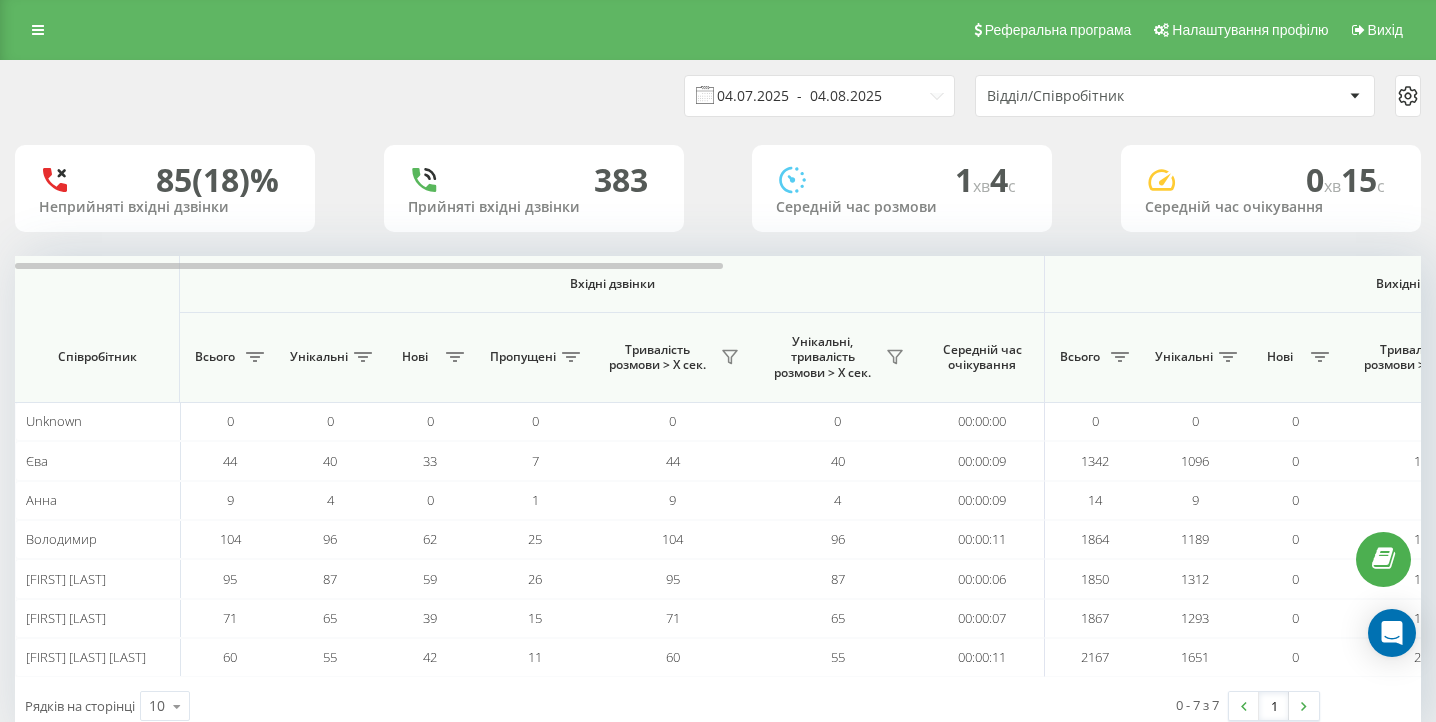 click on "04.07.2025  -  04.08.2025" at bounding box center [819, 96] 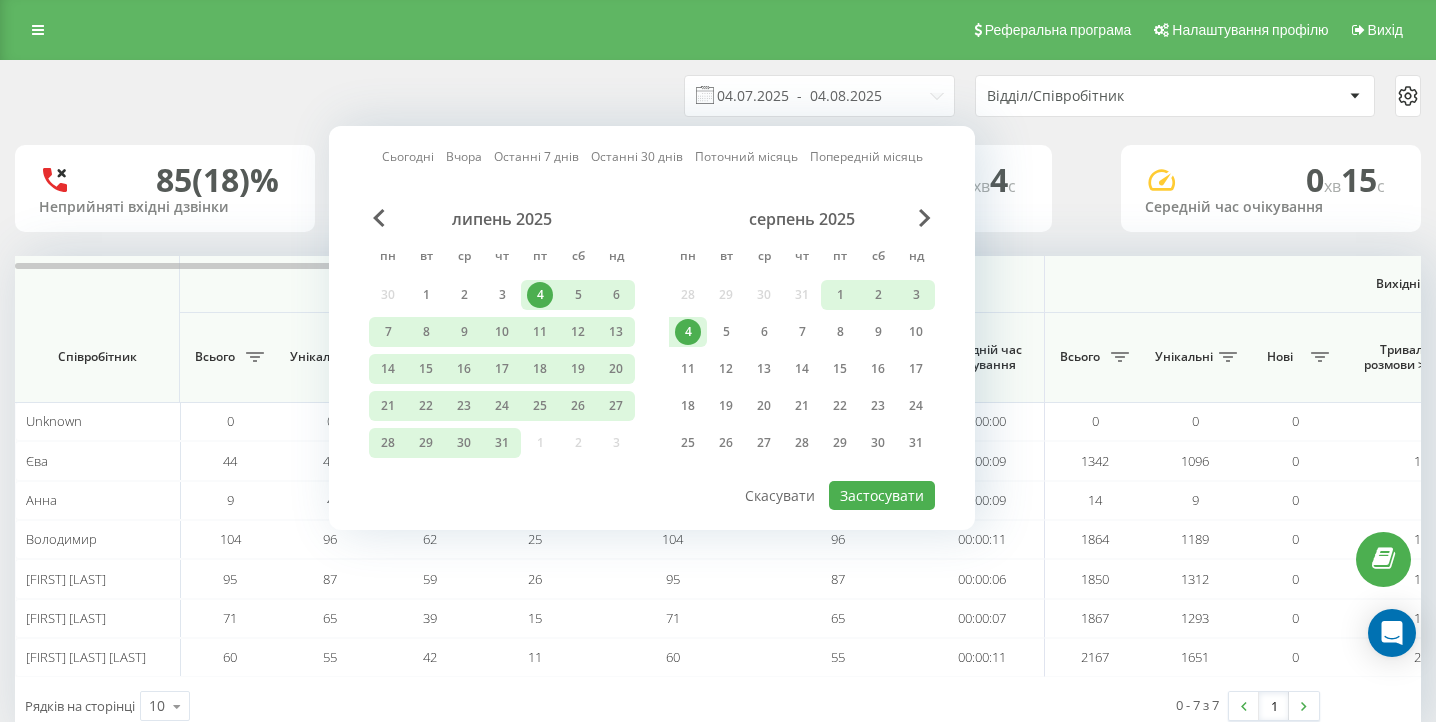 click on "4" at bounding box center (688, 332) 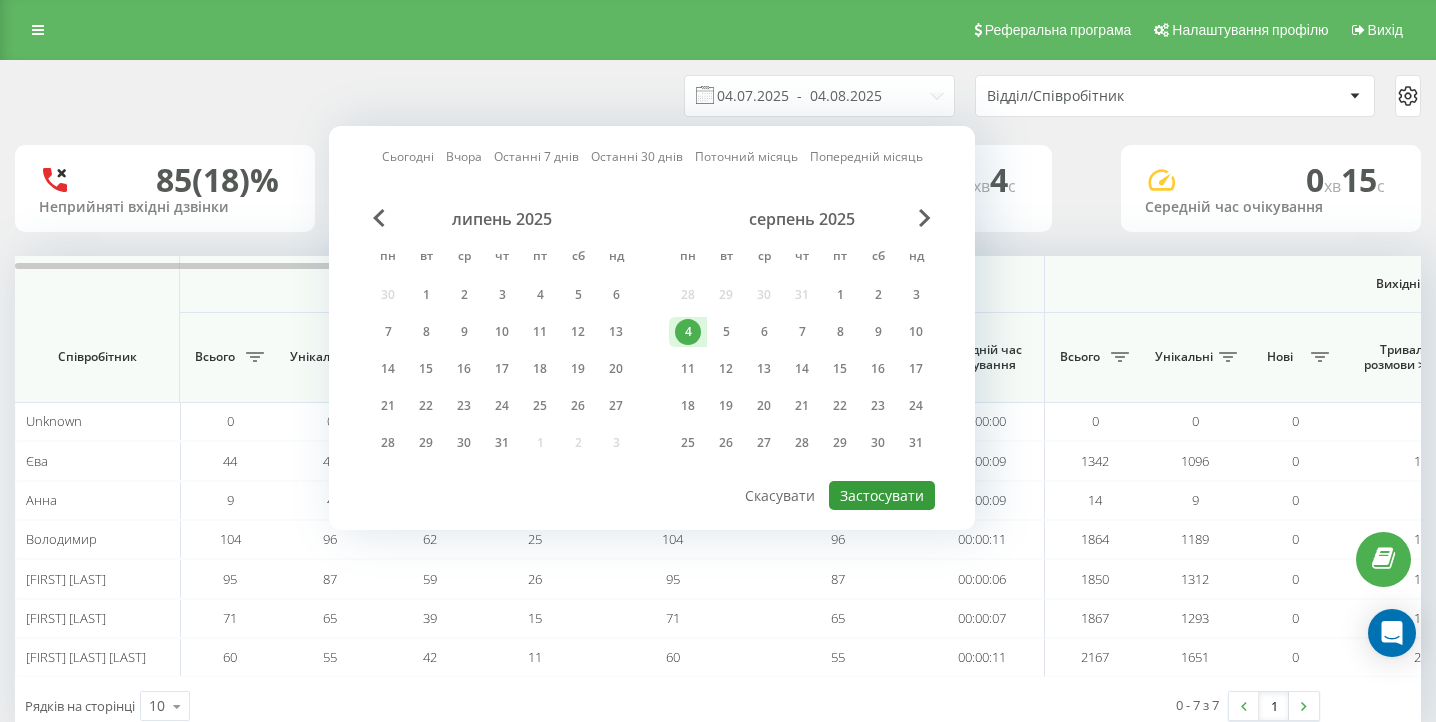click on "Застосувати" at bounding box center [882, 495] 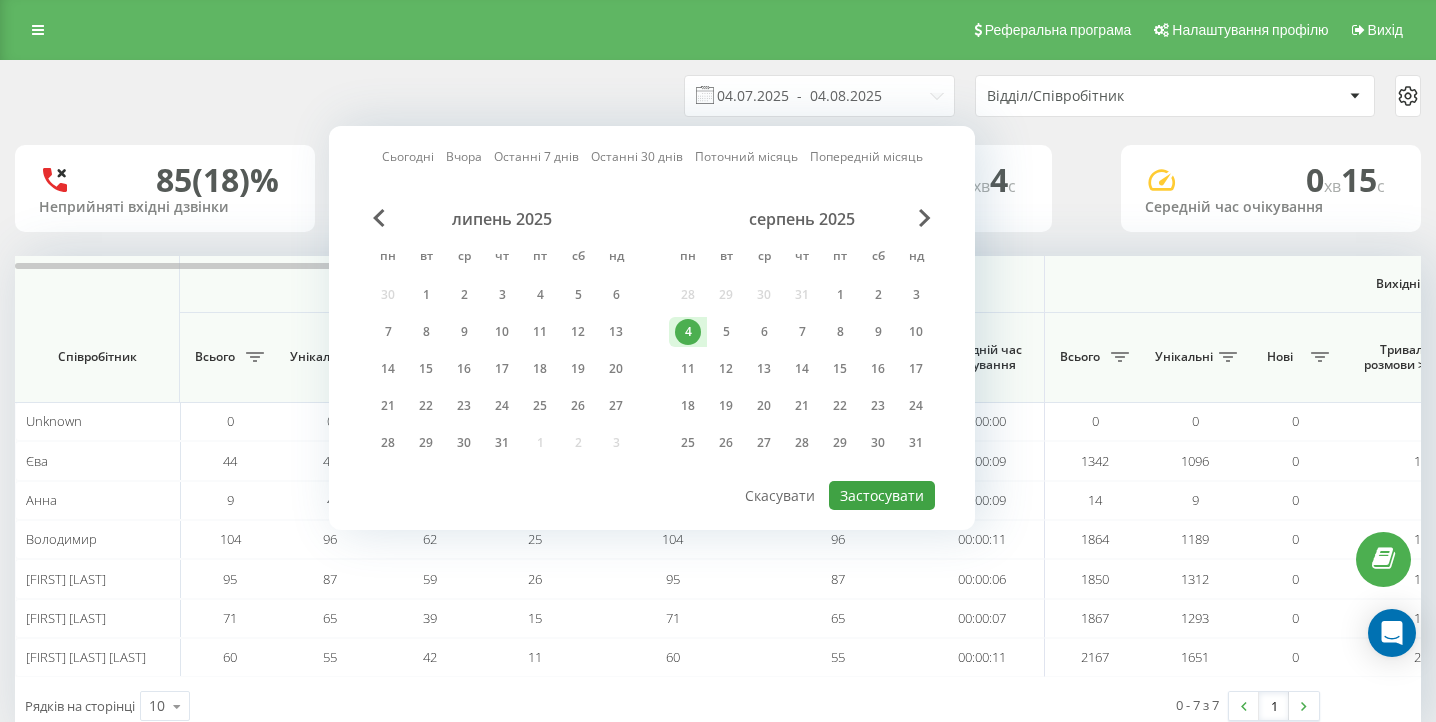 type on "04.08.2025  -  04.08.2025" 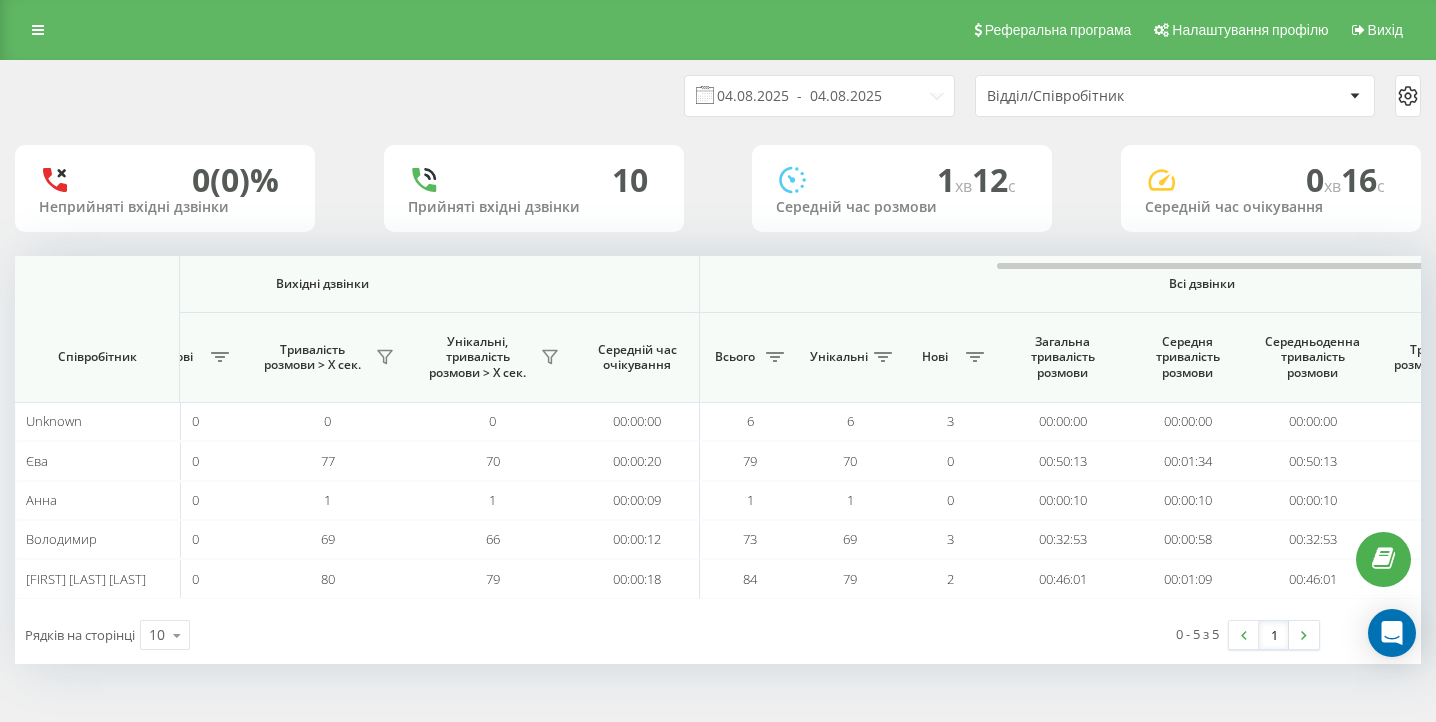 scroll, scrollTop: 0, scrollLeft: 1384, axis: horizontal 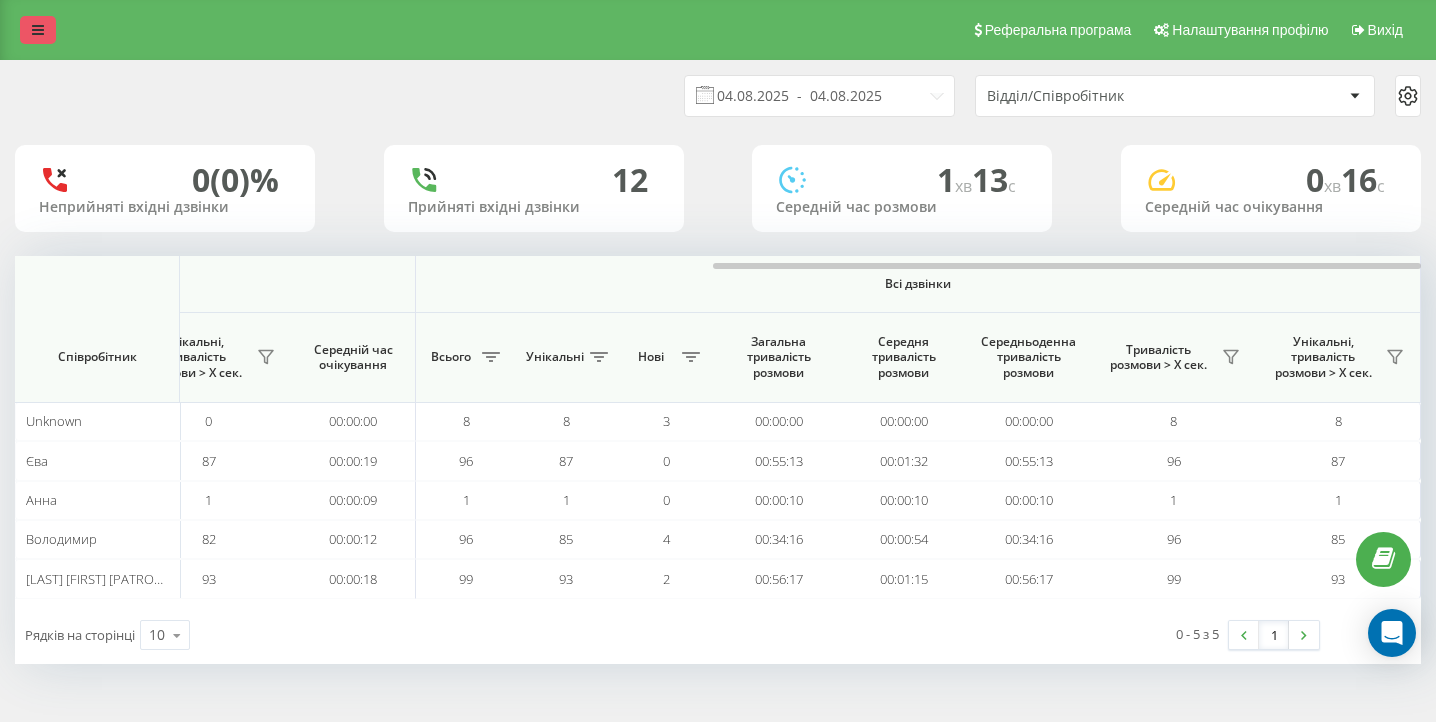 click at bounding box center (38, 30) 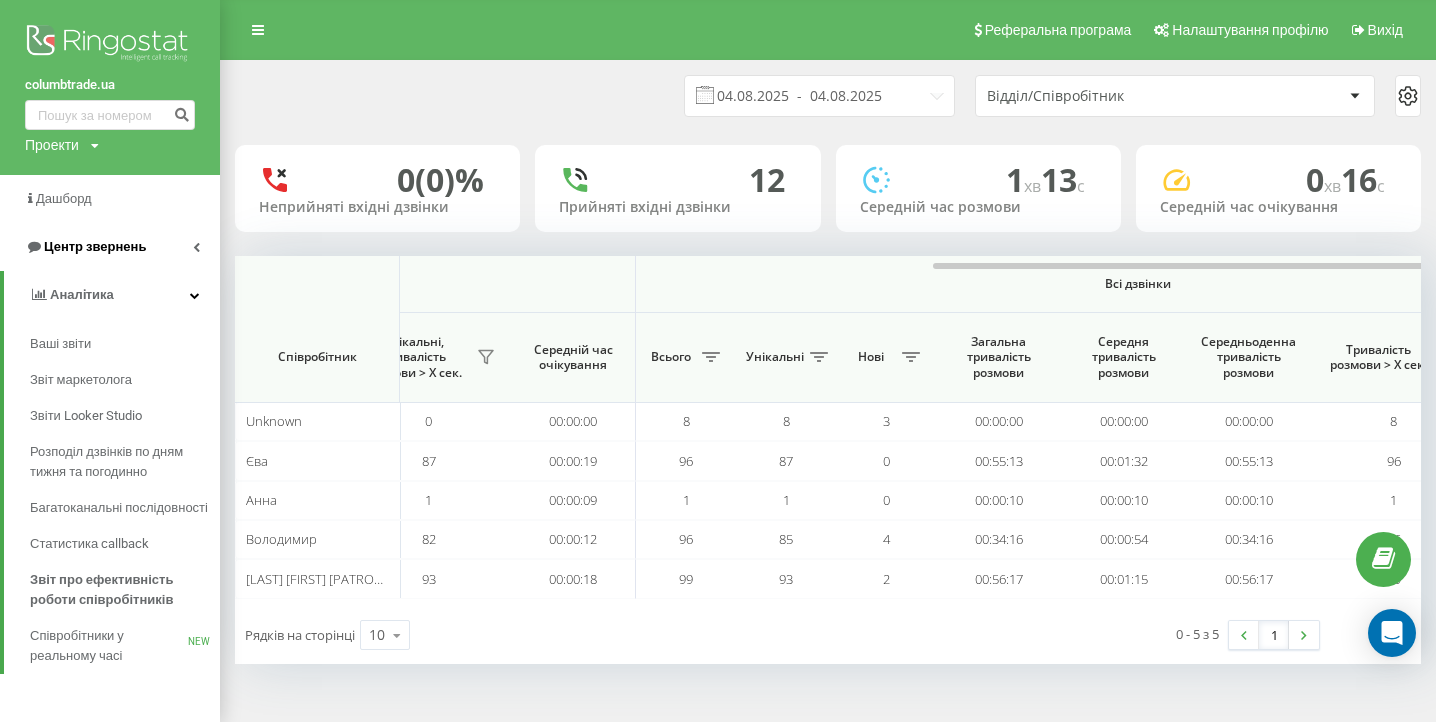 click on "Центр звернень" at bounding box center (95, 246) 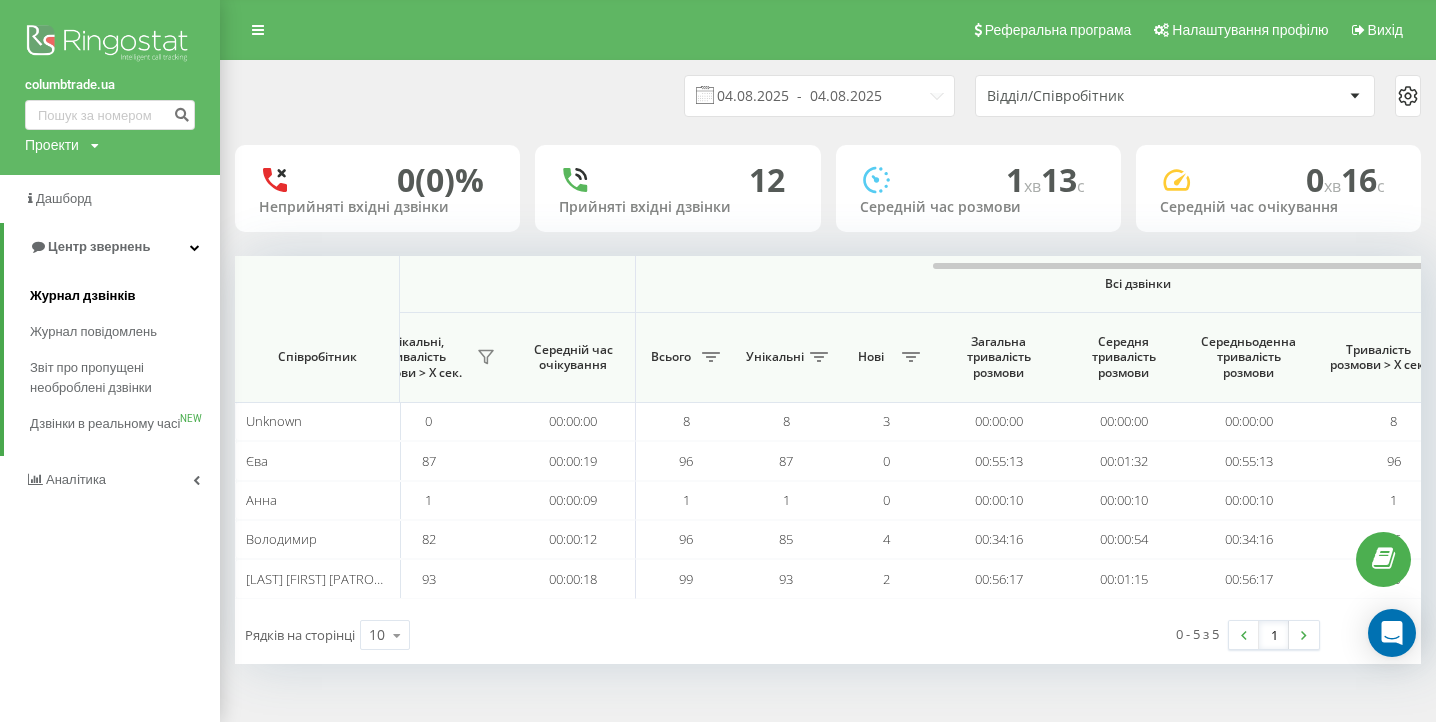 click on "Журнал дзвінків" at bounding box center [83, 296] 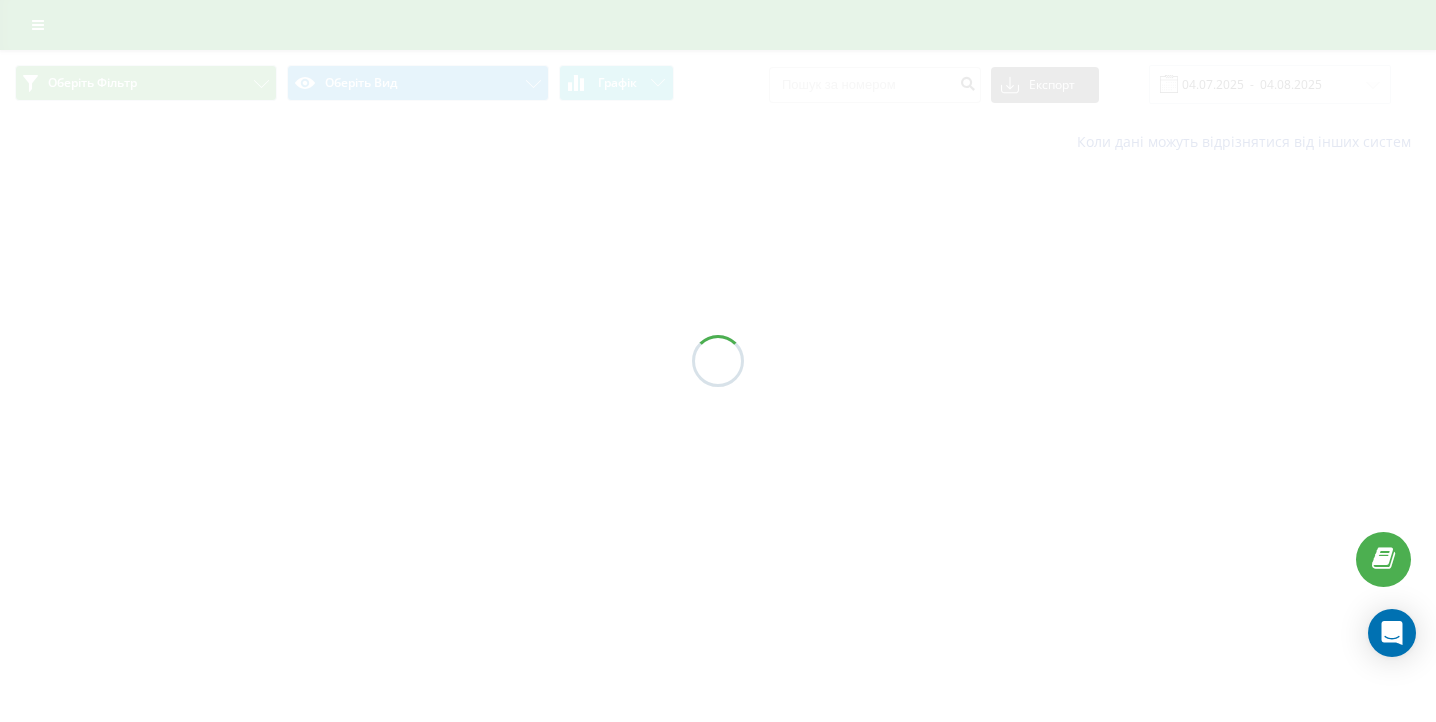 scroll, scrollTop: 0, scrollLeft: 0, axis: both 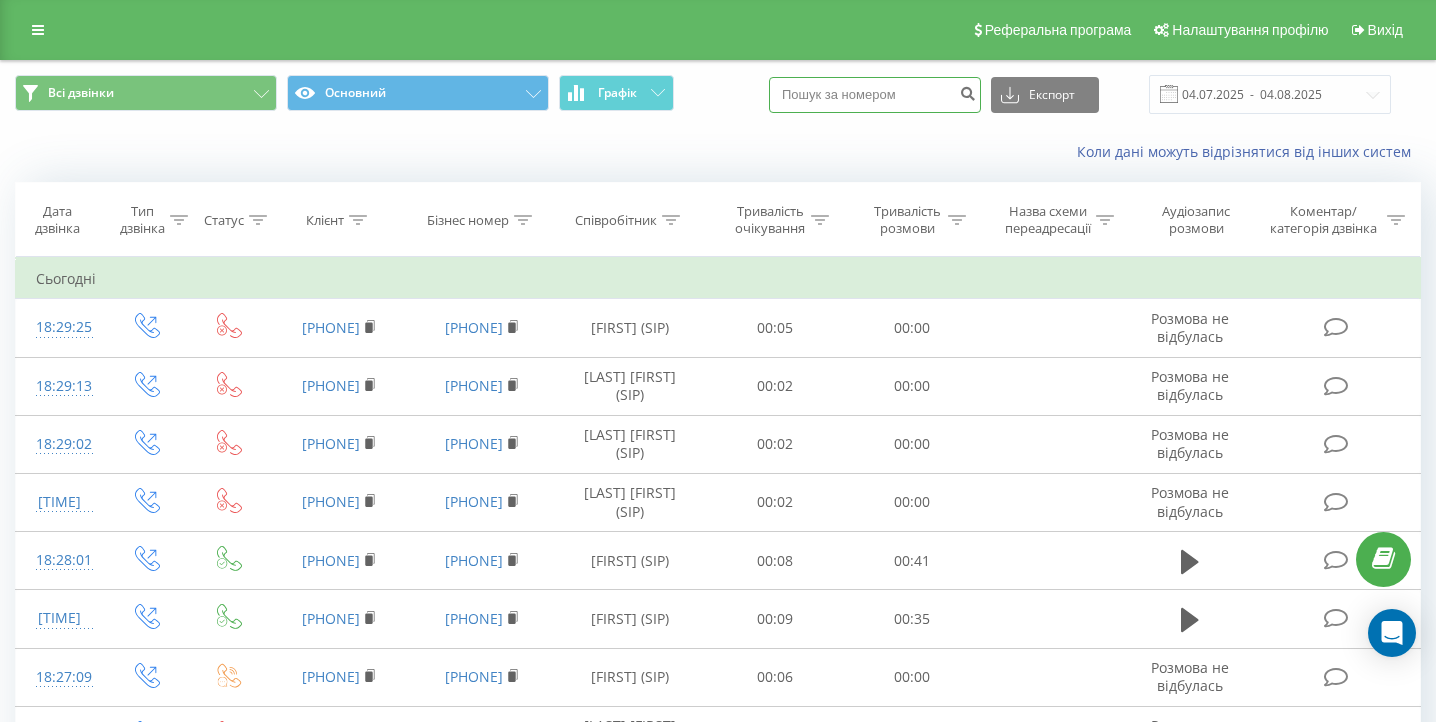 click at bounding box center [875, 95] 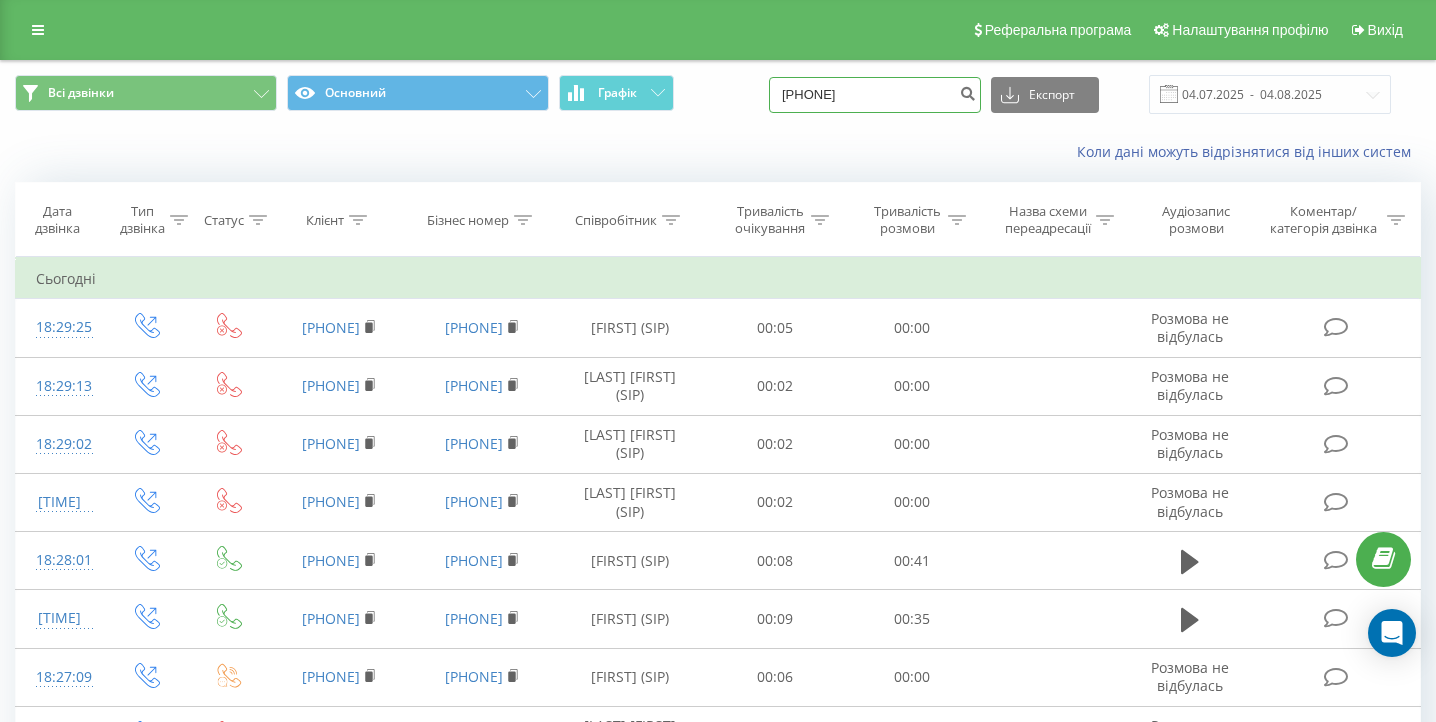 type on "0977111534" 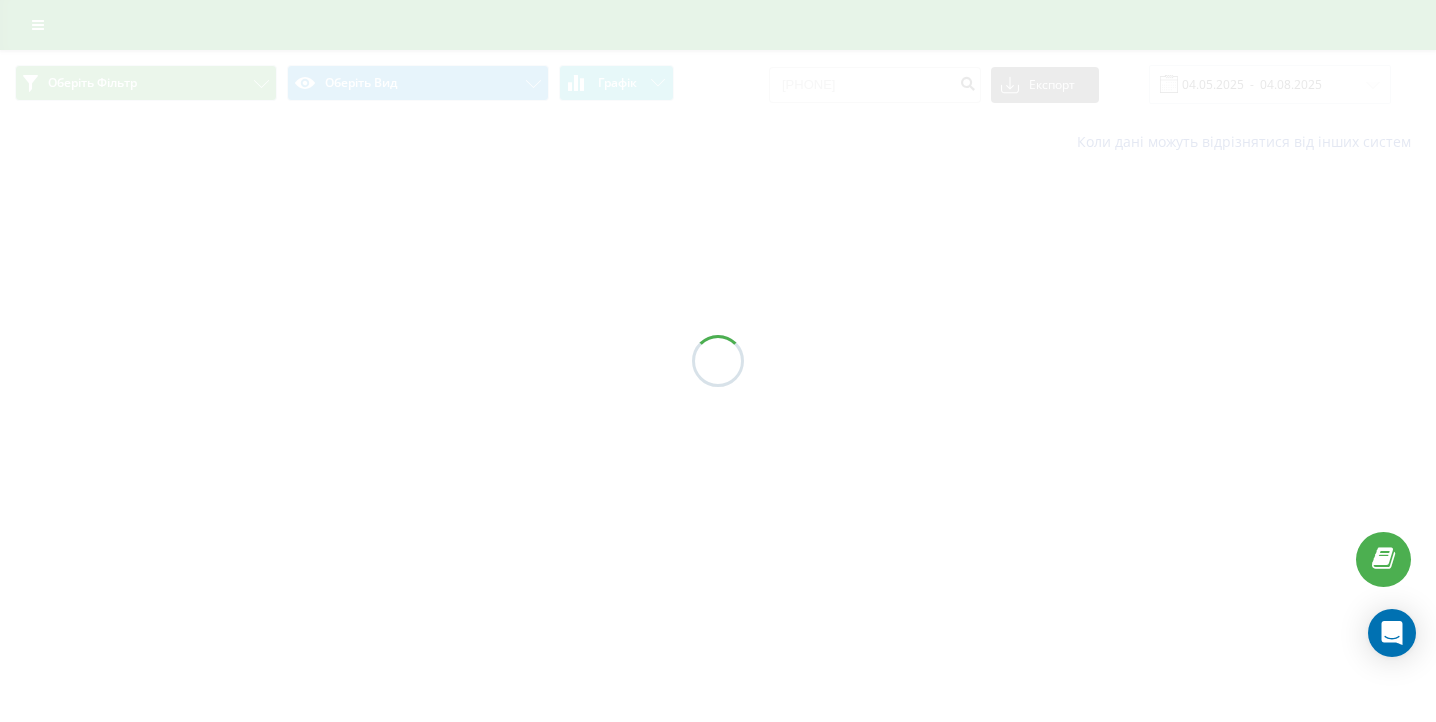 scroll, scrollTop: 0, scrollLeft: 0, axis: both 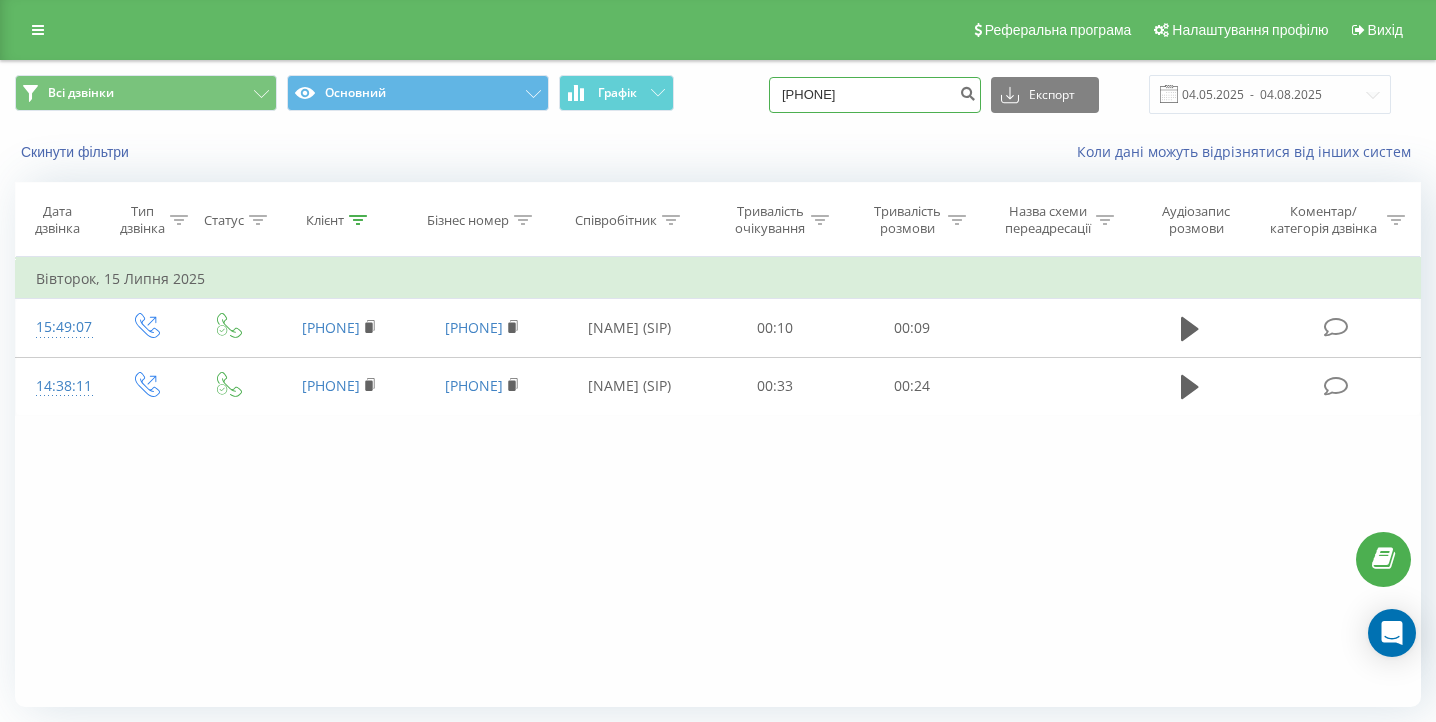 click on "[PHONE]" at bounding box center [875, 95] 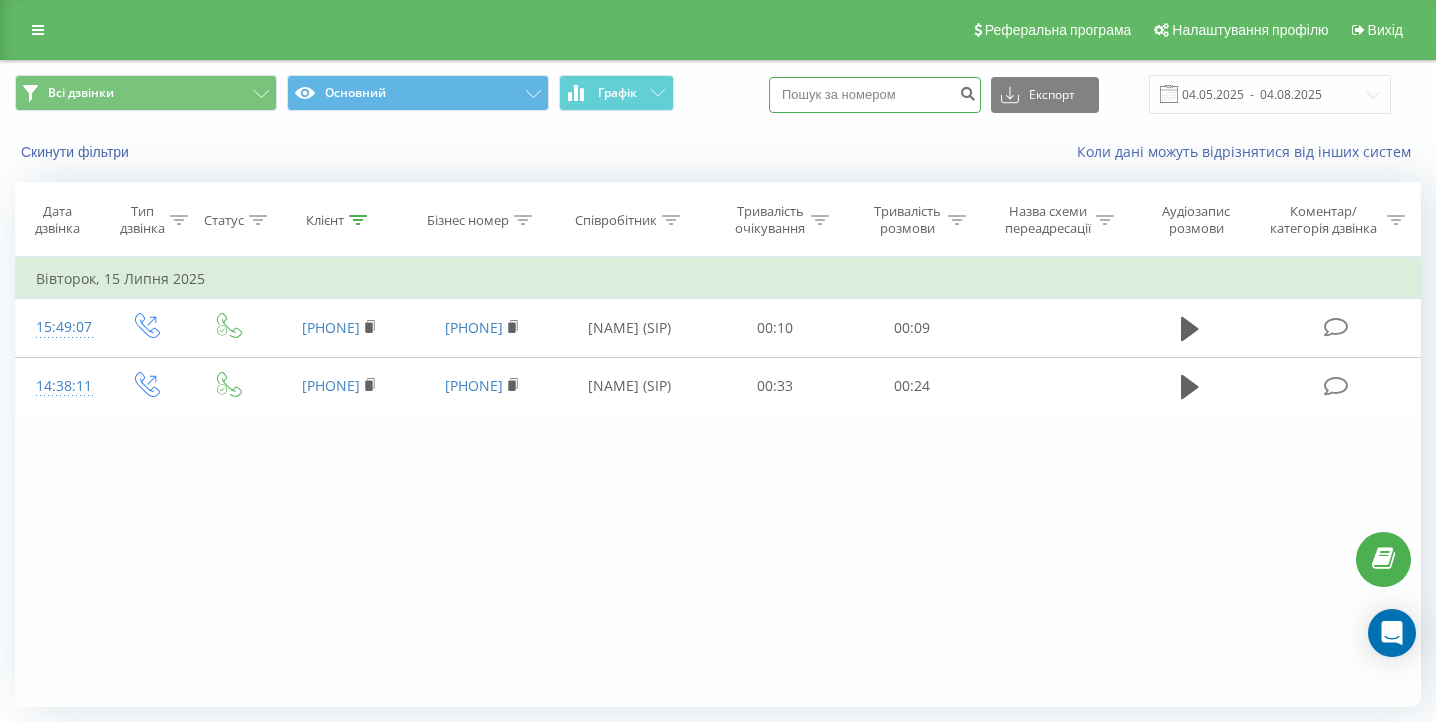 paste on "0950261615" 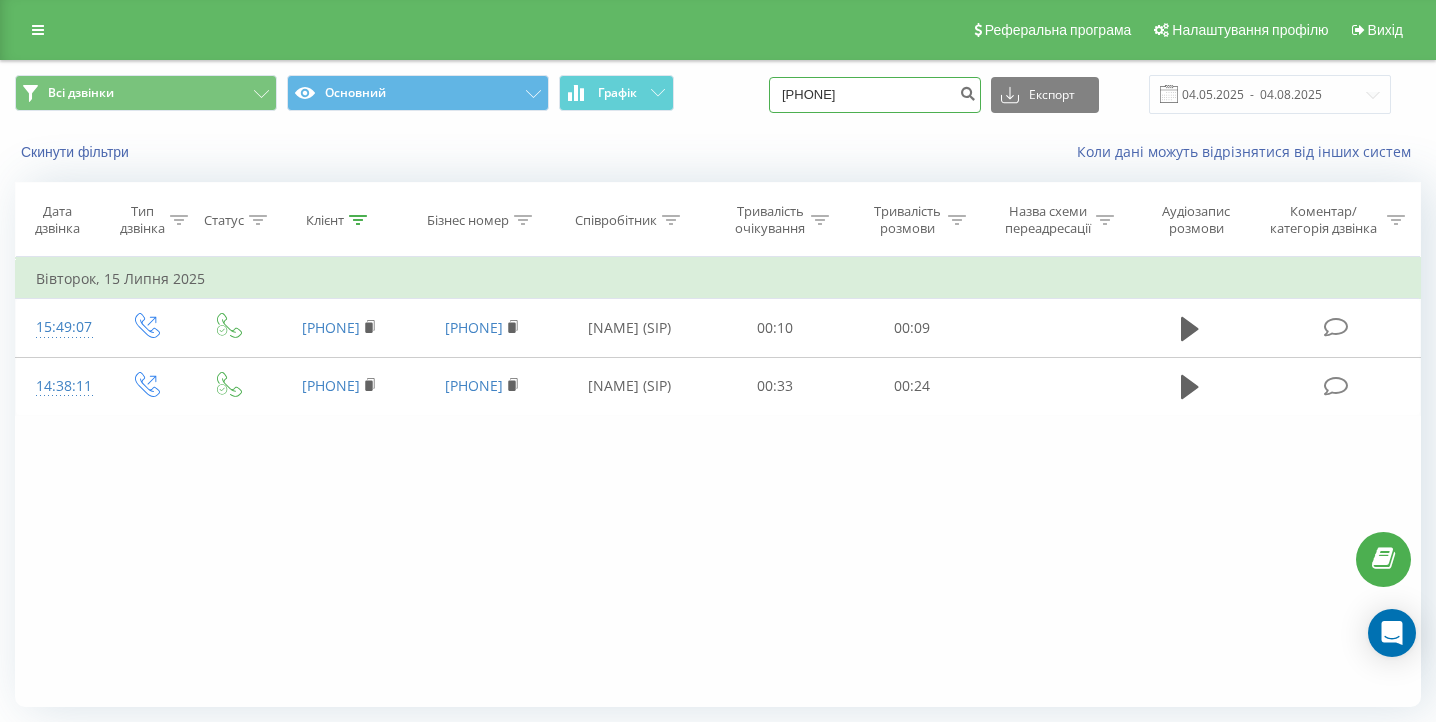 type on "0950261615" 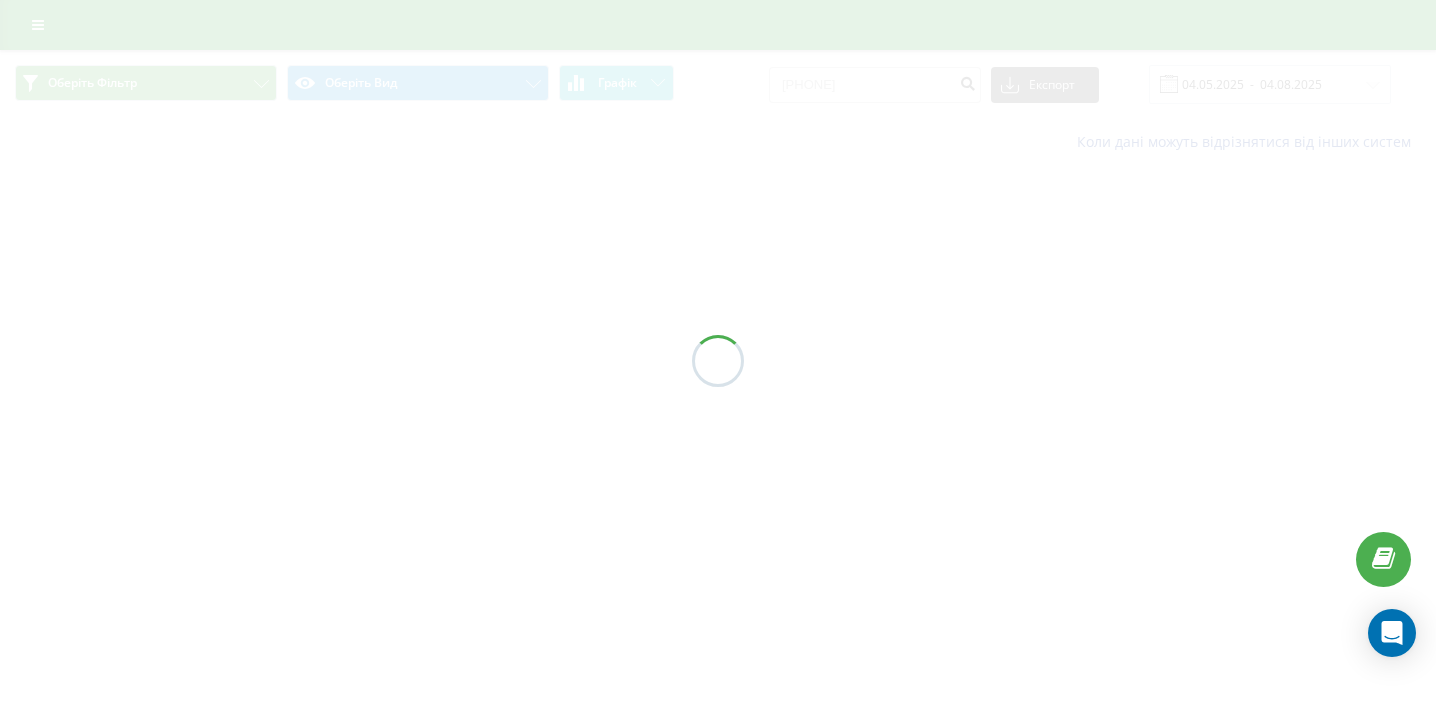 scroll, scrollTop: 0, scrollLeft: 0, axis: both 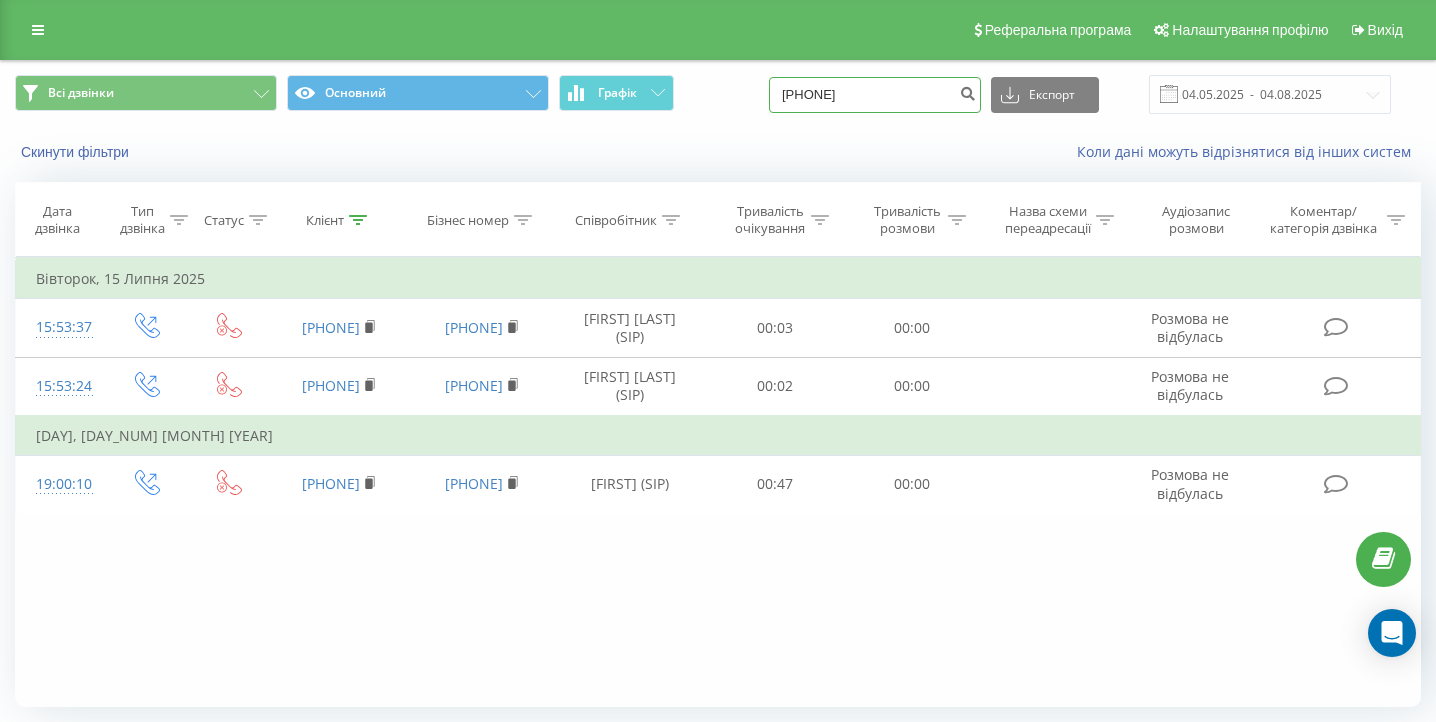 click on "0950261615" at bounding box center (875, 95) 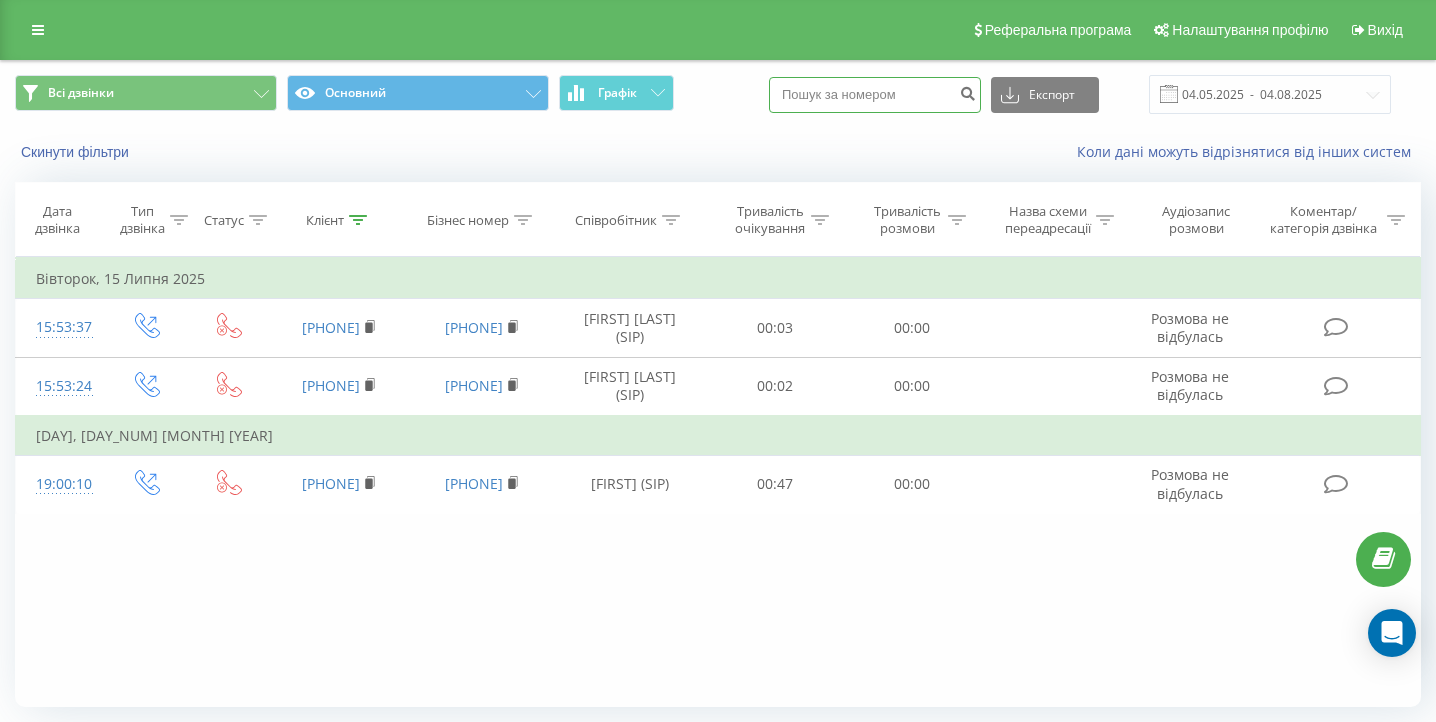paste on "0935465496" 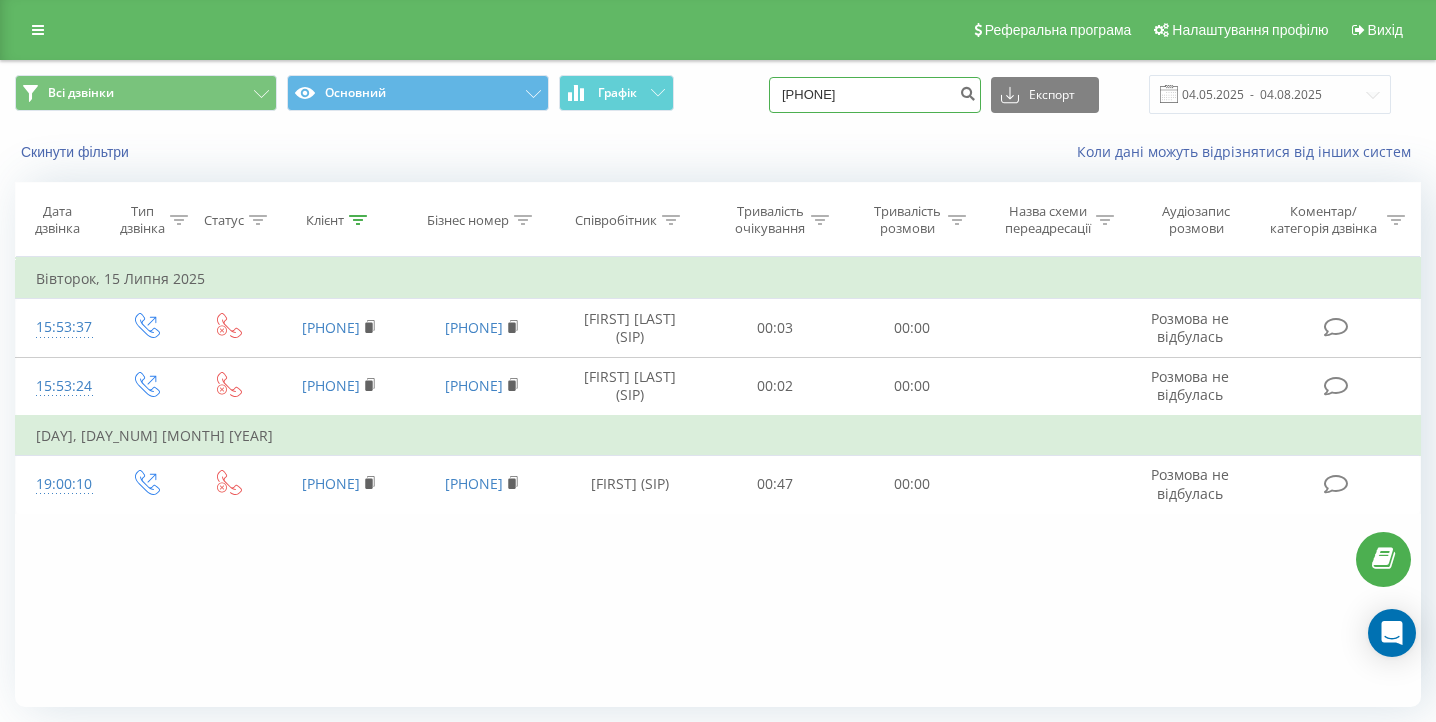 type on "0935465496" 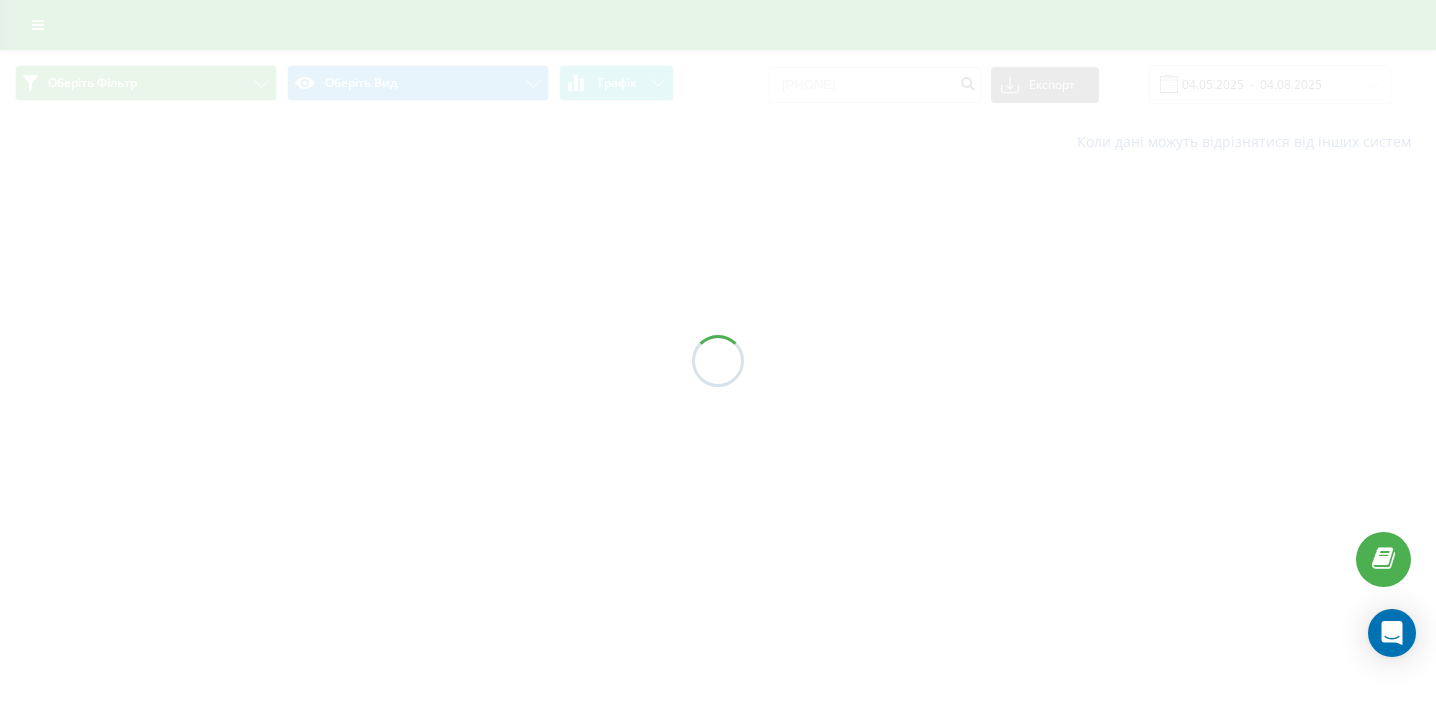 scroll, scrollTop: 0, scrollLeft: 0, axis: both 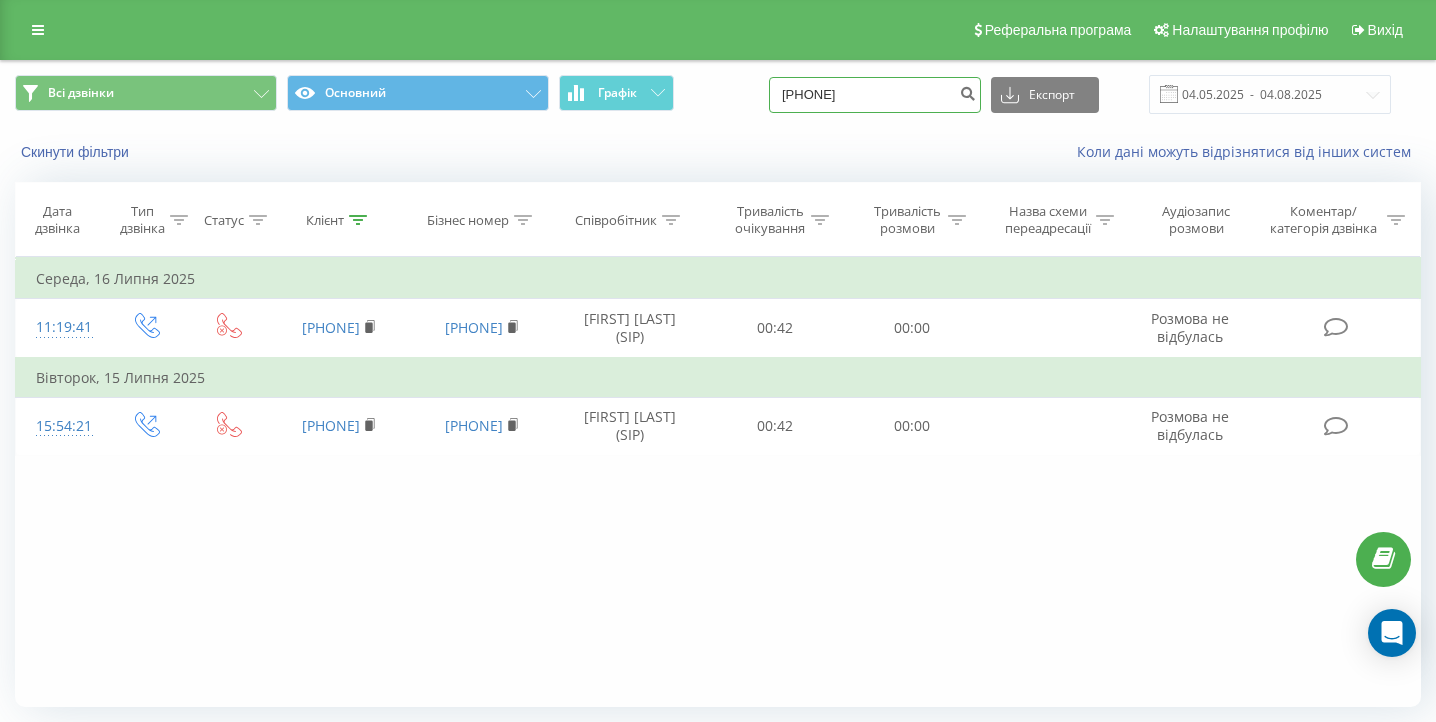 click on "[PHONE]" at bounding box center [875, 95] 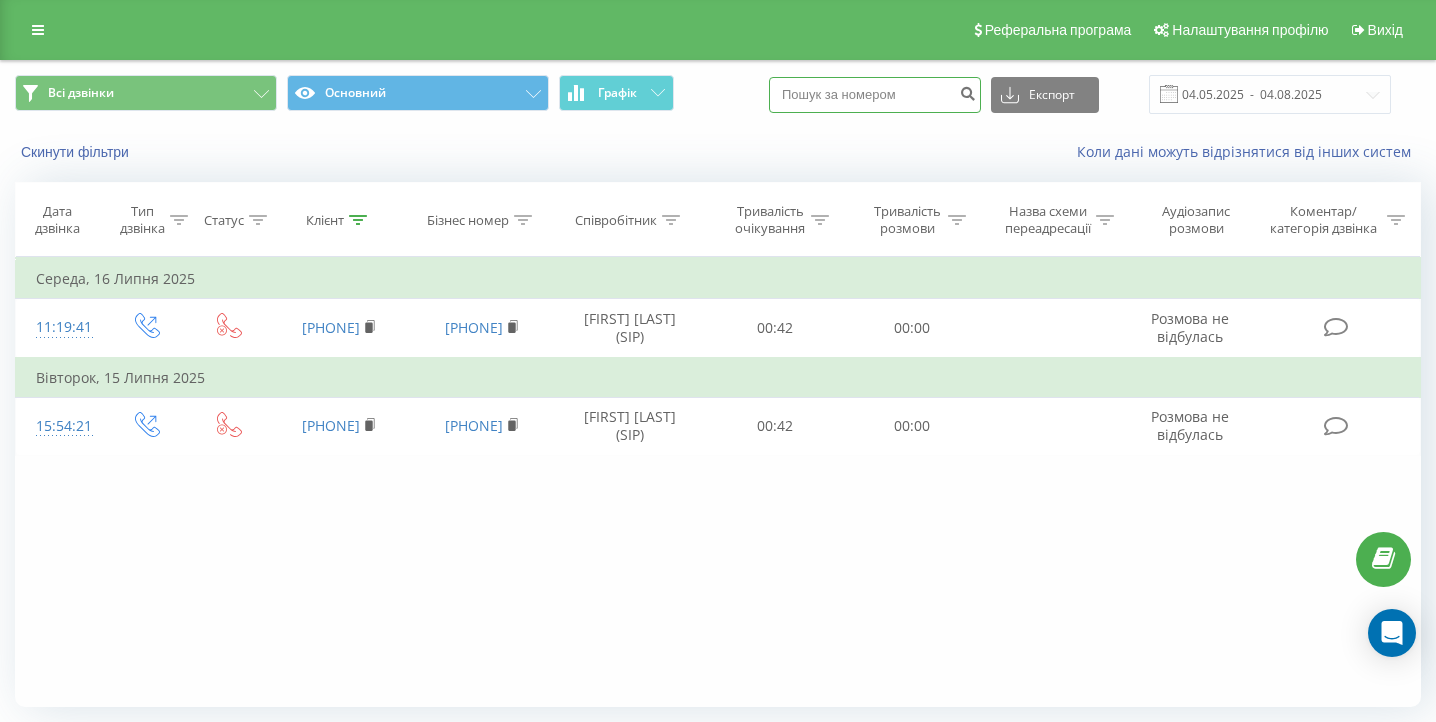 paste on "0980765424" 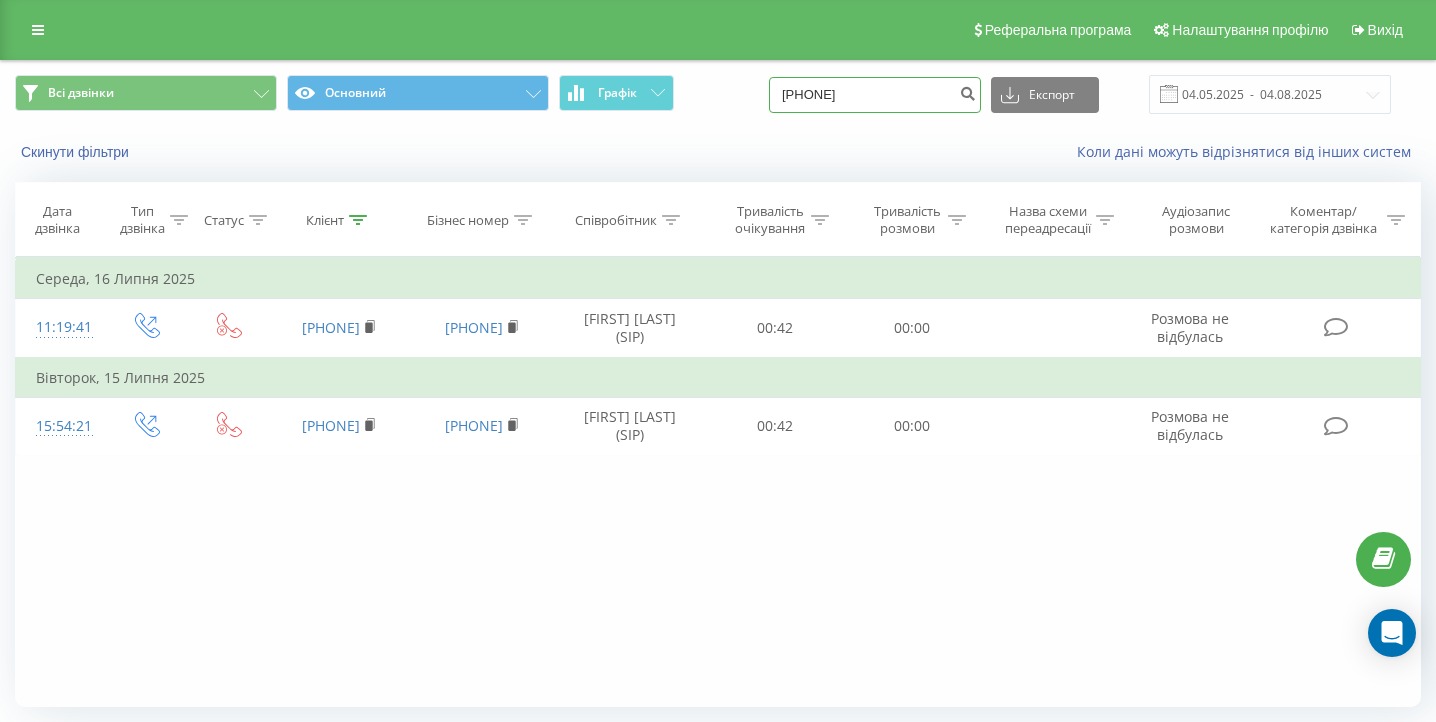 type on "0980765424" 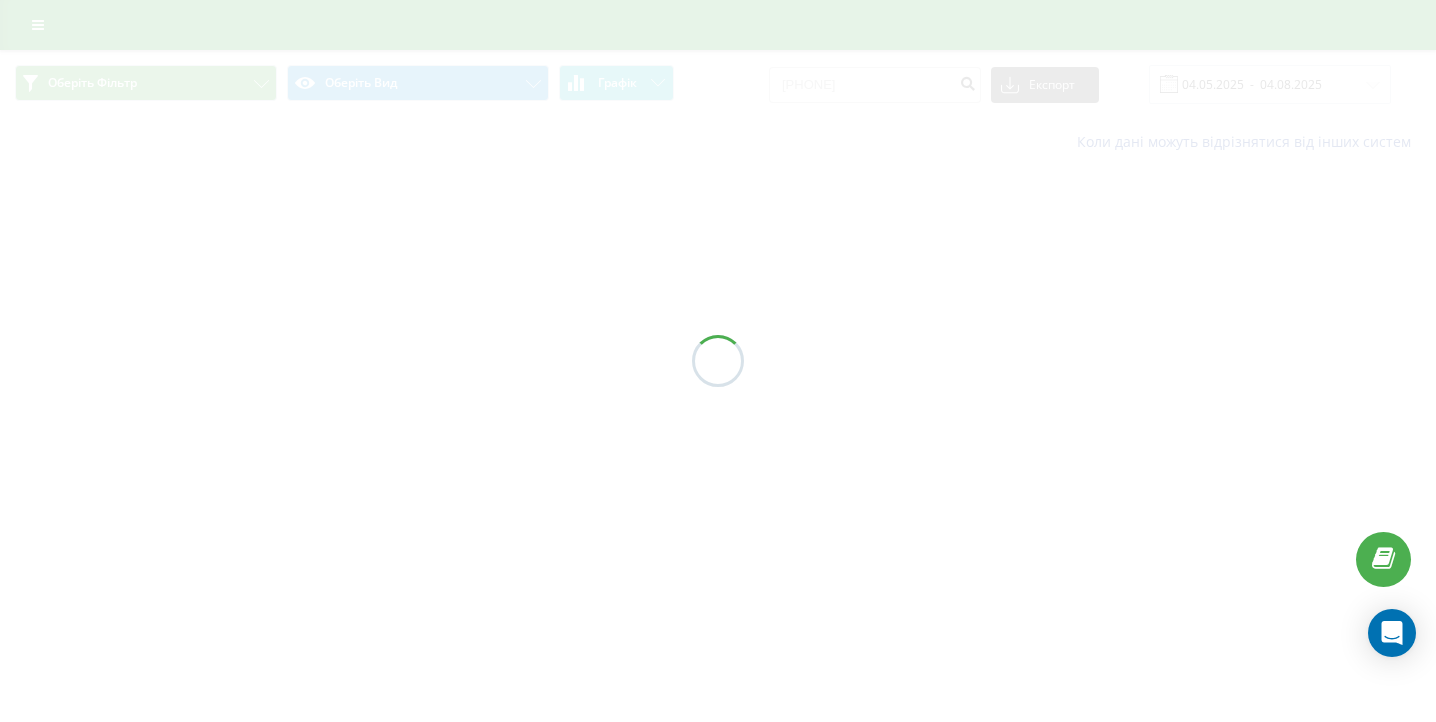 scroll, scrollTop: 0, scrollLeft: 0, axis: both 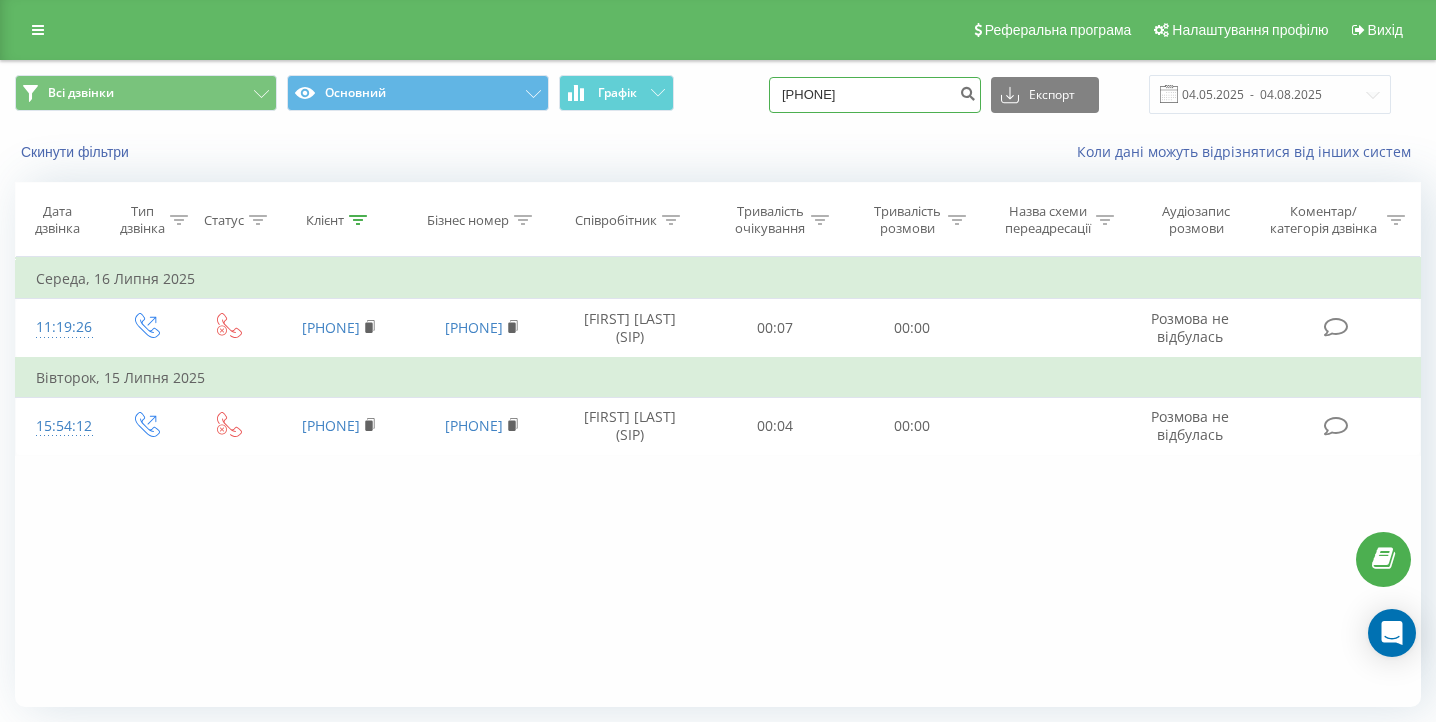 click on "0980765424" at bounding box center (875, 95) 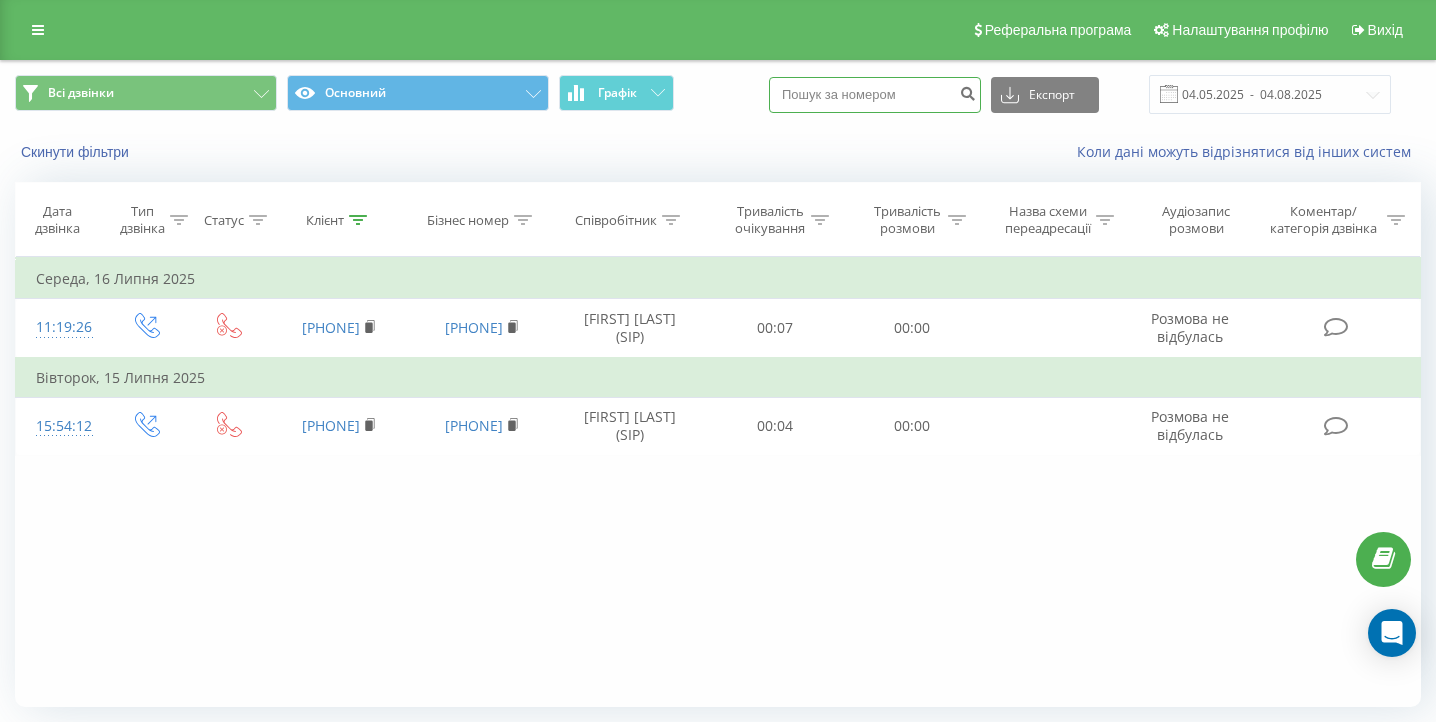 paste on "066 774 47 67" 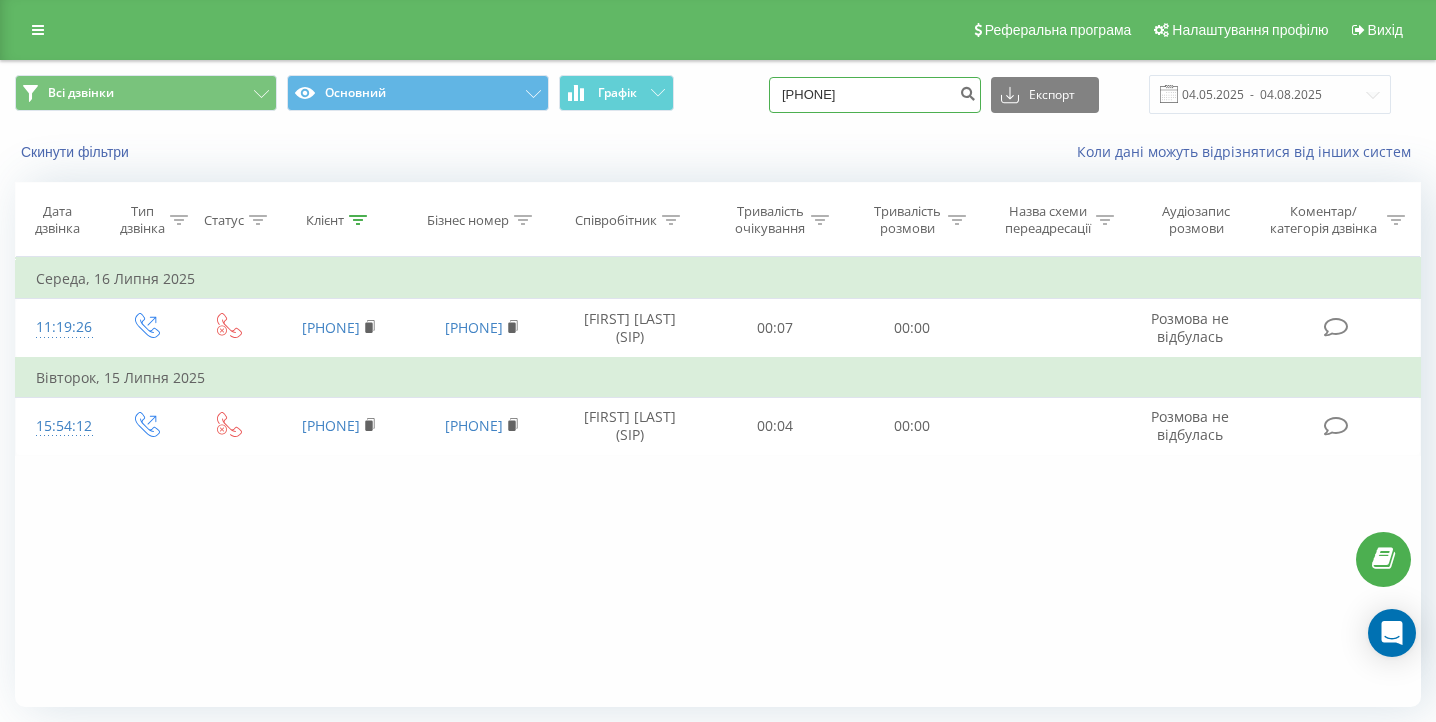type on "066 774 47 67" 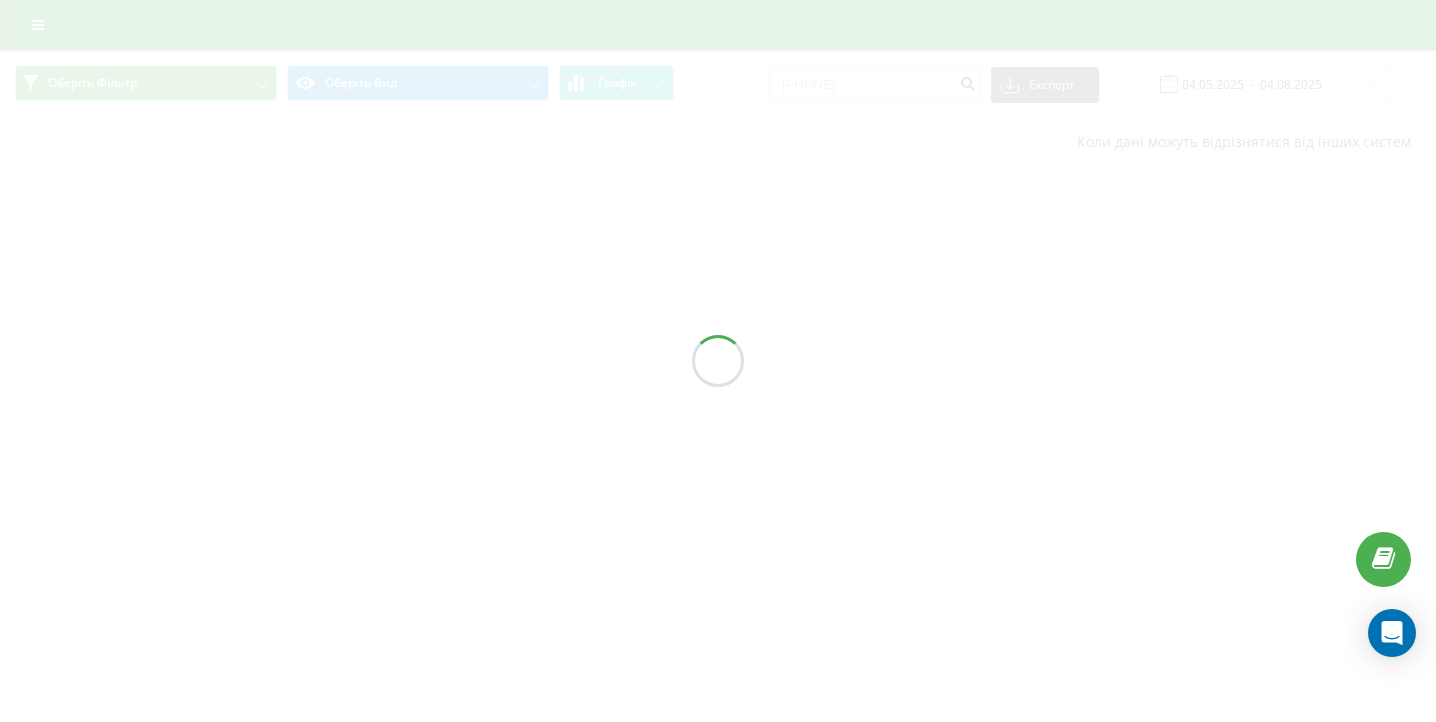 scroll, scrollTop: 0, scrollLeft: 0, axis: both 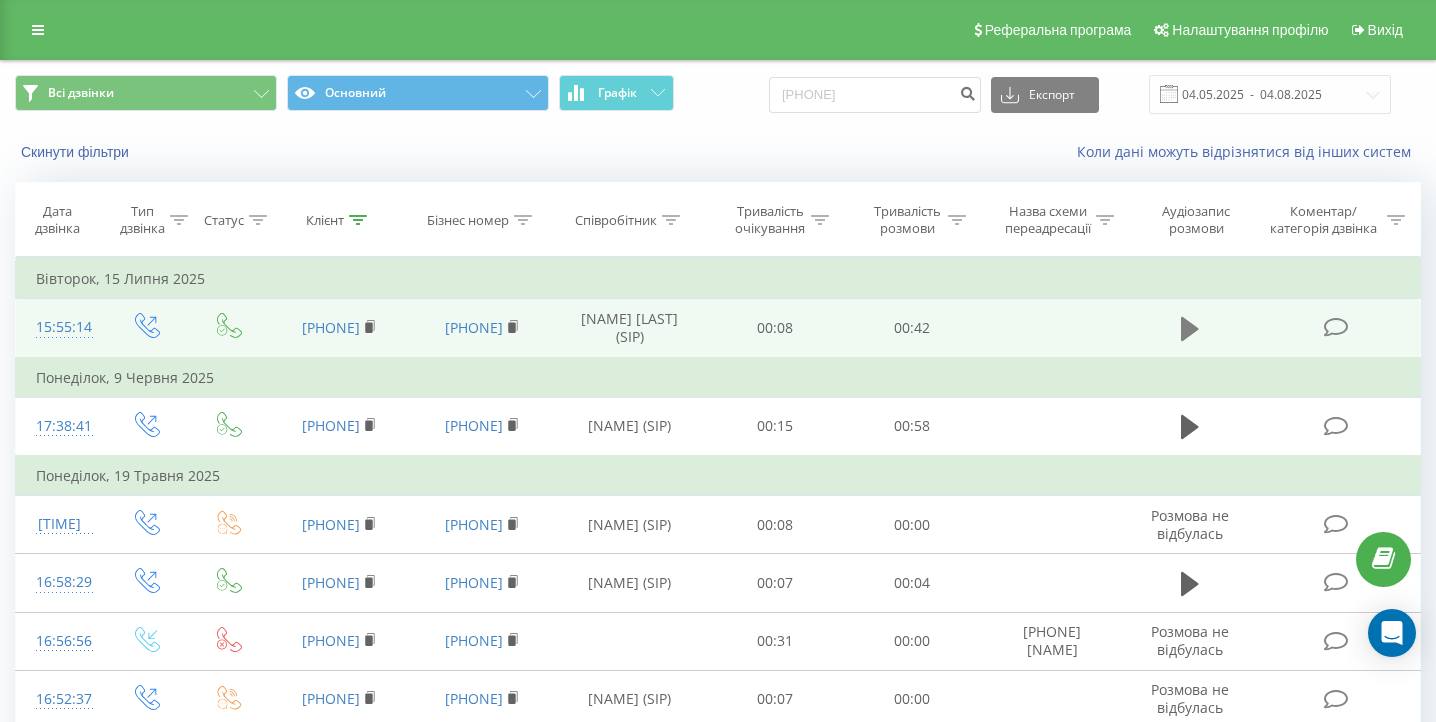 click 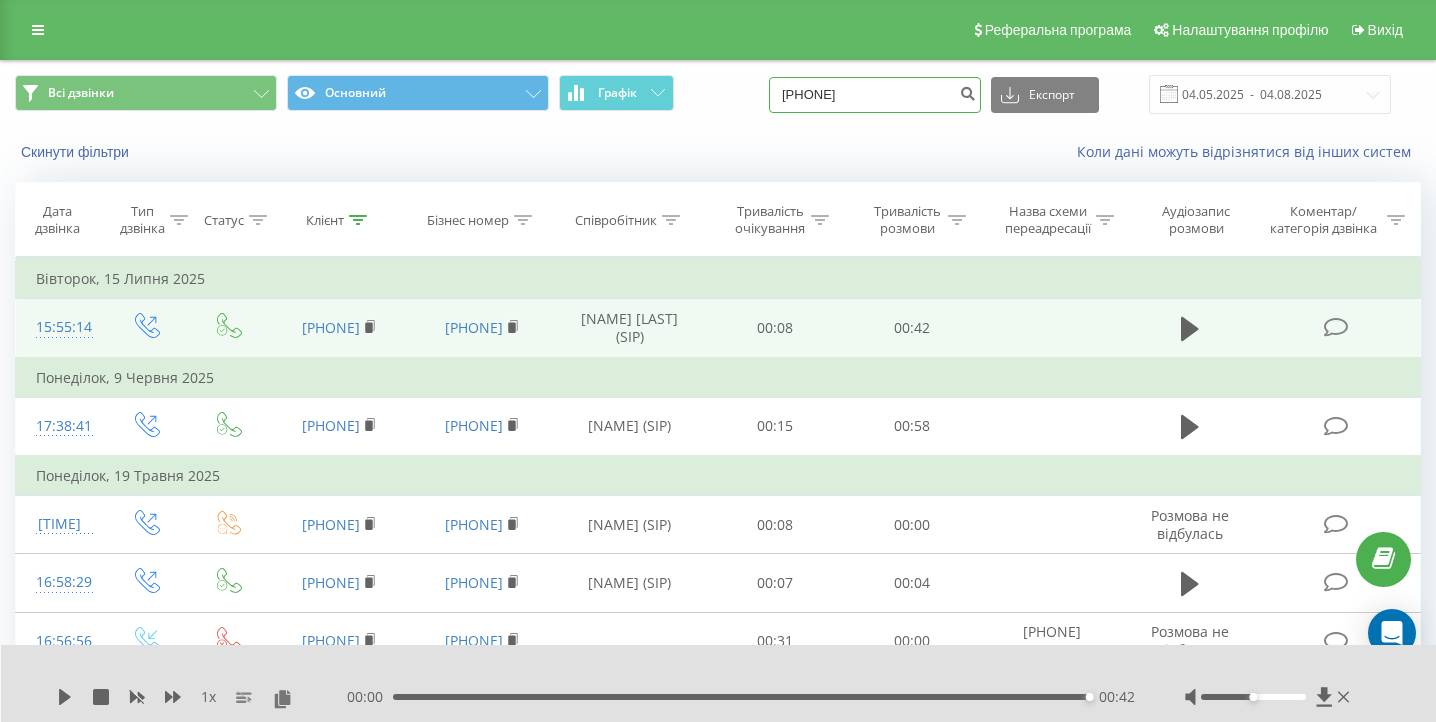 click on "[PHONE]" at bounding box center [875, 95] 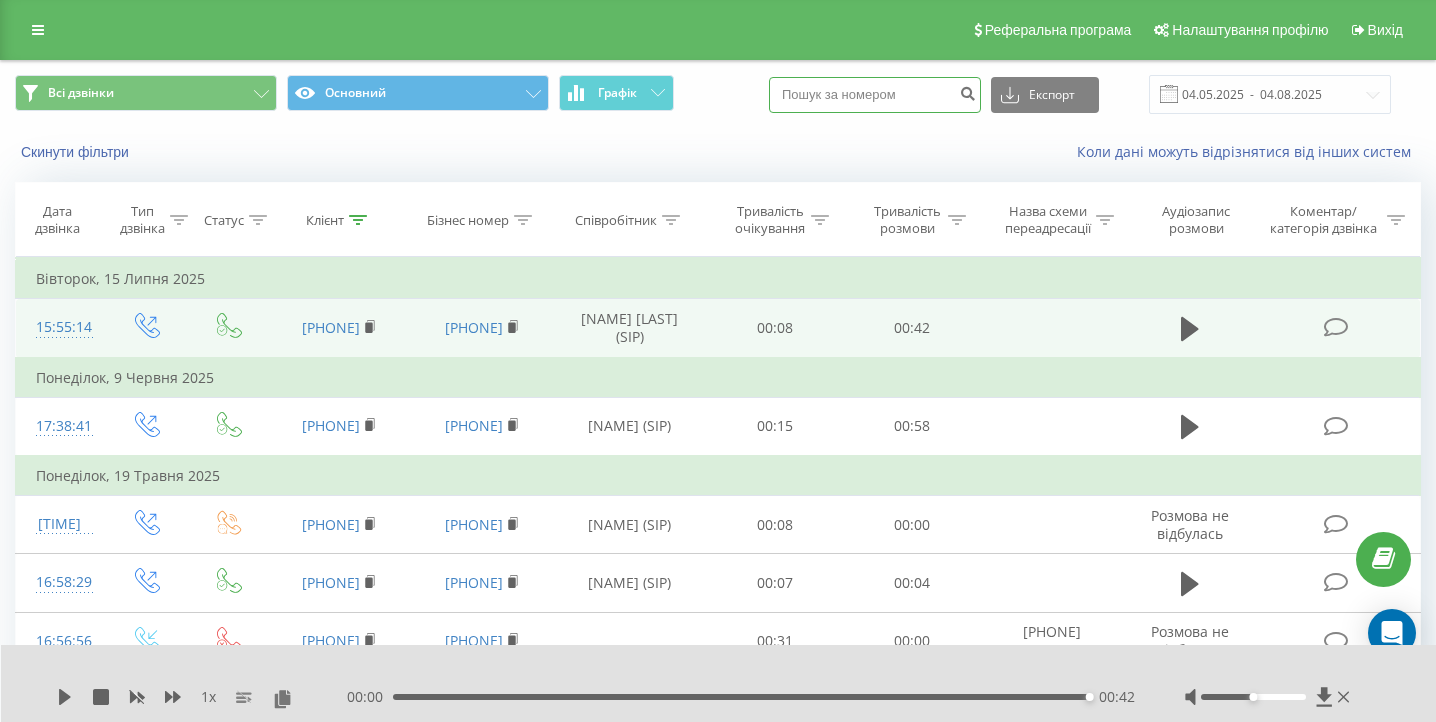 paste on "[PHONE]" 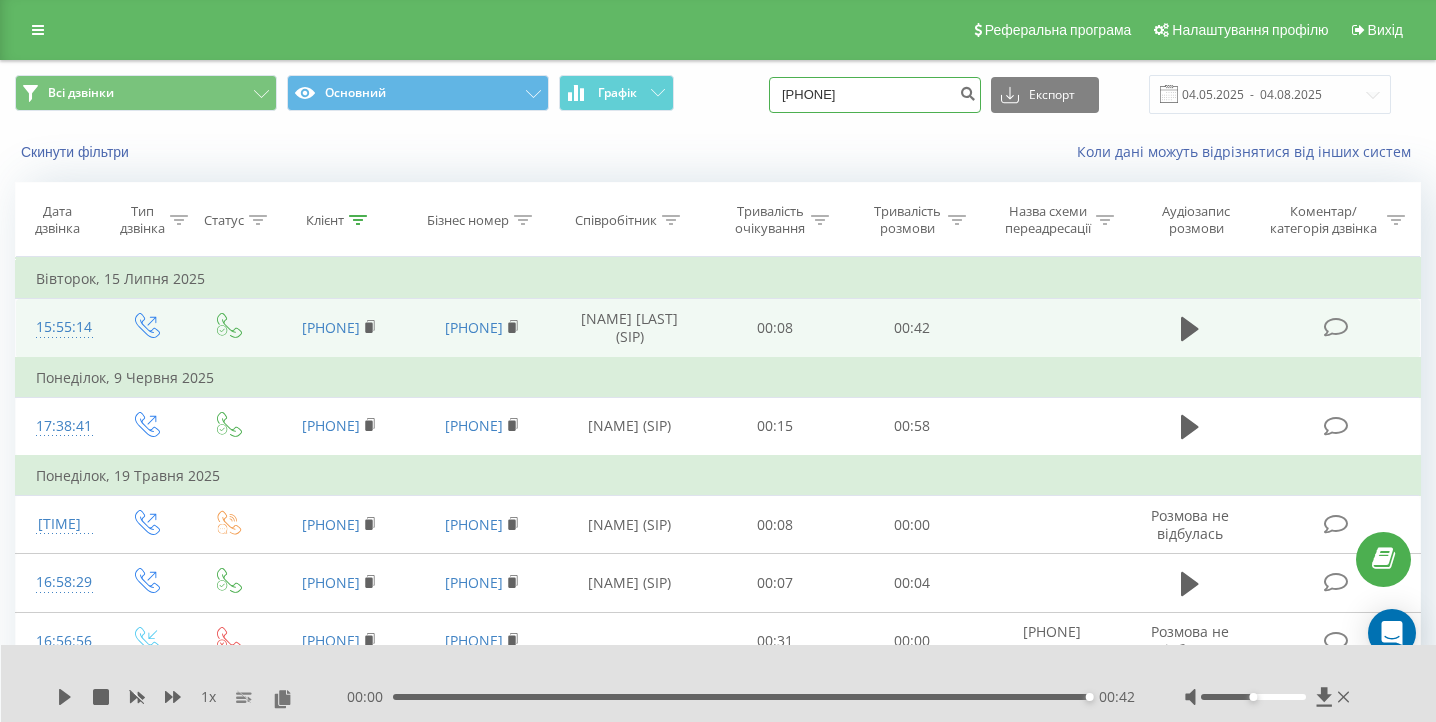 type on "[PHONE]" 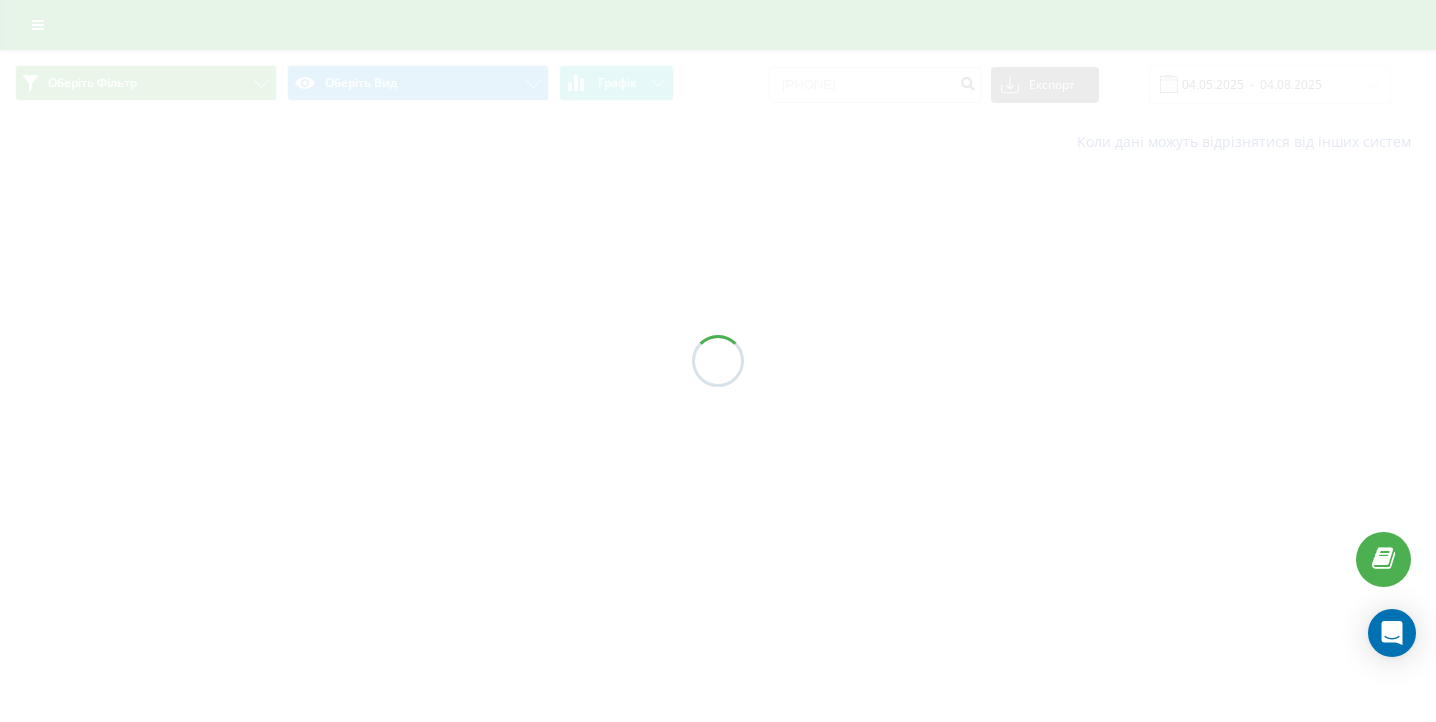 scroll, scrollTop: 0, scrollLeft: 0, axis: both 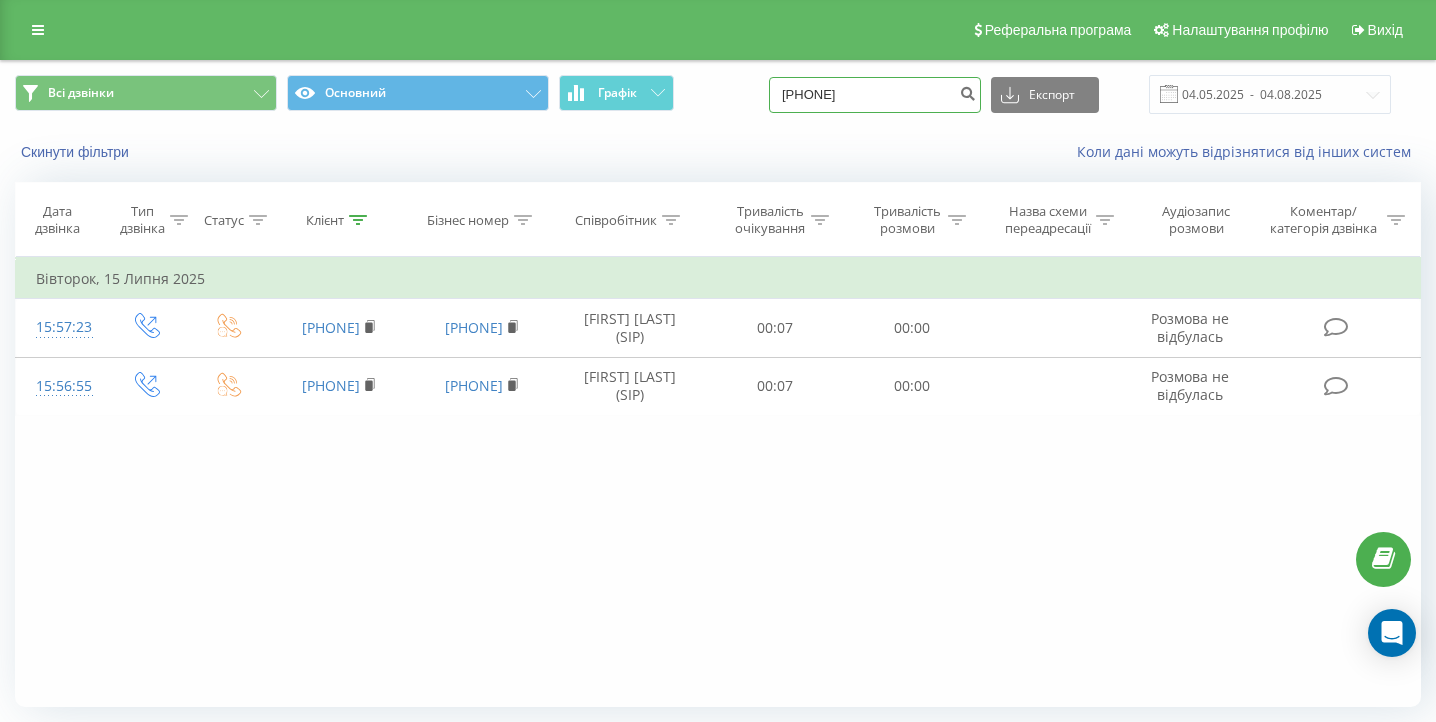 click on "0635068639" at bounding box center (875, 95) 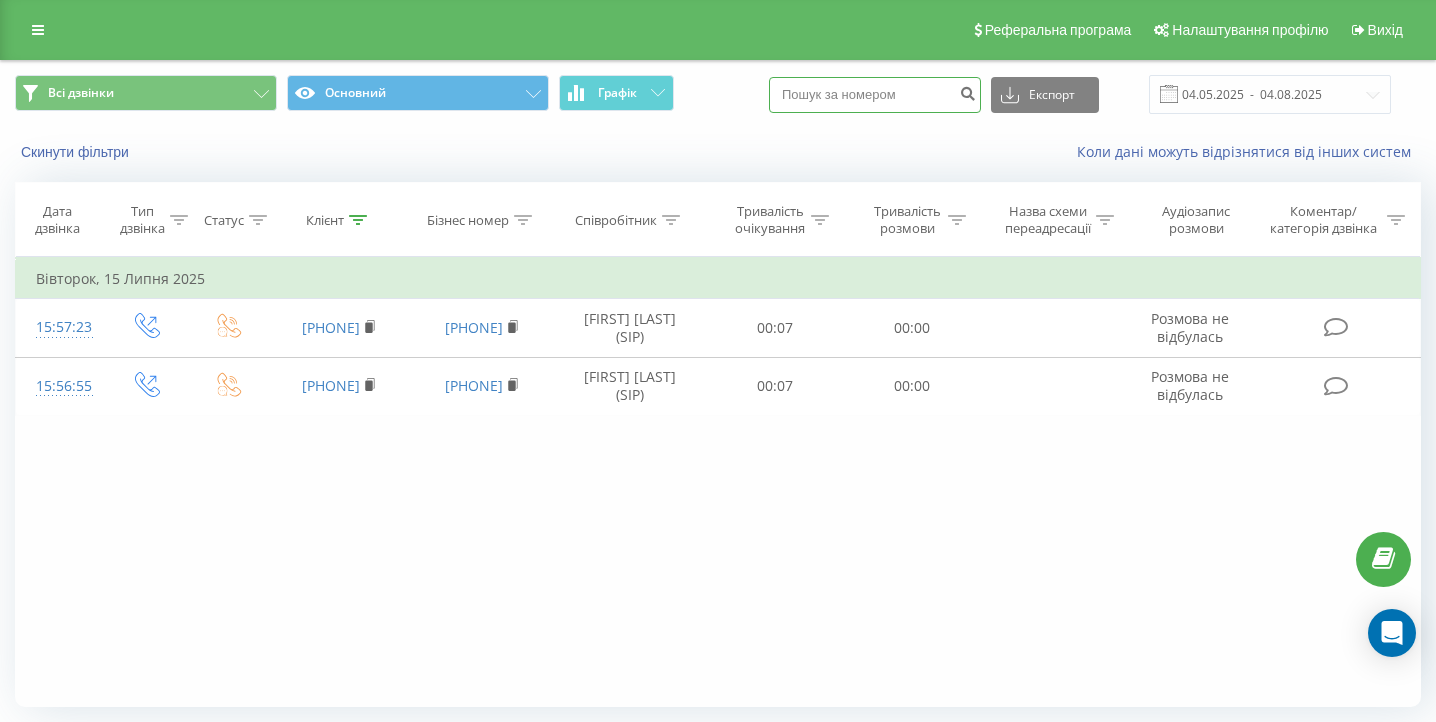 paste on "[PHONE]" 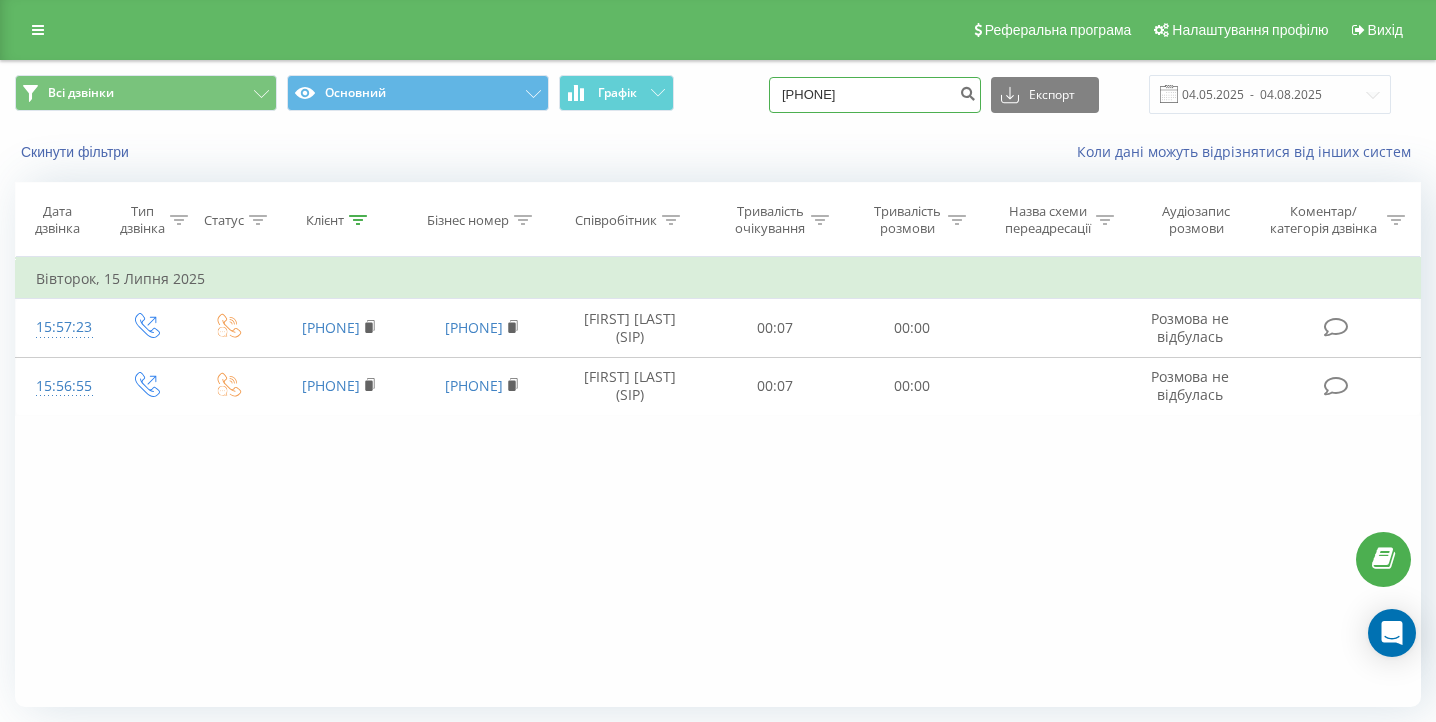 type on "[PHONE]" 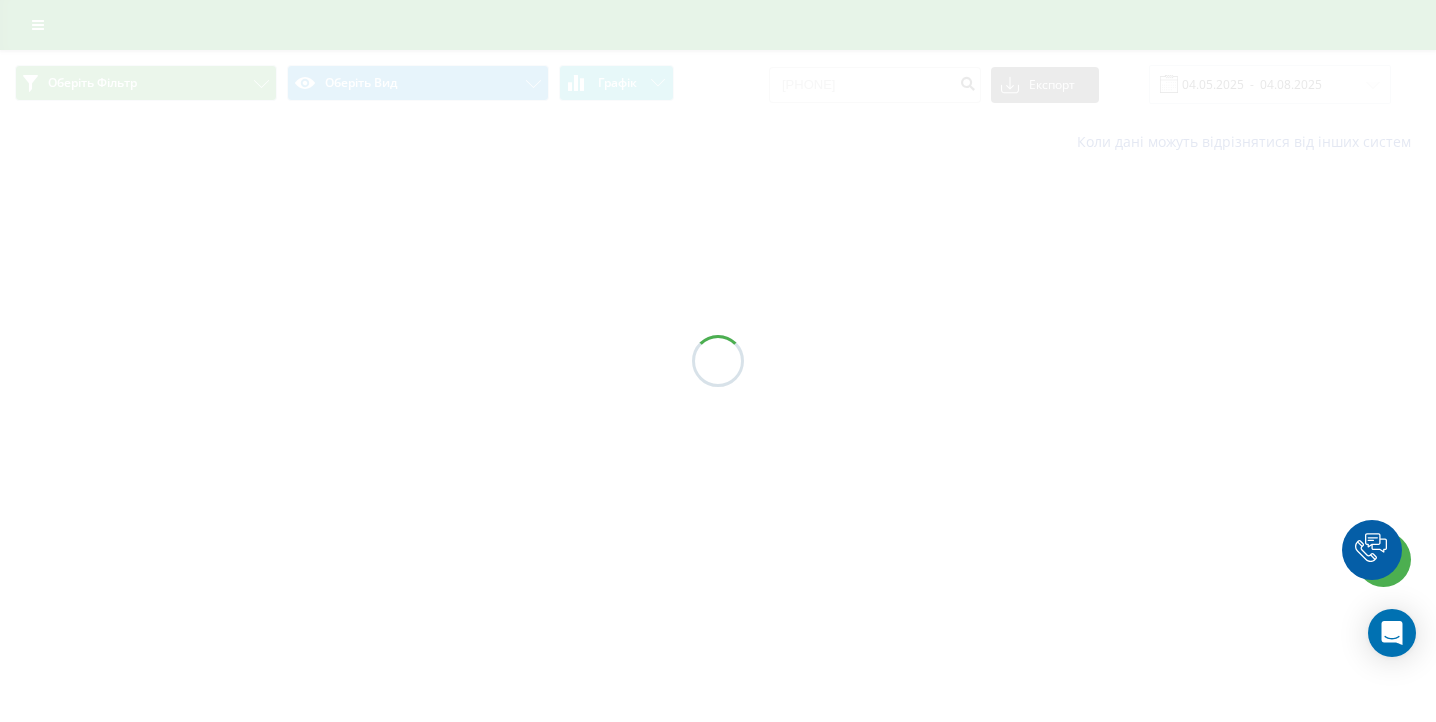 scroll, scrollTop: 0, scrollLeft: 0, axis: both 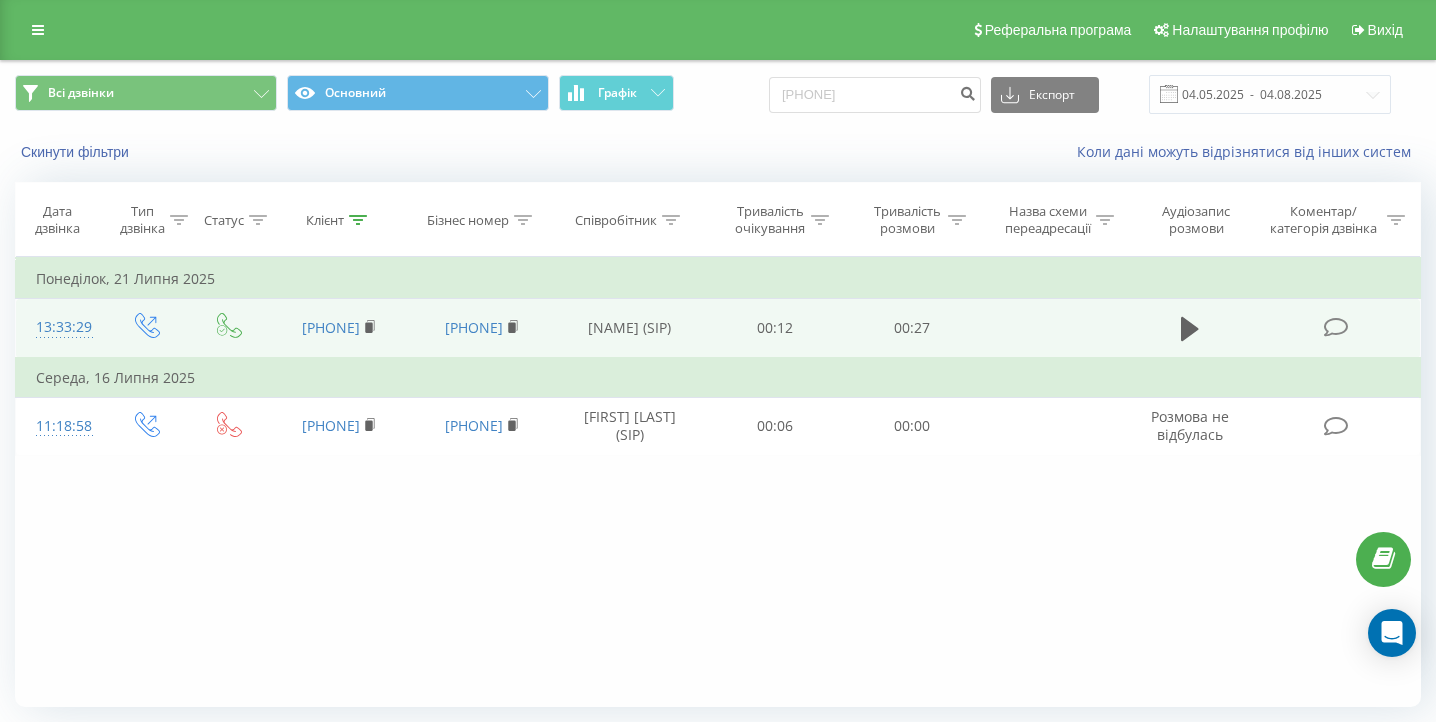 click at bounding box center [1190, 328] 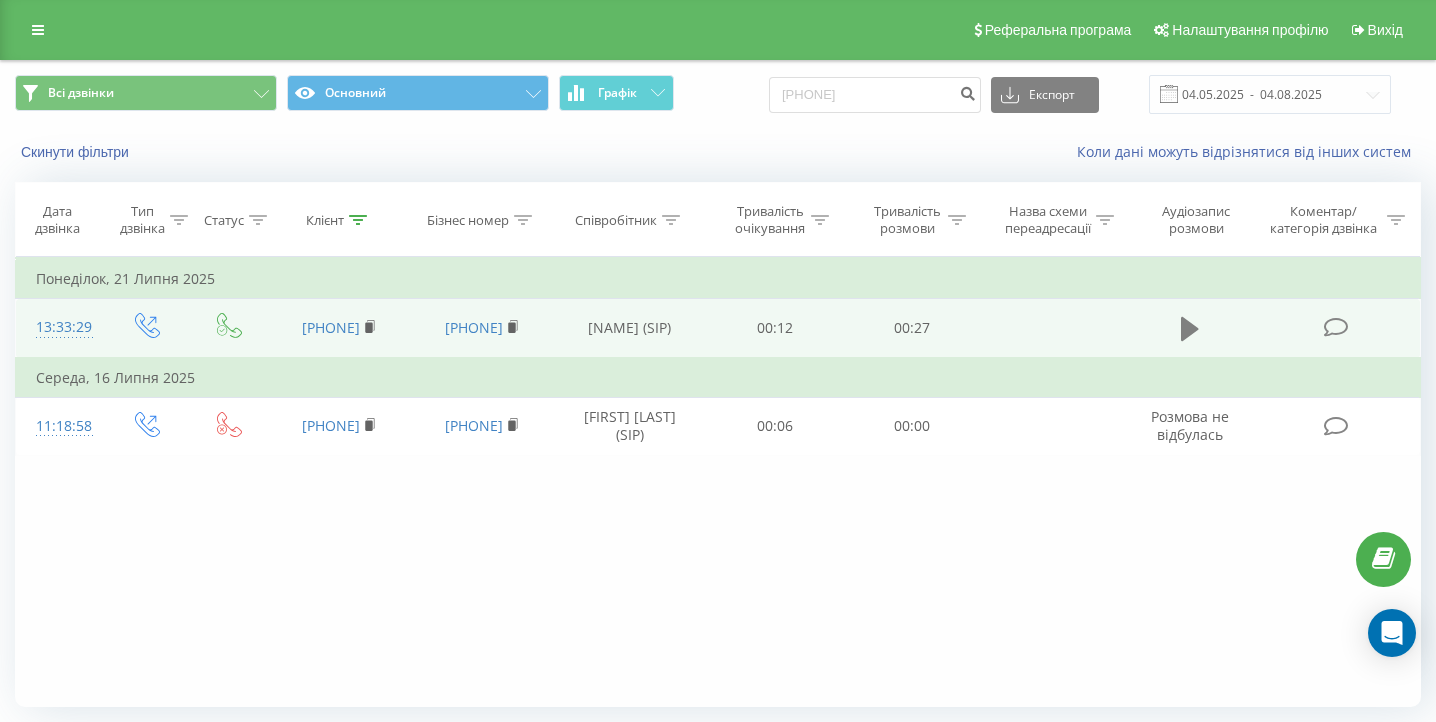click 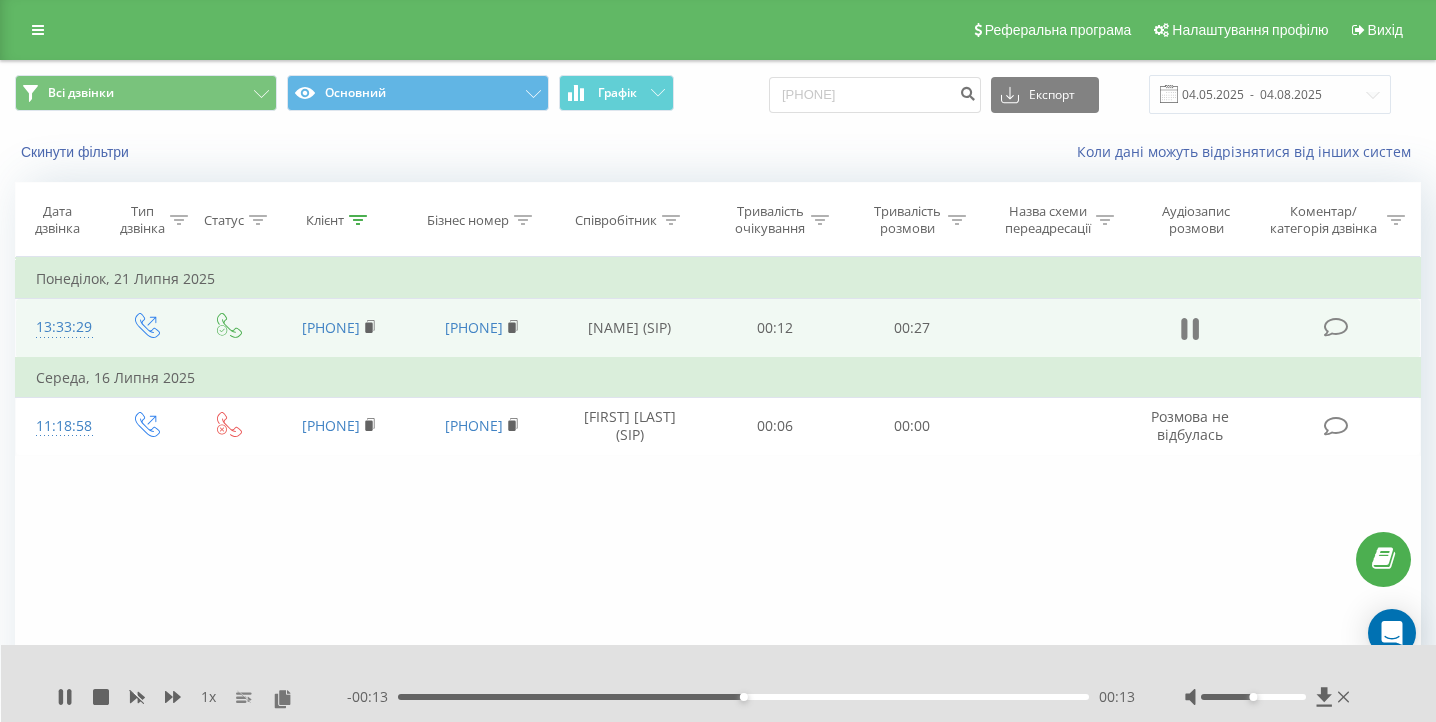 click 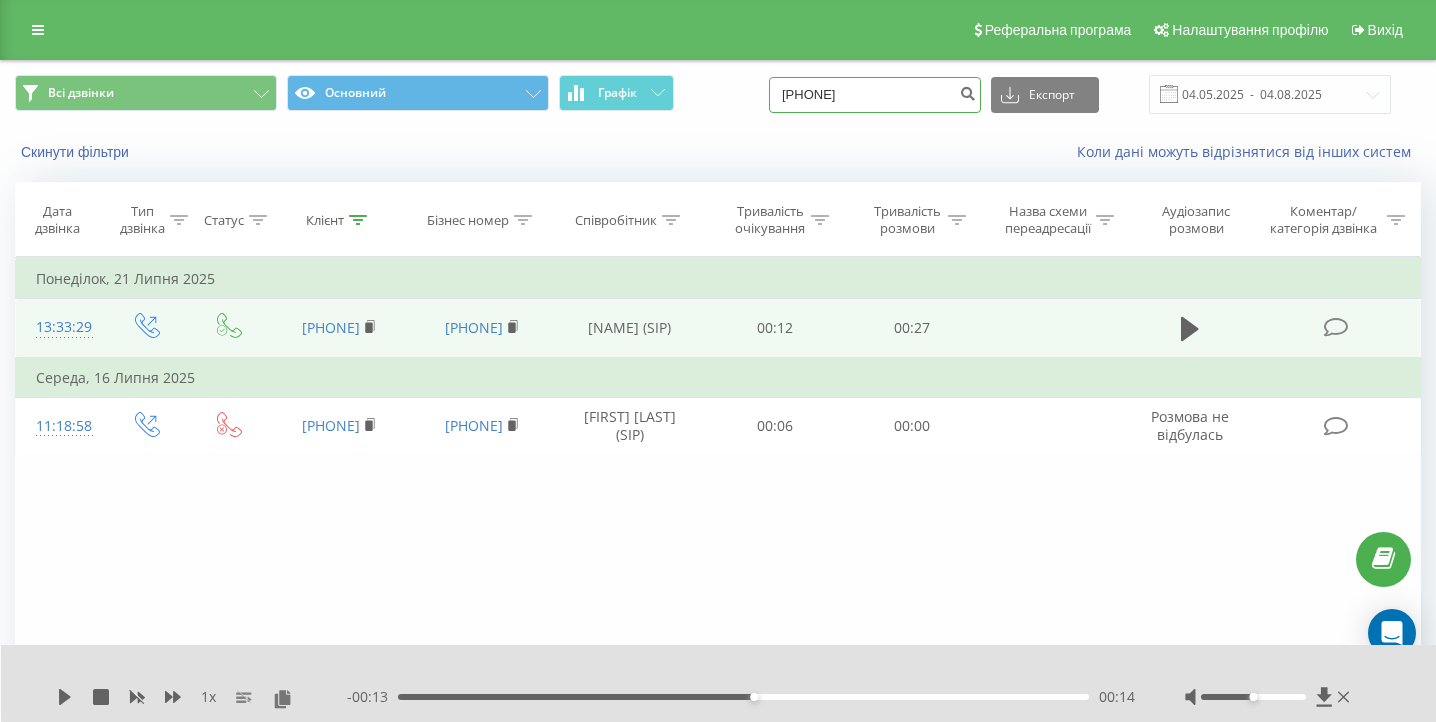 click on "380674733219" at bounding box center (875, 95) 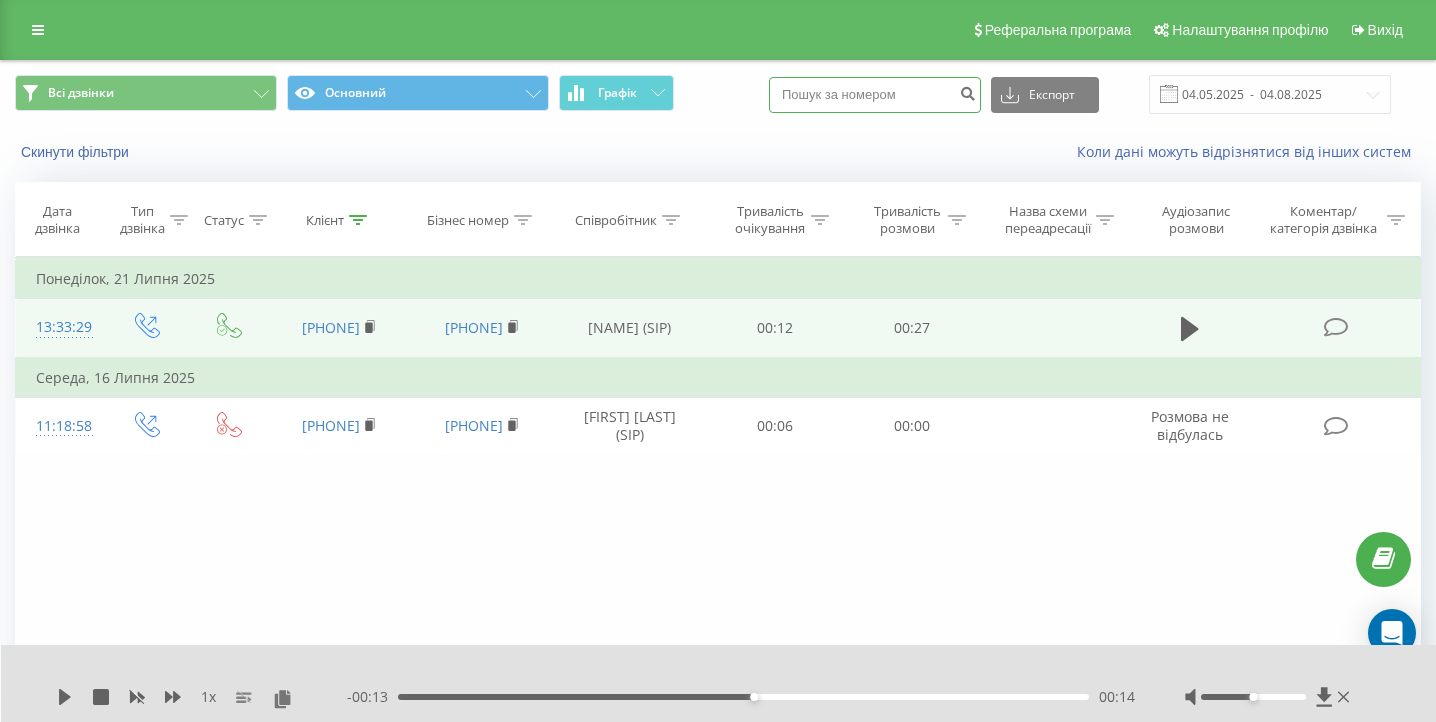 paste on "[PHONE]" 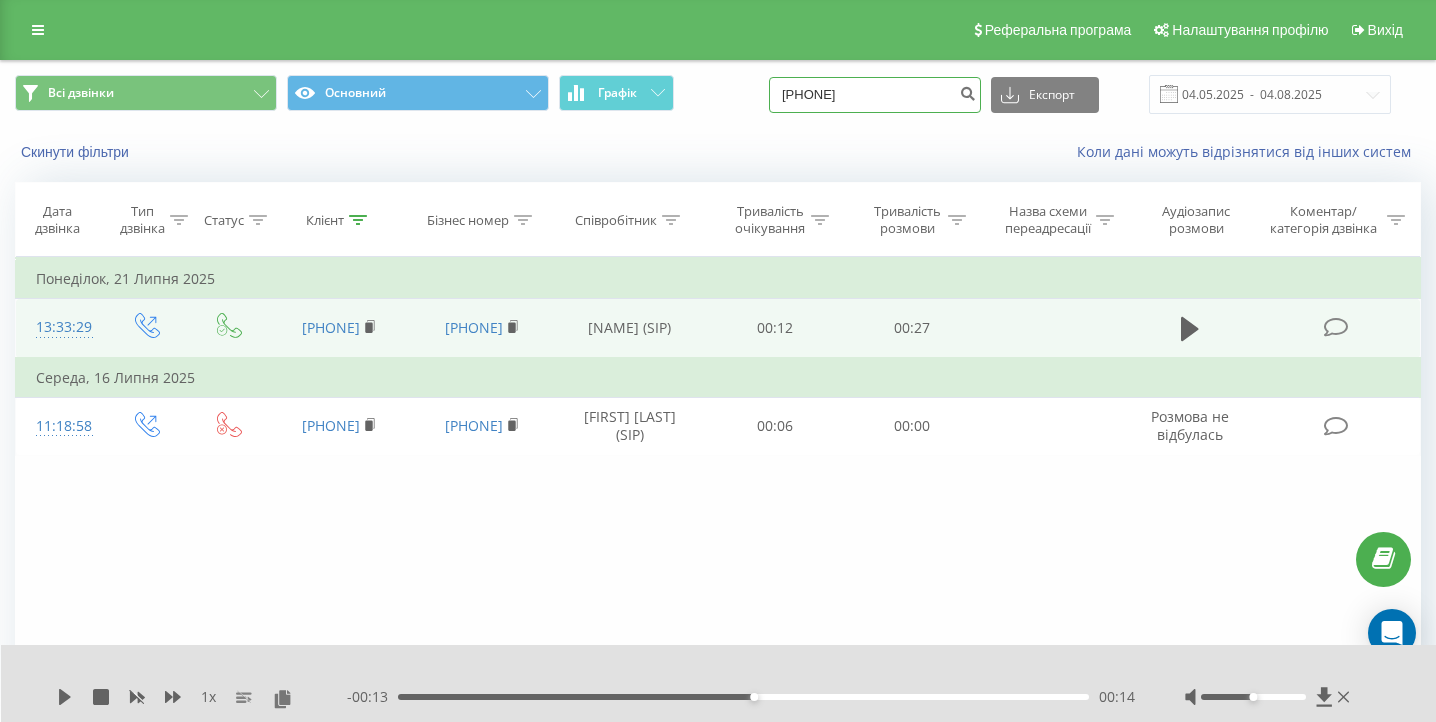 type on "[PHONE]" 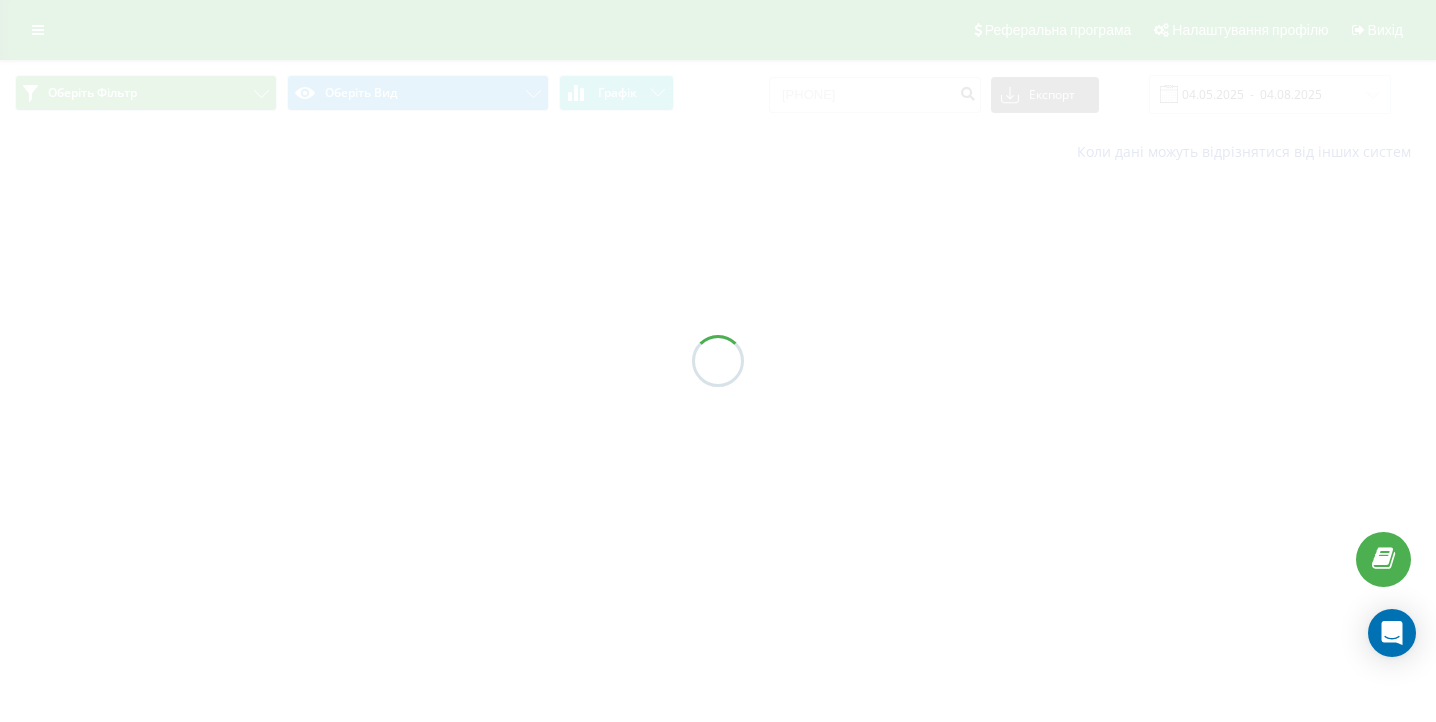 scroll, scrollTop: 0, scrollLeft: 0, axis: both 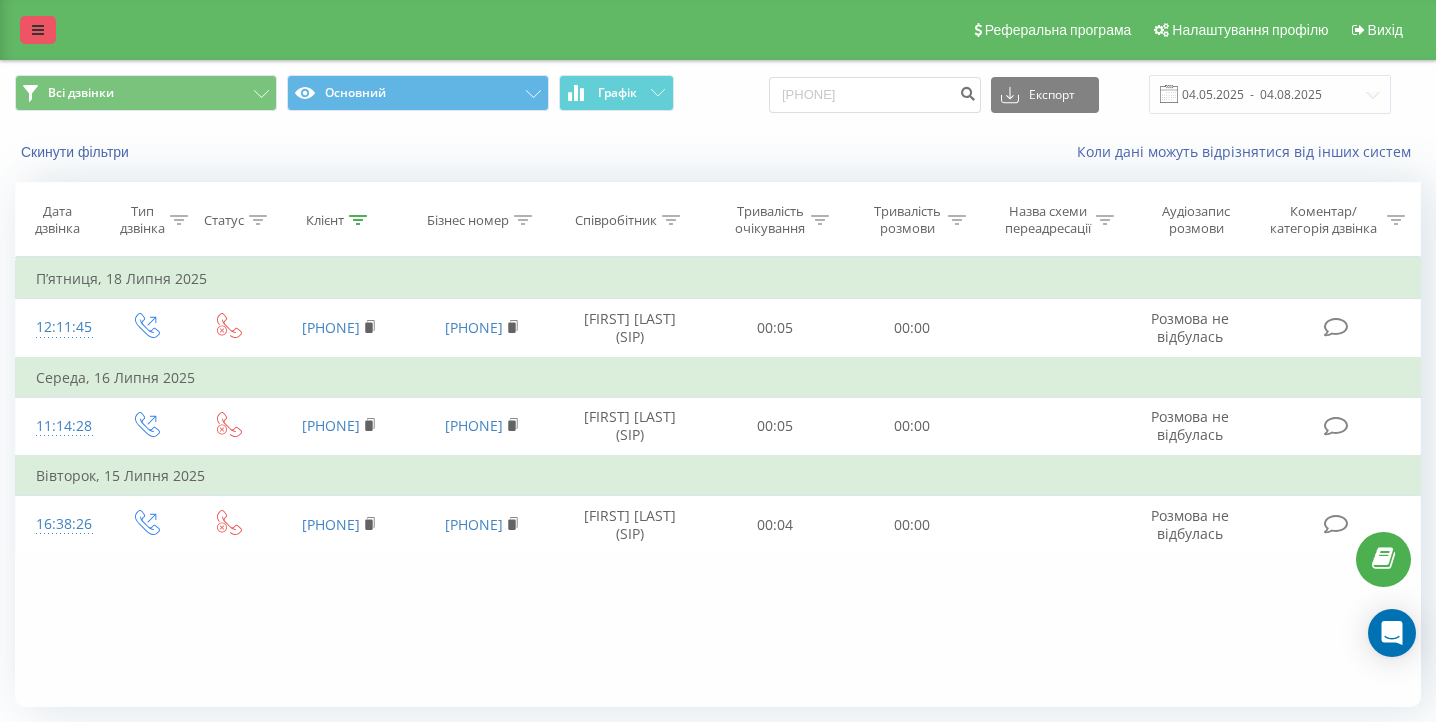 click at bounding box center (38, 30) 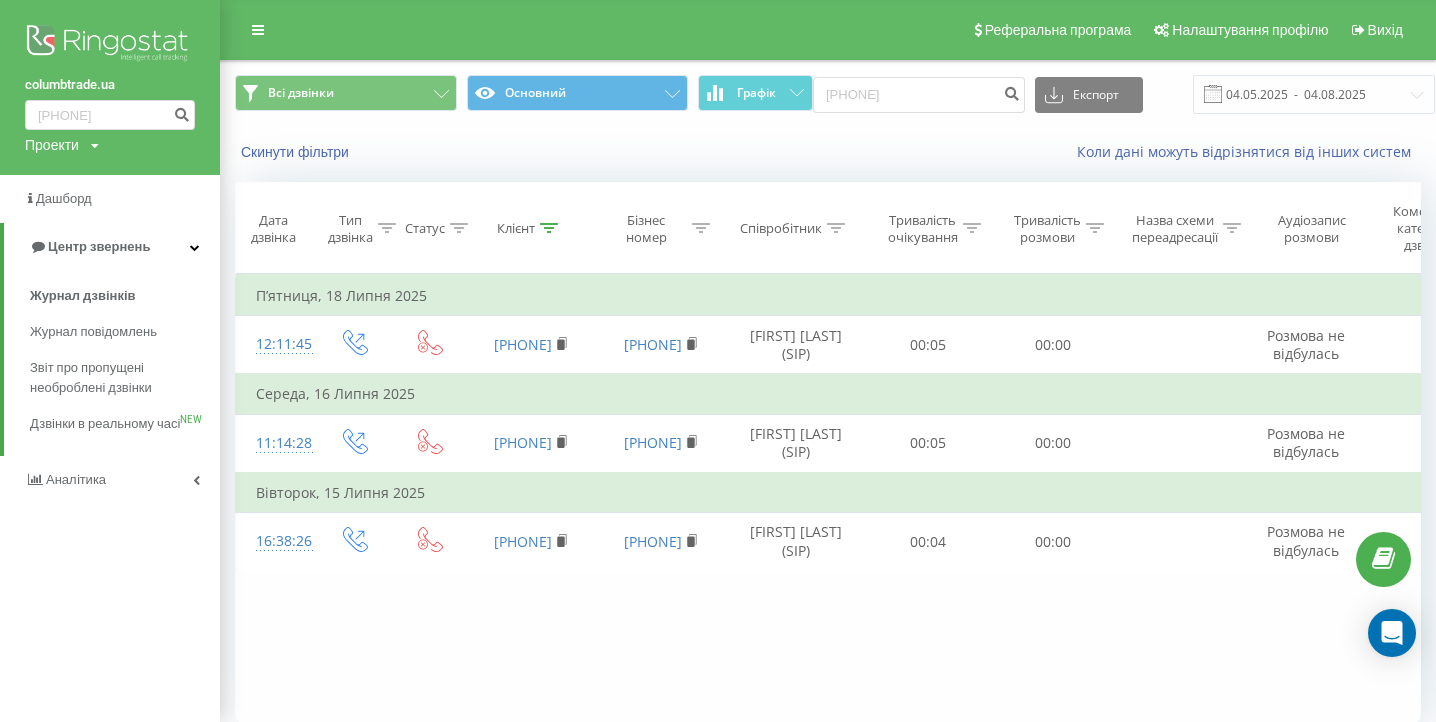 click on "Аналiтика" at bounding box center [76, 479] 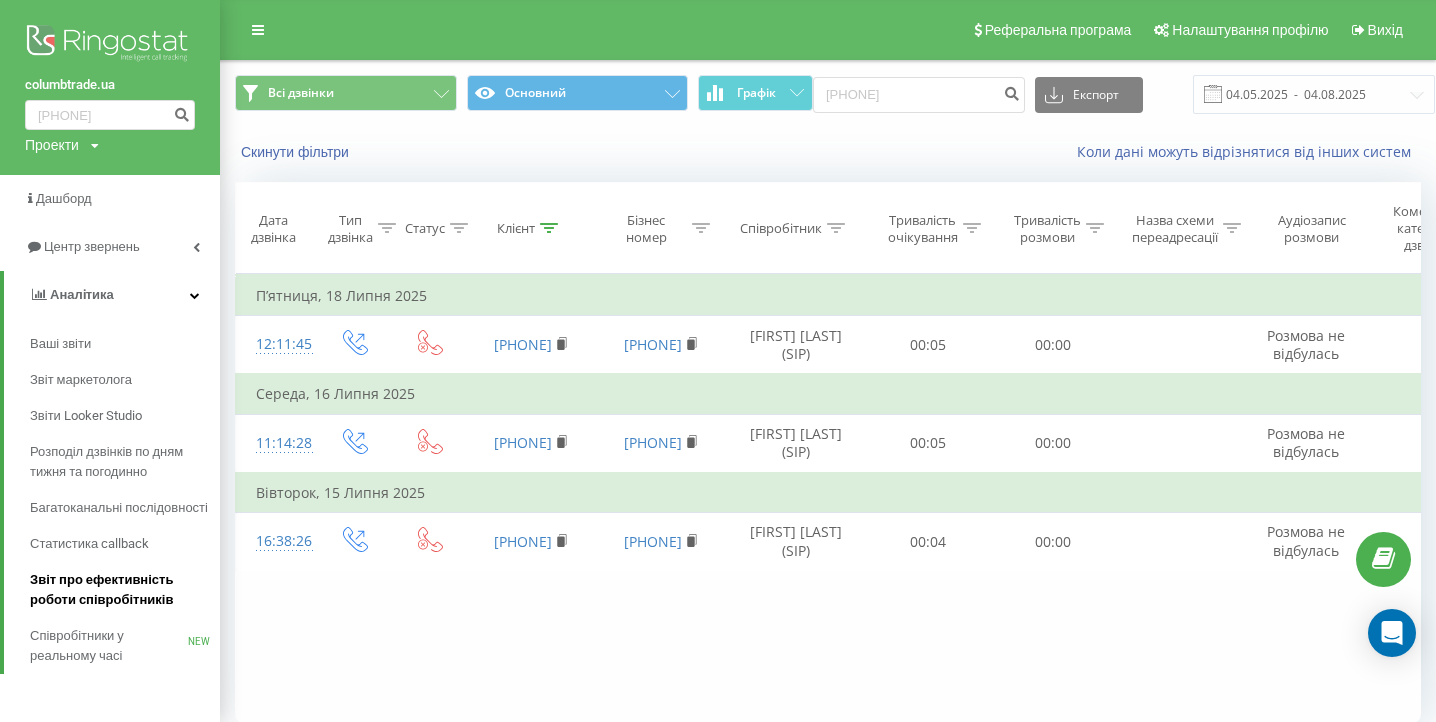 click on "Звіт про ефективність роботи співробітників" at bounding box center (120, 590) 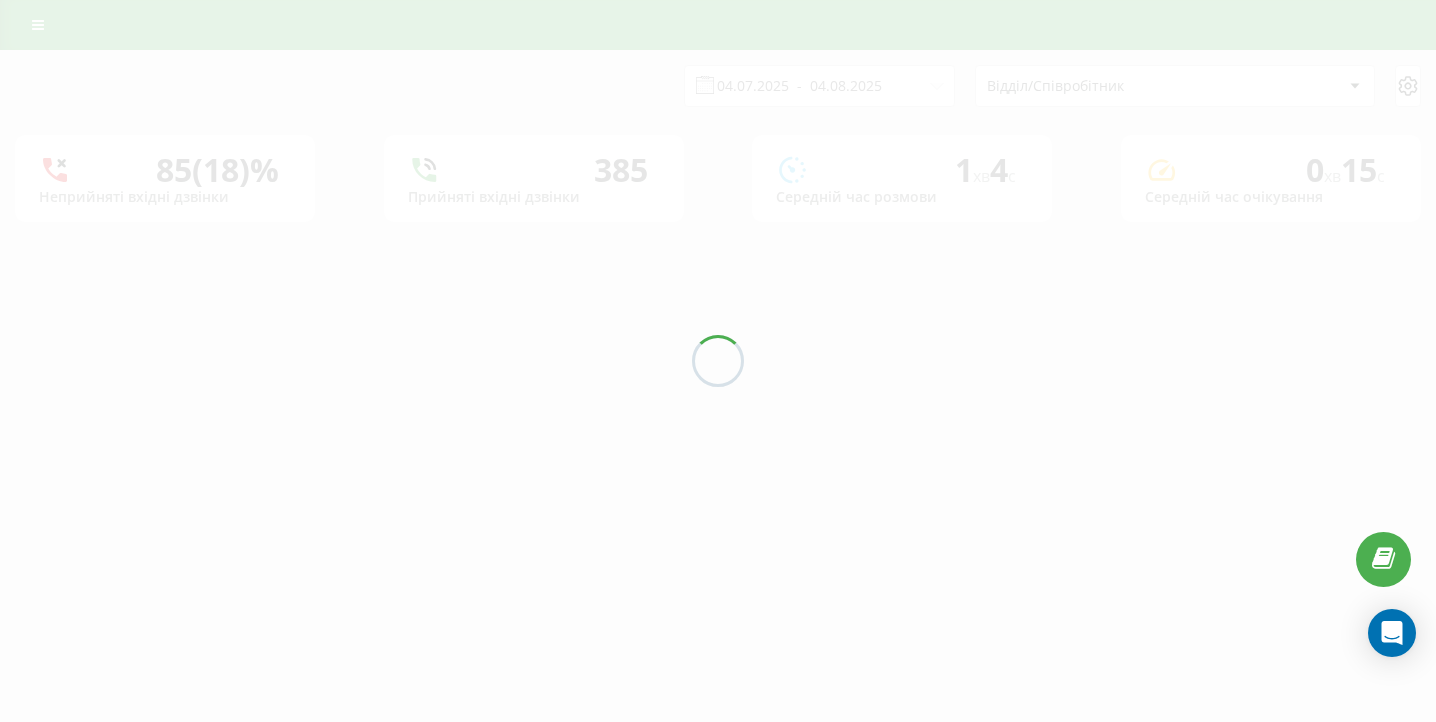 scroll, scrollTop: 0, scrollLeft: 0, axis: both 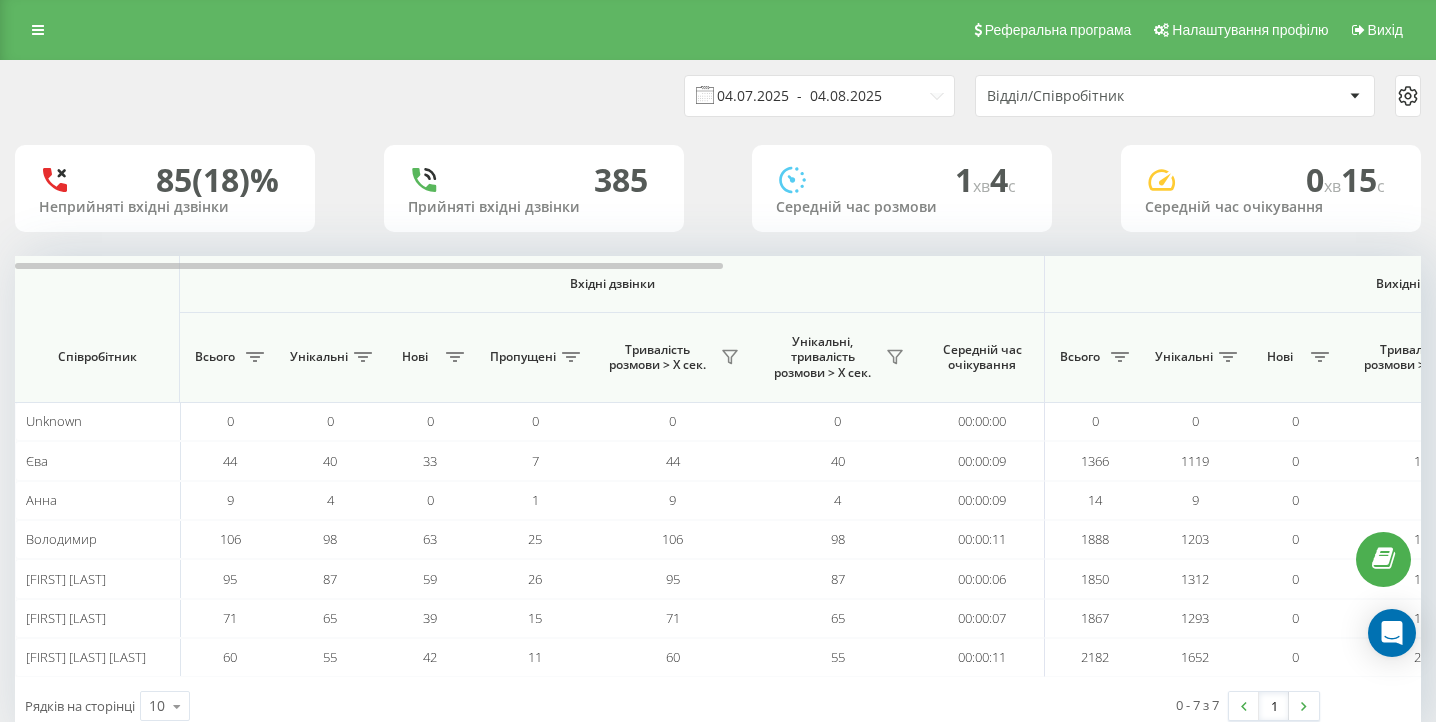 click on "04.07.2025  -  04.08.2025" at bounding box center (819, 96) 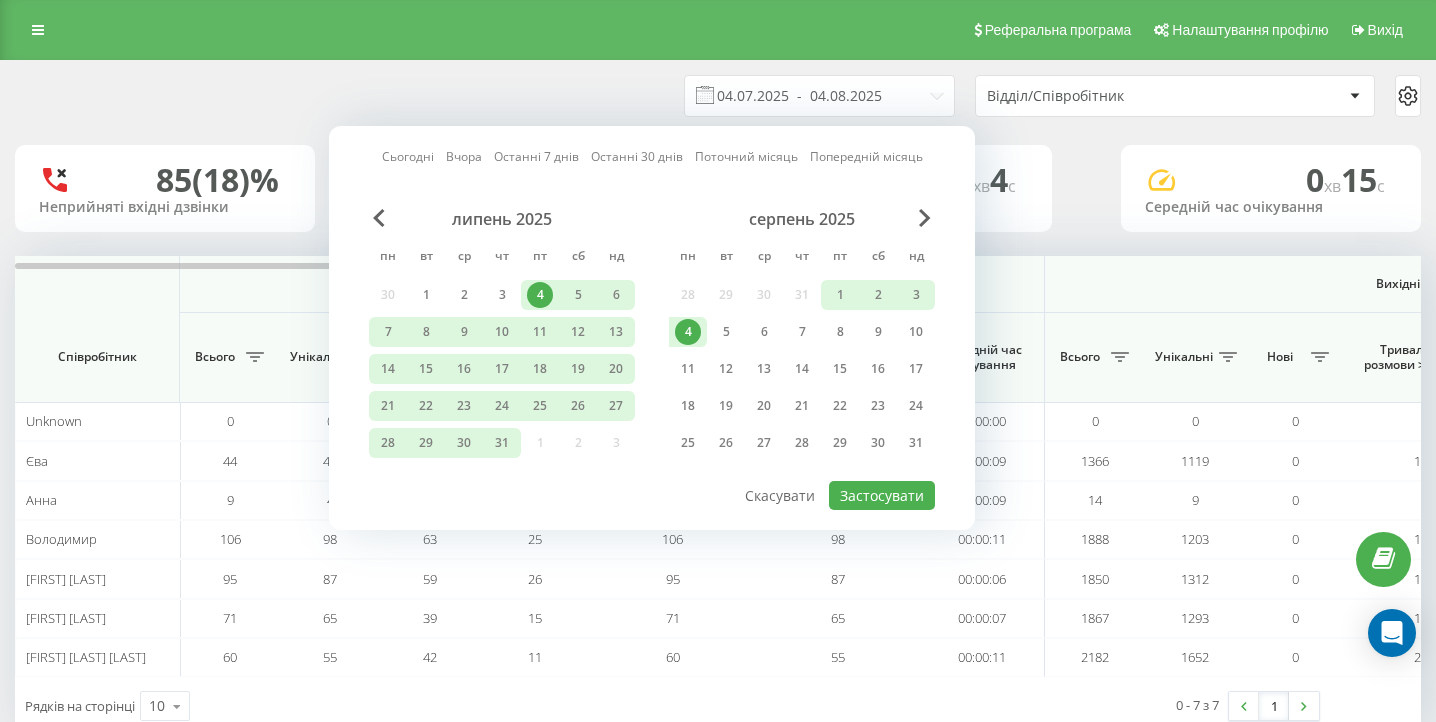 click on "4" at bounding box center [688, 332] 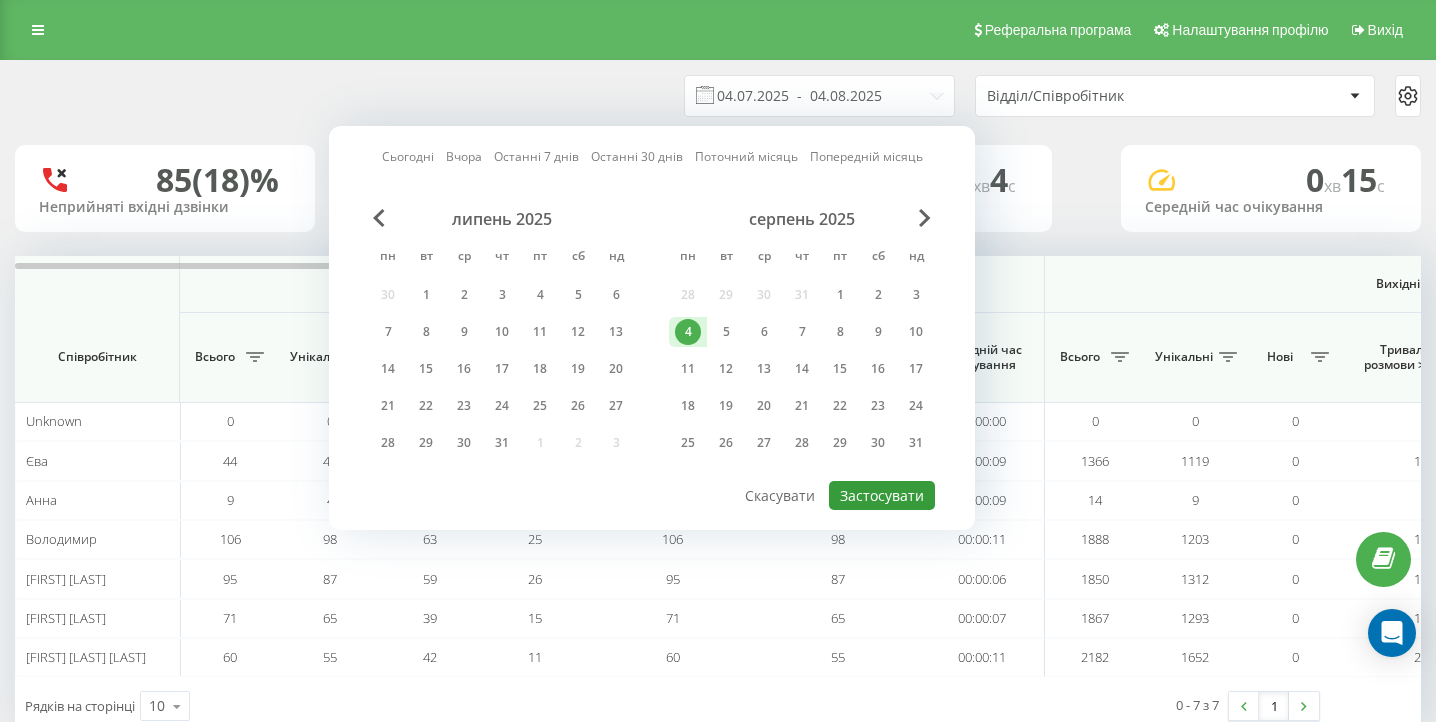 click on "Застосувати" at bounding box center (882, 495) 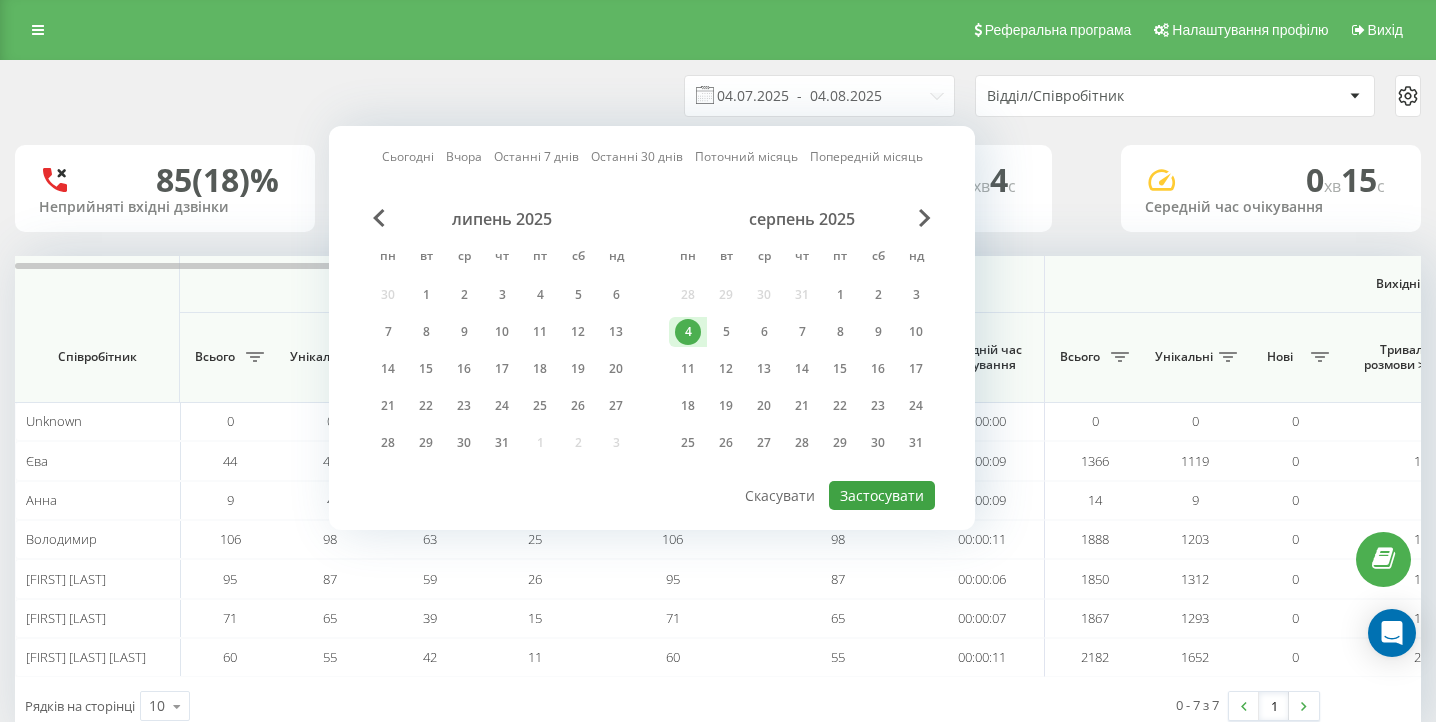 type on "04.08.2025  -  04.08.2025" 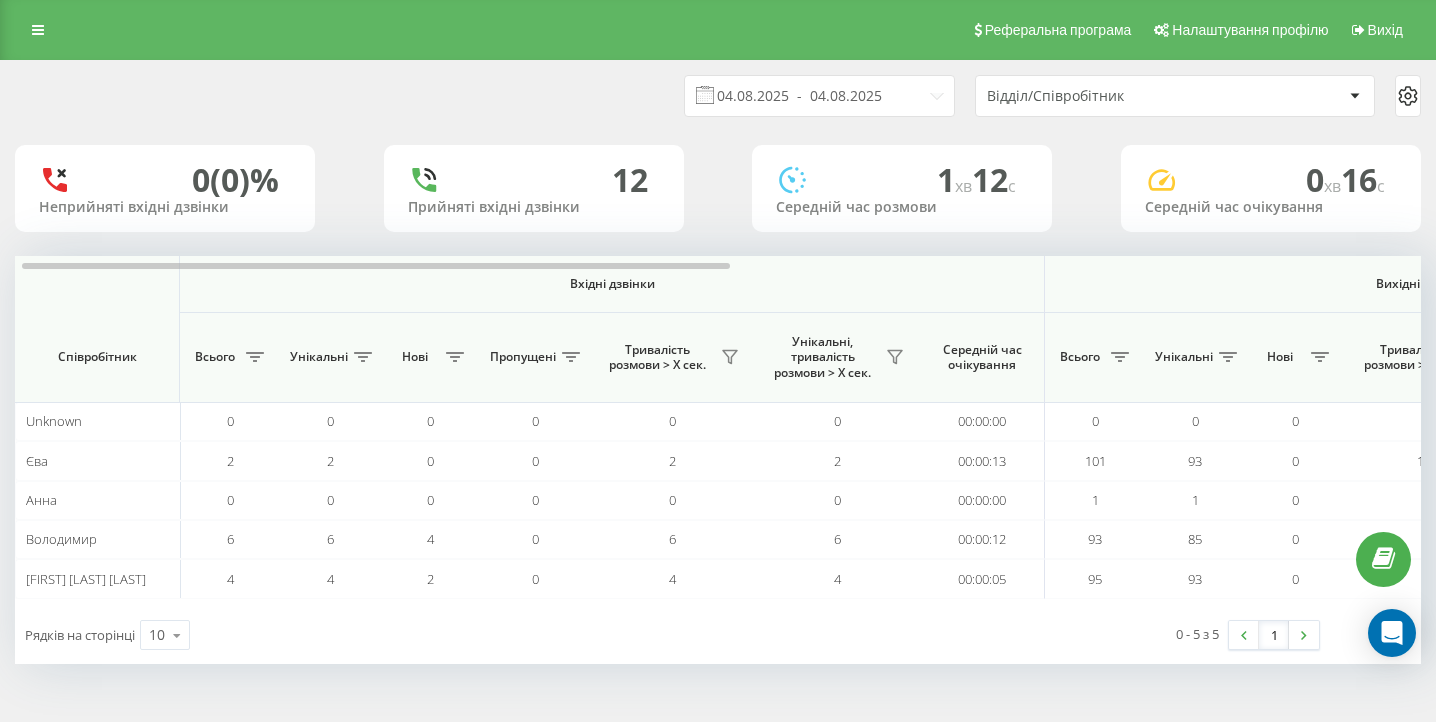 scroll, scrollTop: 0, scrollLeft: 1384, axis: horizontal 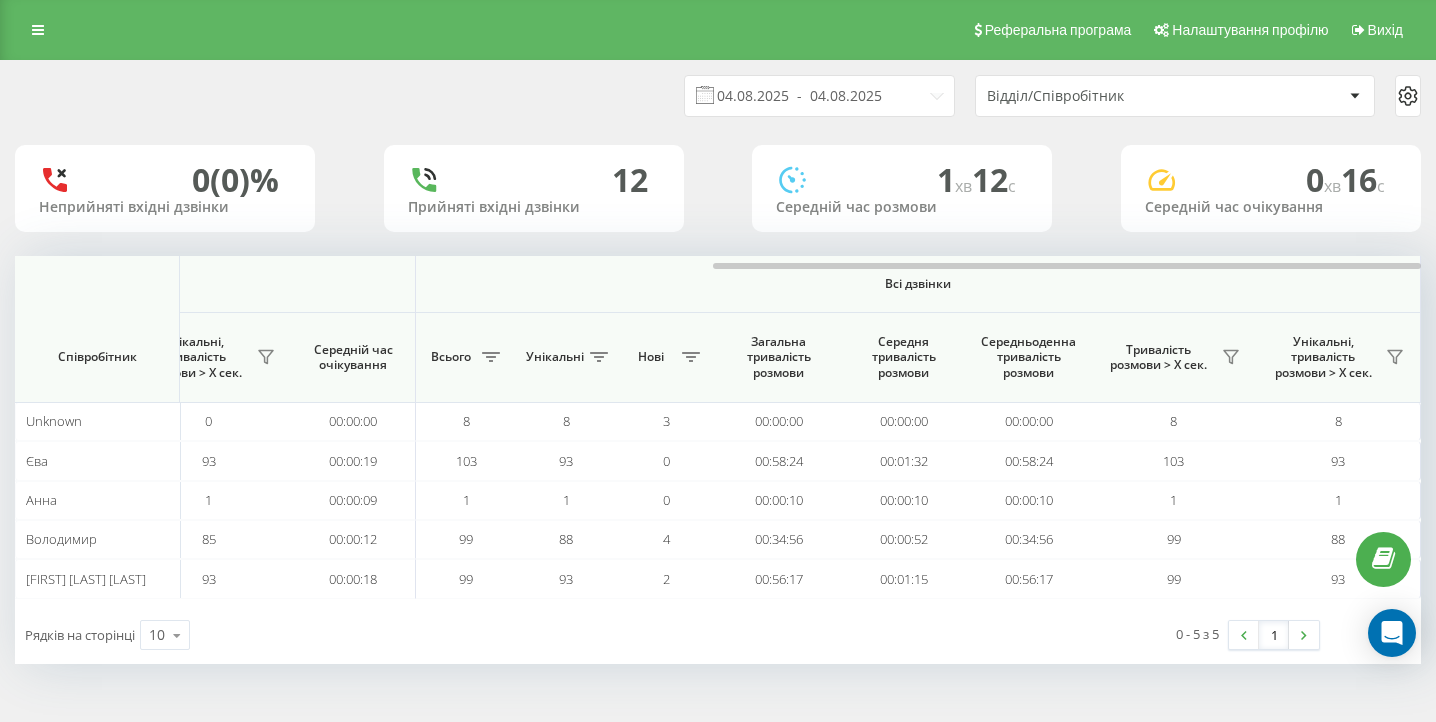 click on "Реферальна програма Налаштування профілю Вихід" at bounding box center (718, 30) 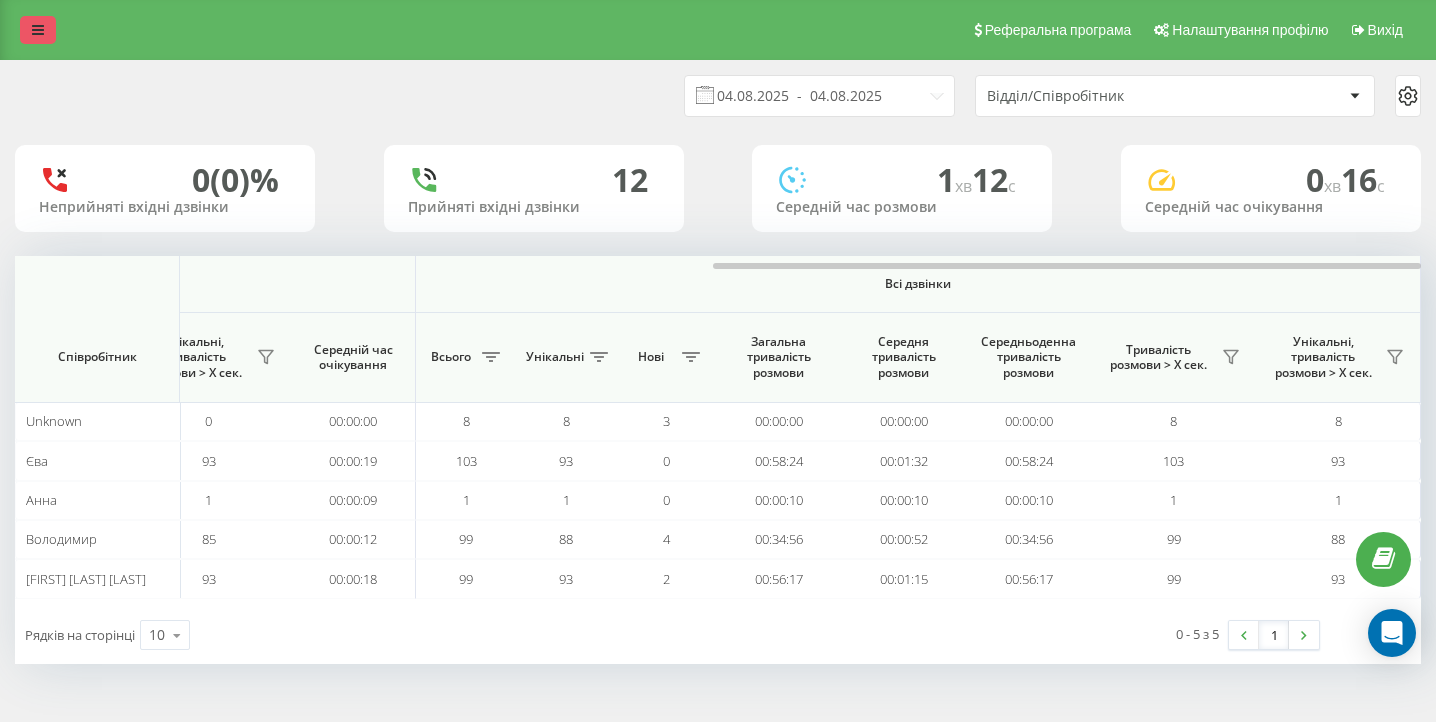 click at bounding box center [38, 30] 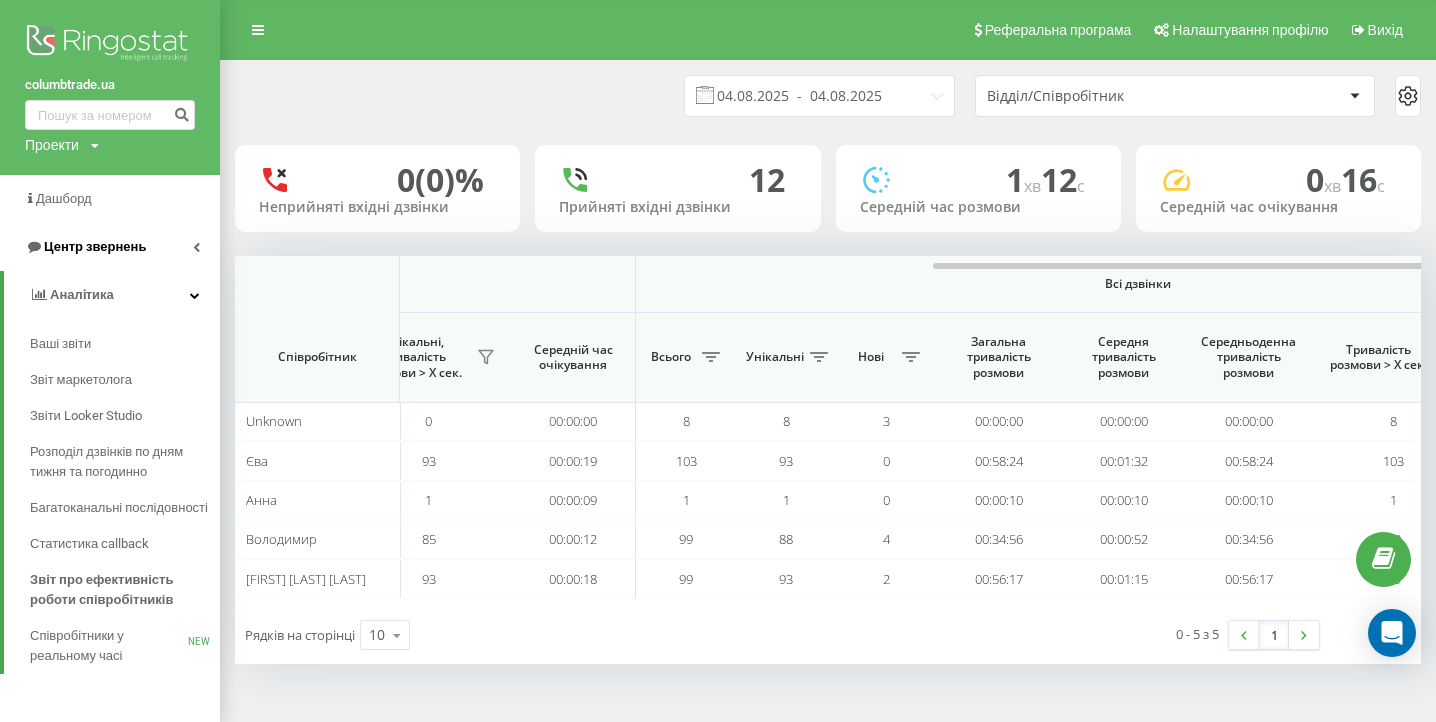 click on "Центр звернень" at bounding box center [95, 246] 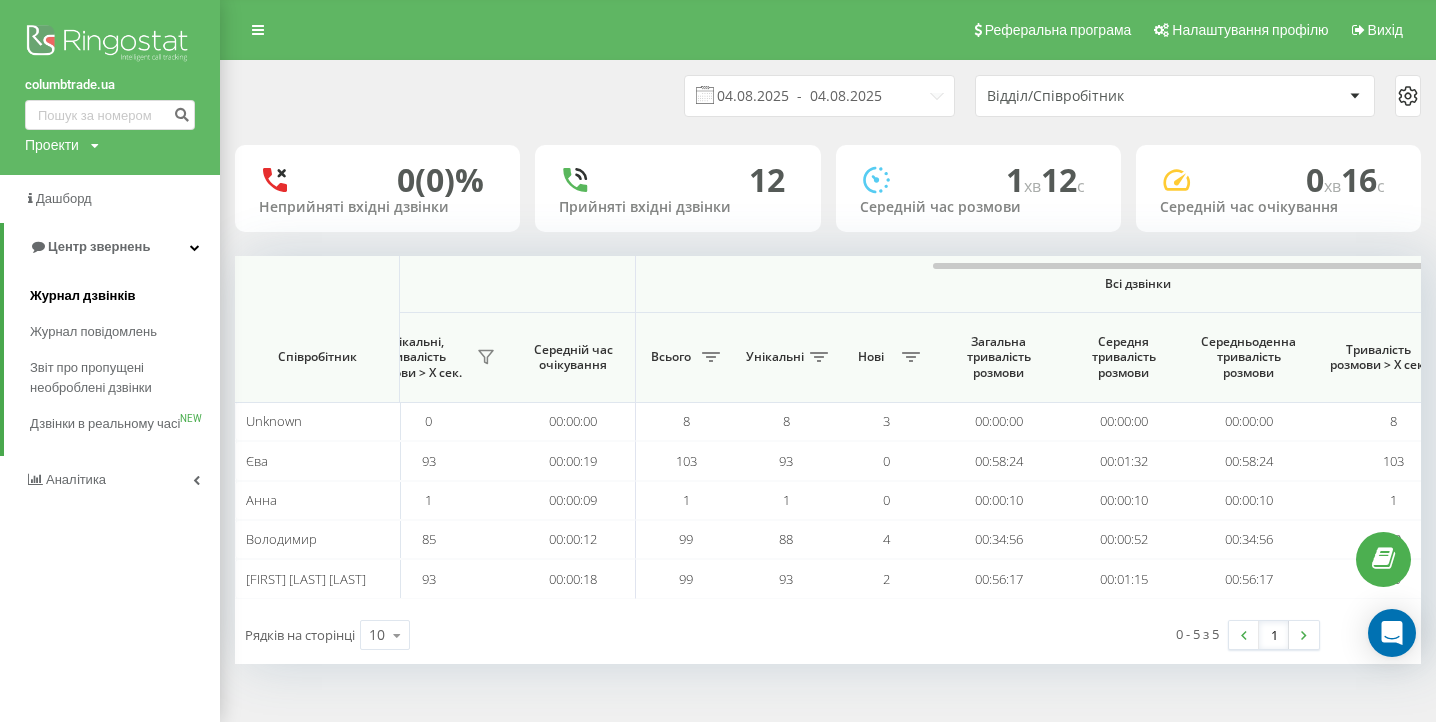 click on "Журнал дзвінків" at bounding box center (125, 296) 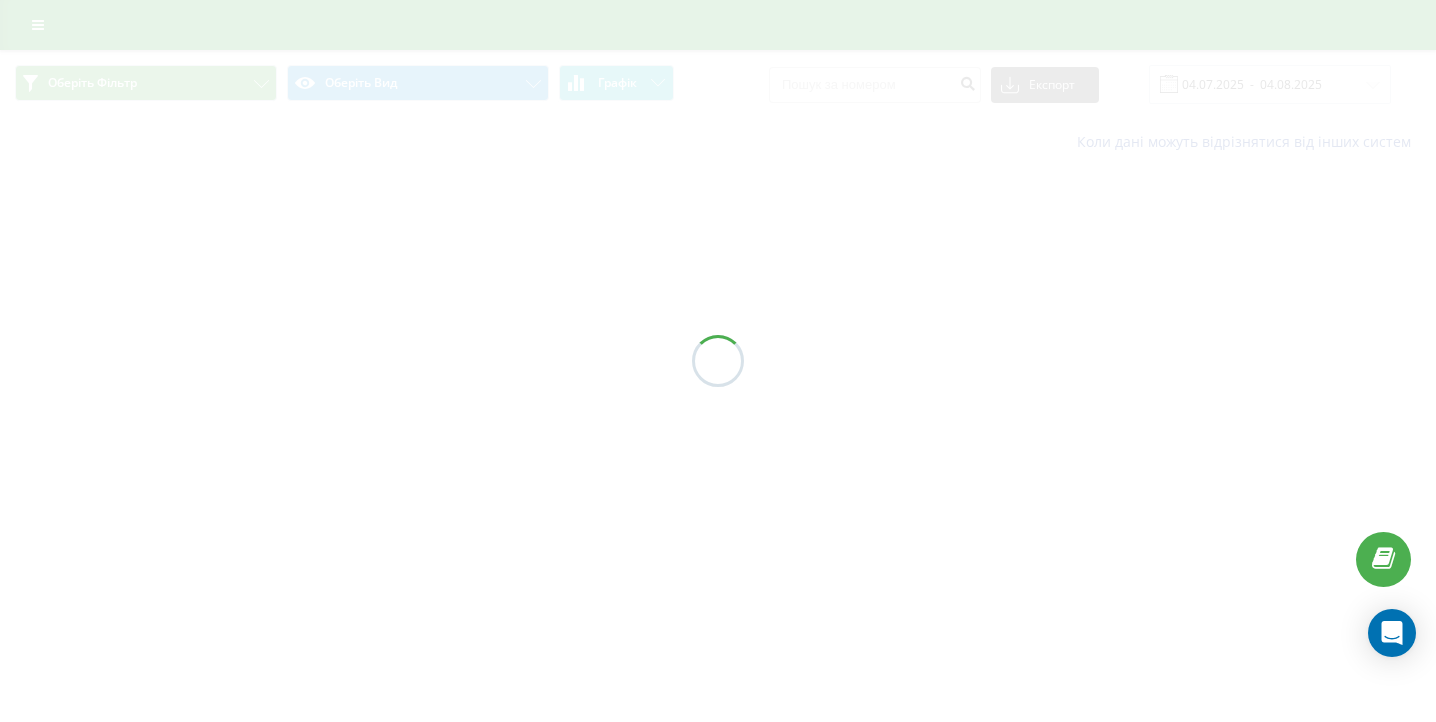 scroll, scrollTop: 0, scrollLeft: 0, axis: both 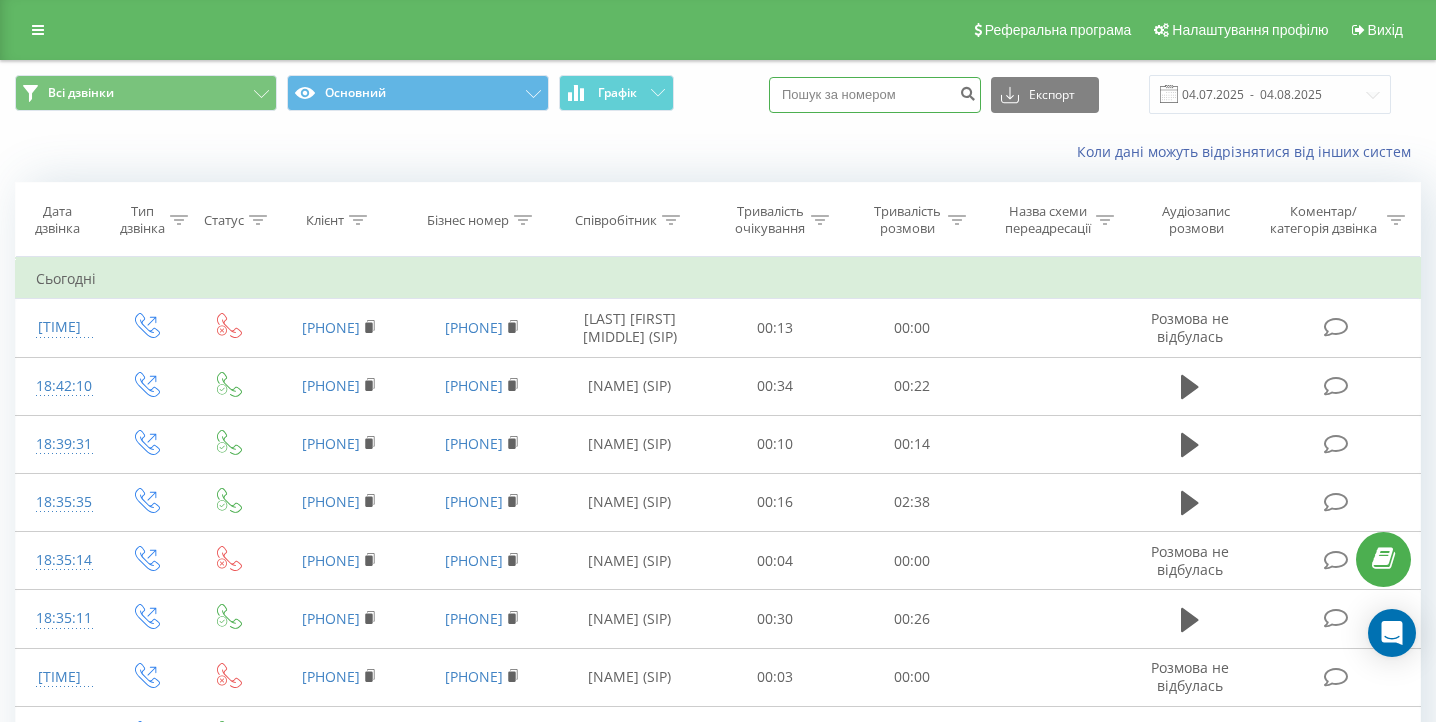 click at bounding box center (875, 95) 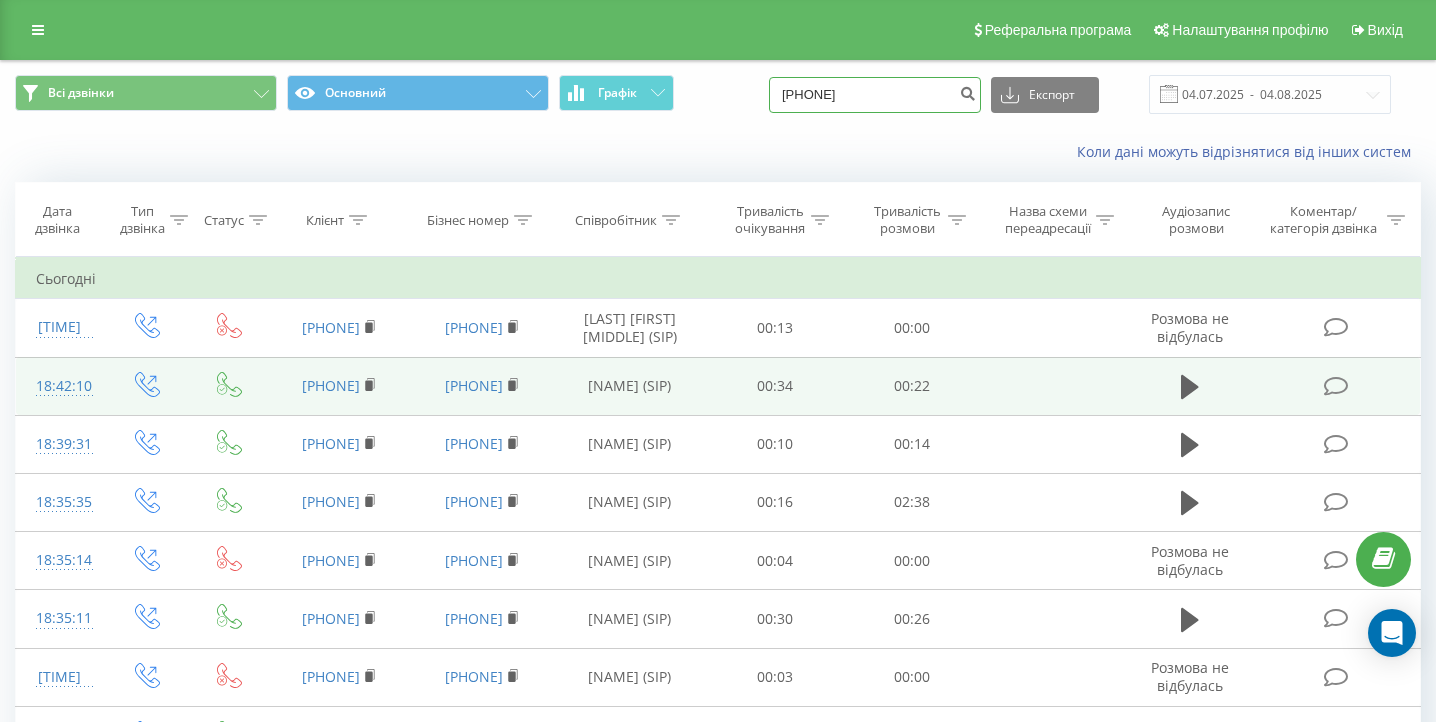 type on "[PHONE]" 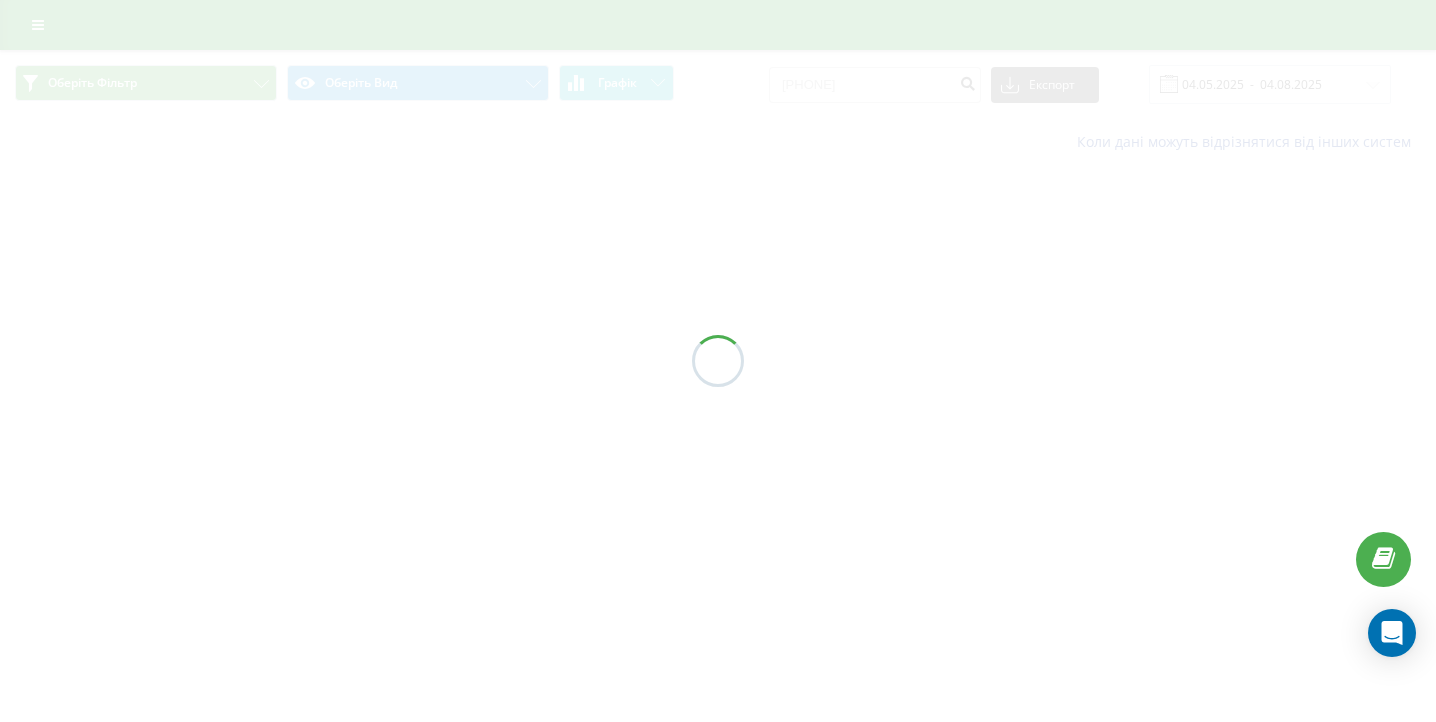 scroll, scrollTop: 0, scrollLeft: 0, axis: both 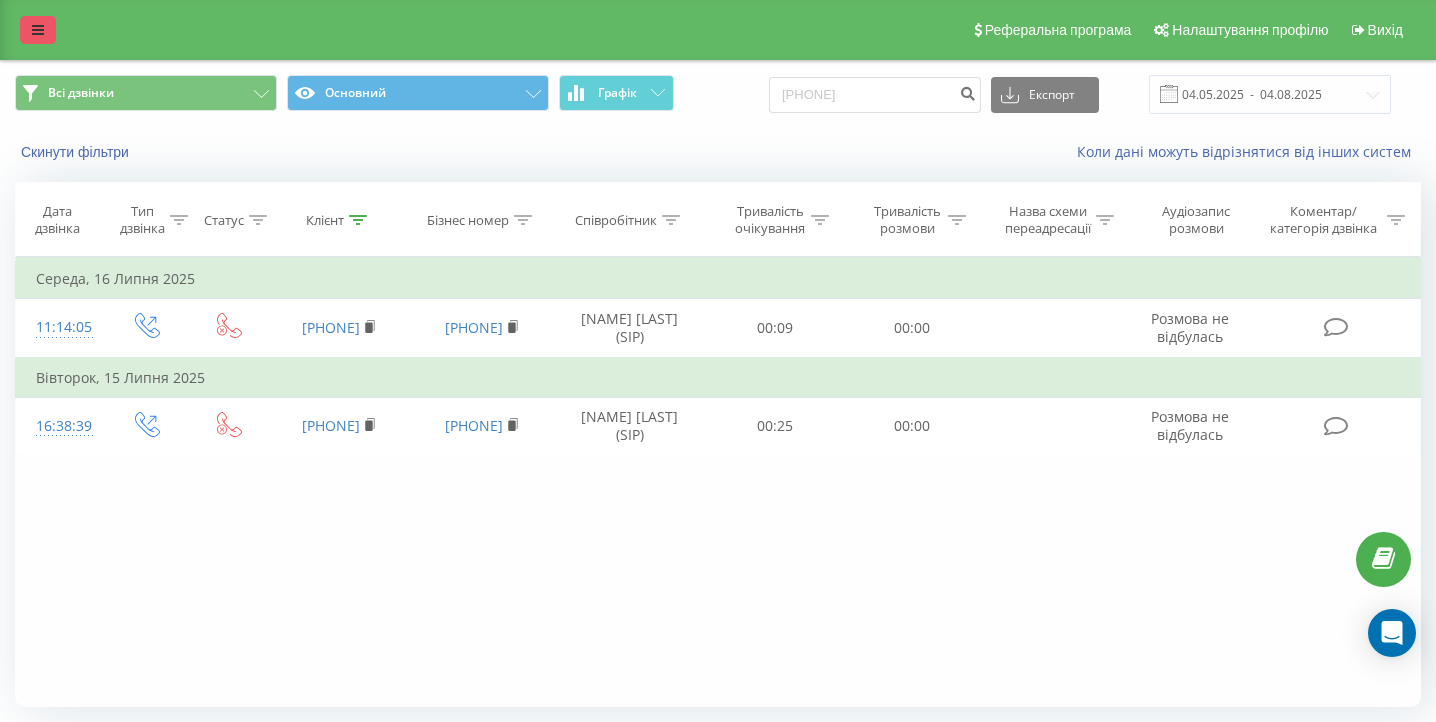 click at bounding box center (38, 30) 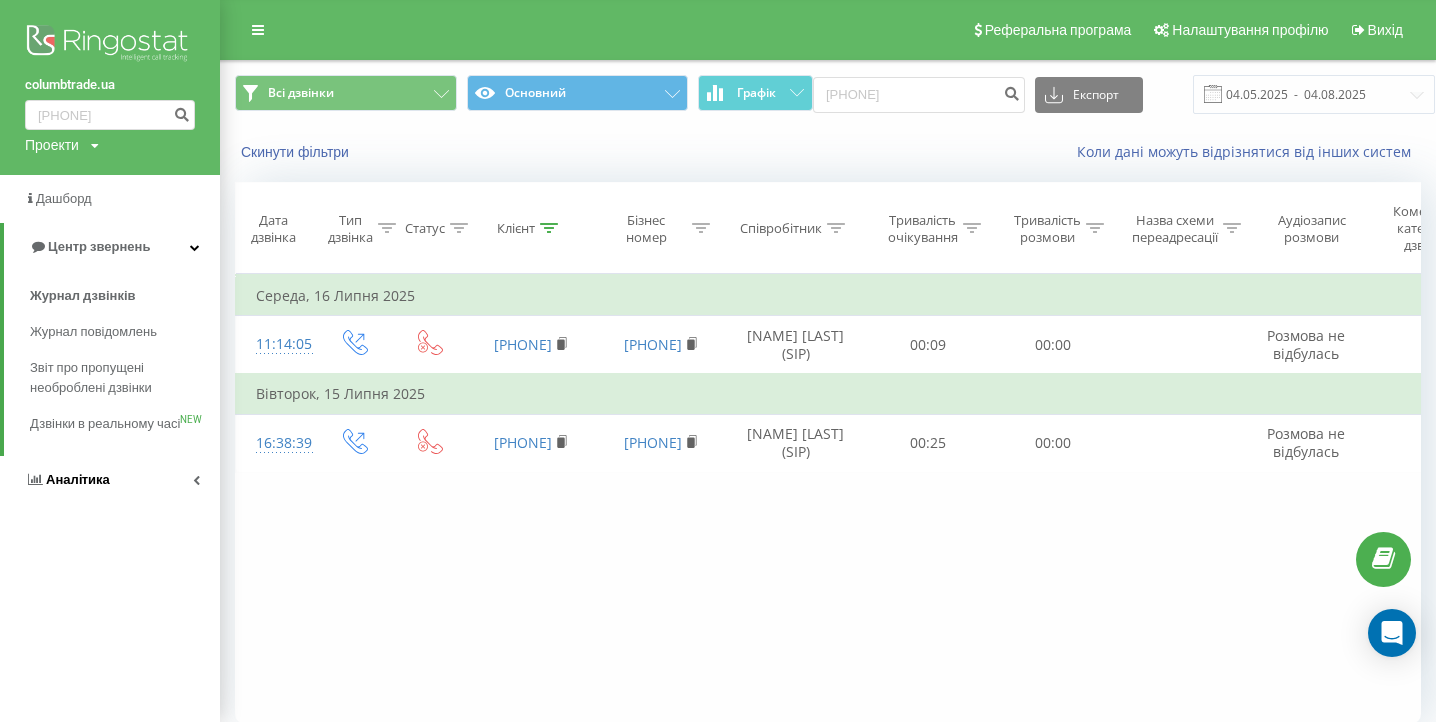 click on "Аналiтика" at bounding box center (110, 480) 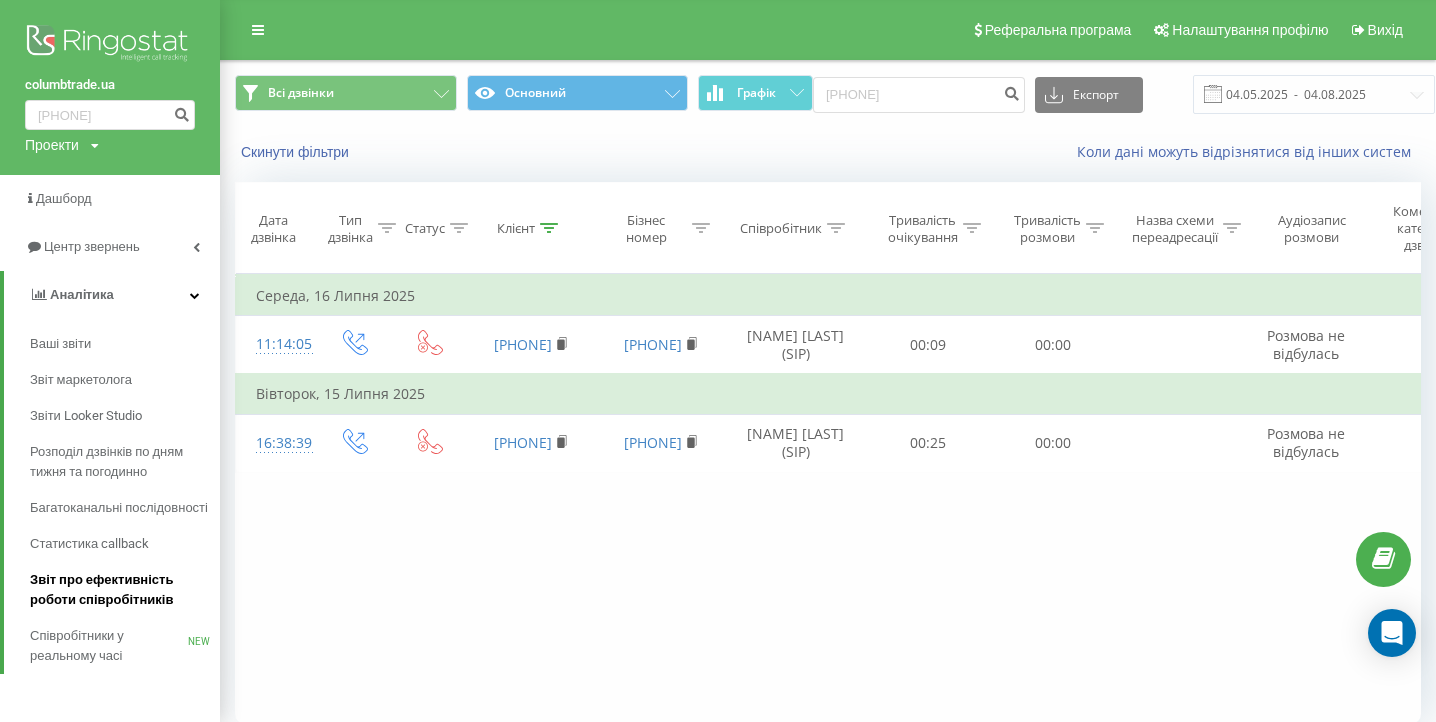 click on "Звіт про ефективність роботи співробітників" at bounding box center (120, 590) 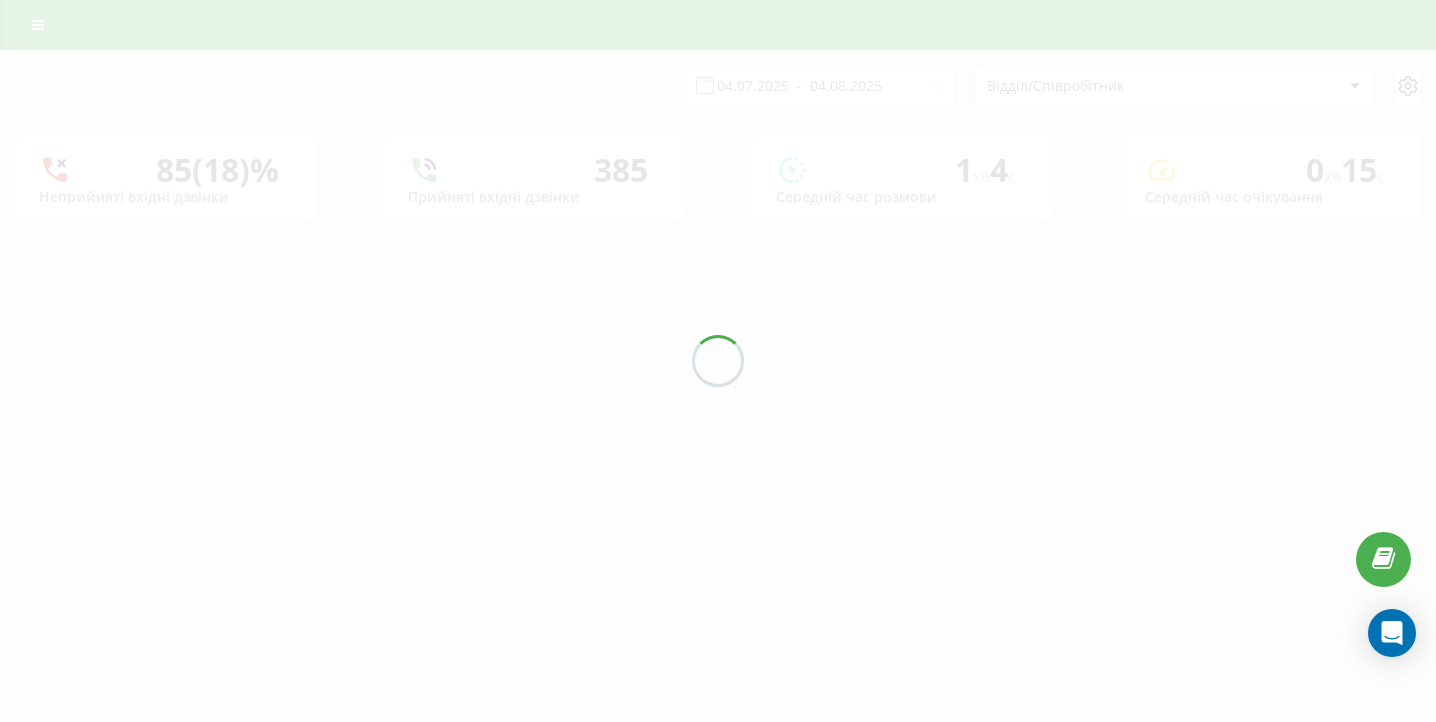 scroll, scrollTop: 0, scrollLeft: 0, axis: both 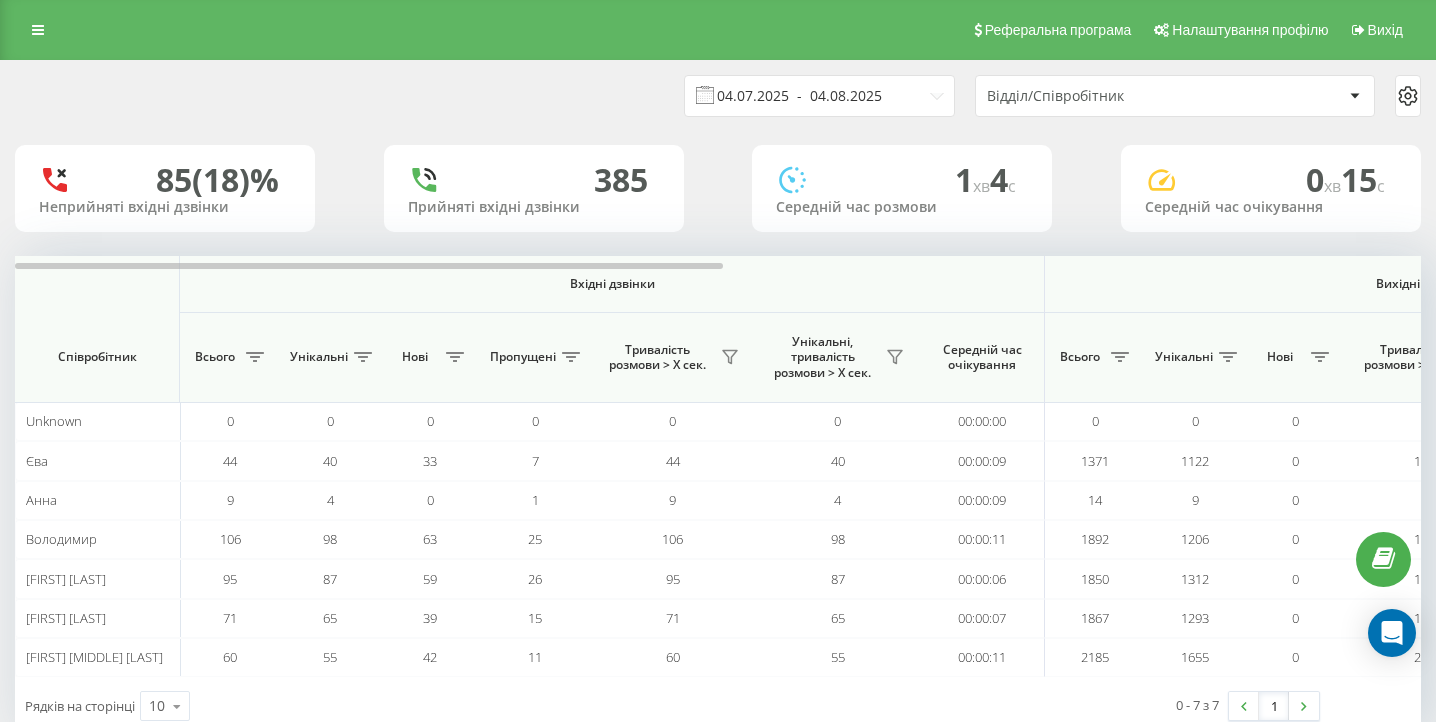 click on "04.07.2025  -  04.08.2025" at bounding box center (819, 96) 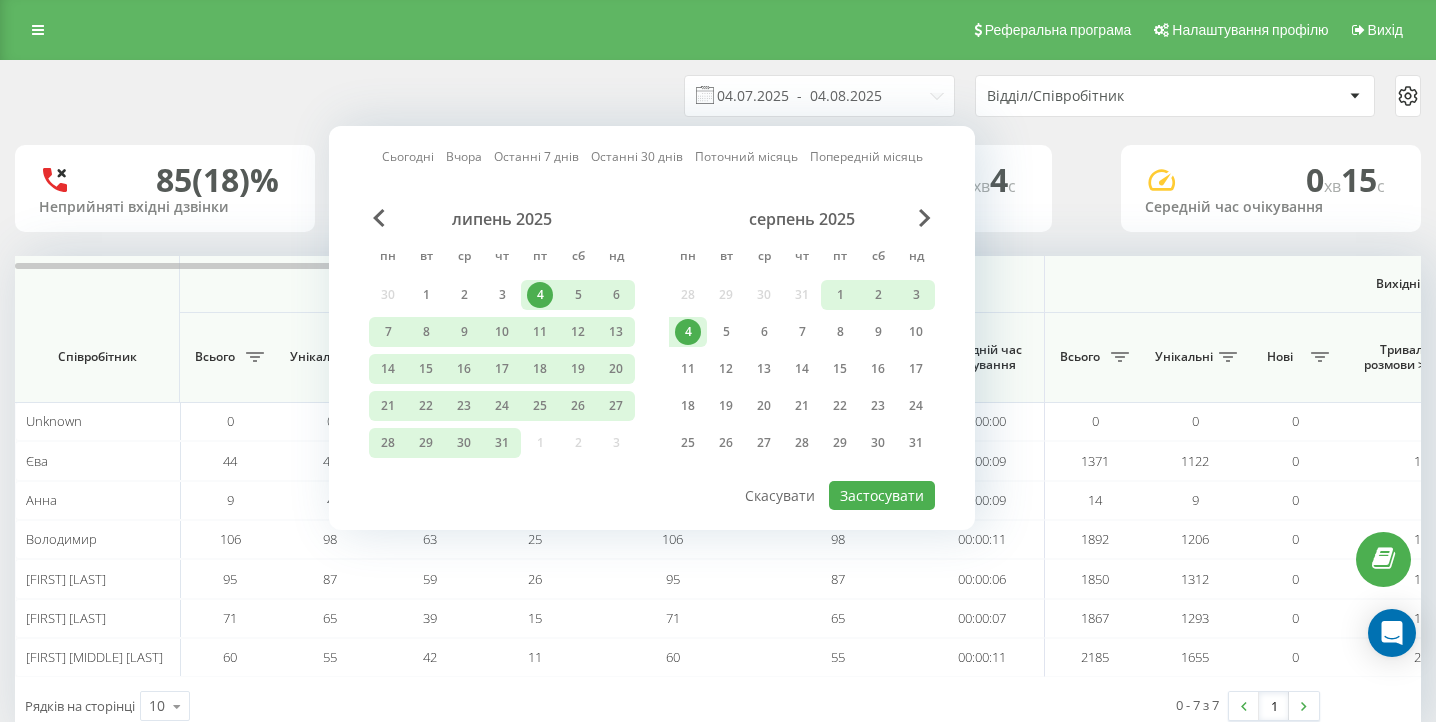 click on "4" at bounding box center (688, 332) 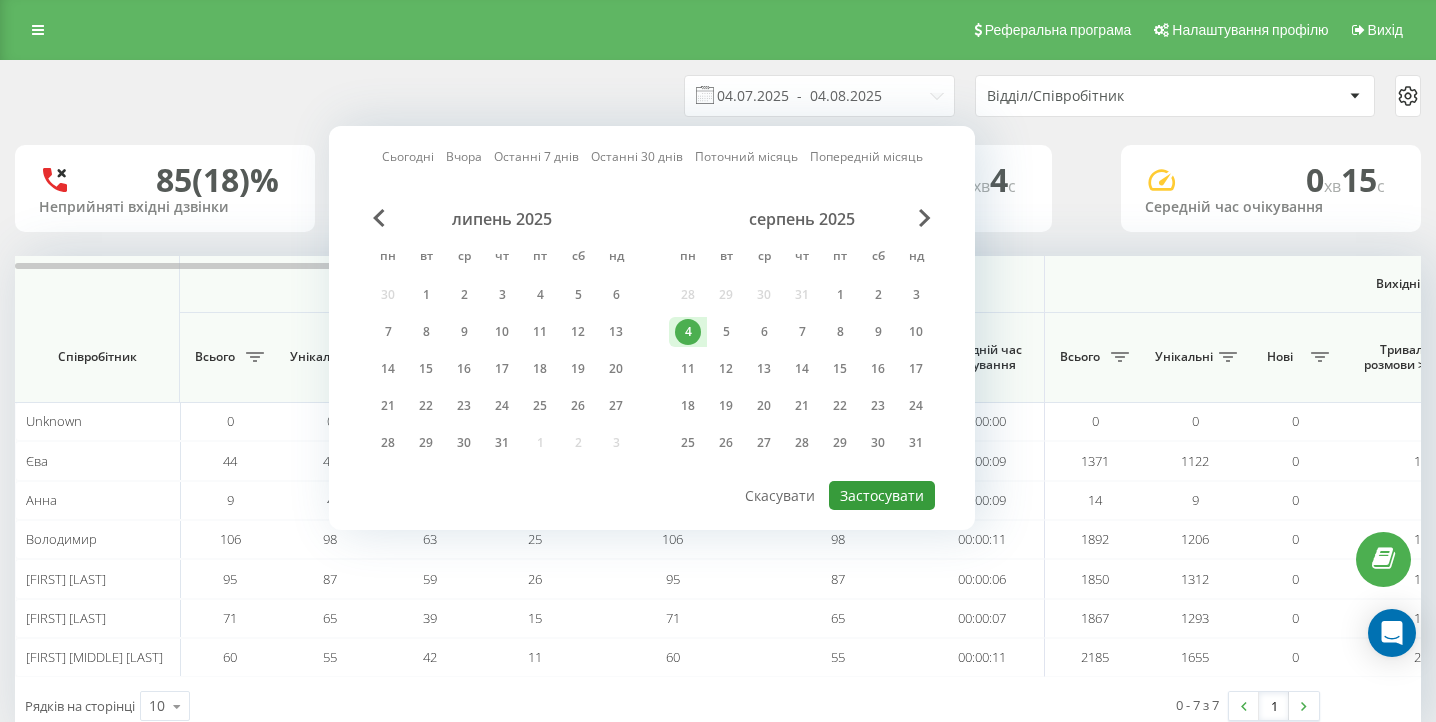 click on "Застосувати" at bounding box center (882, 495) 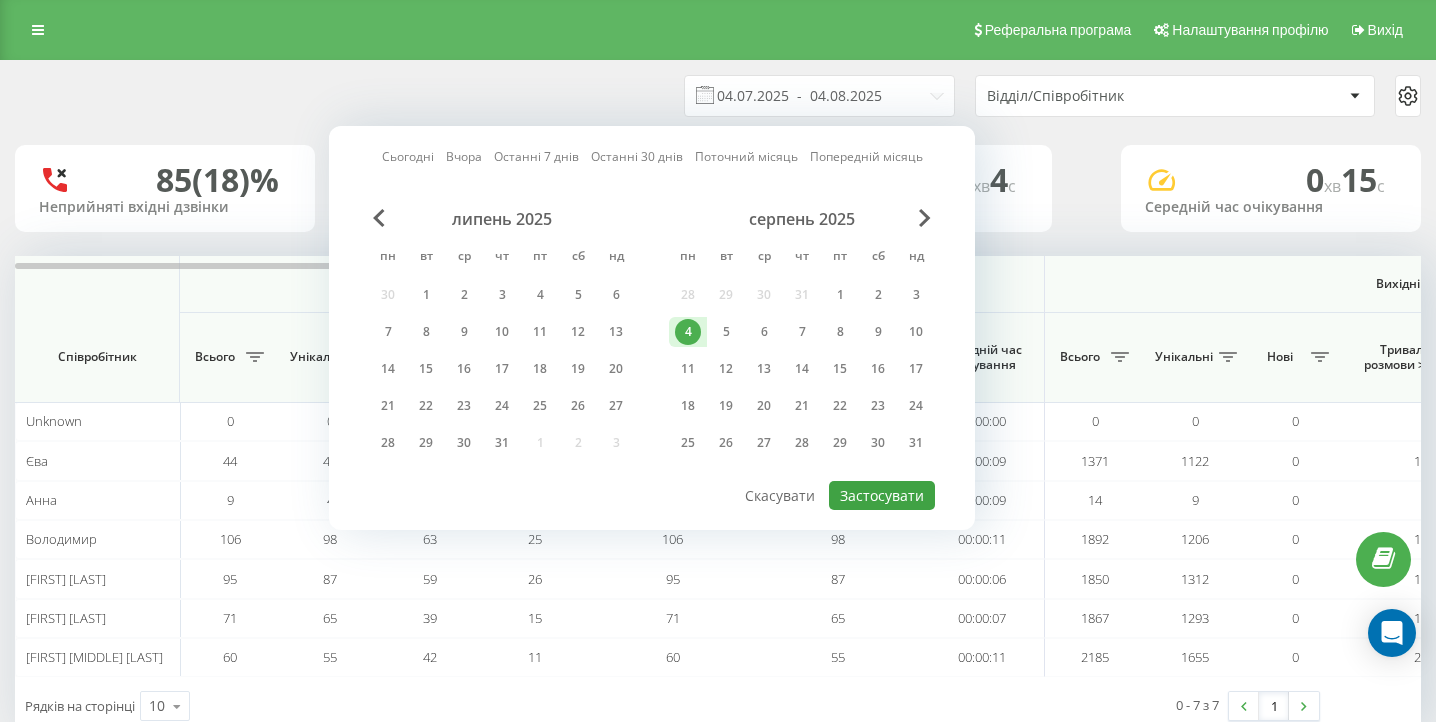 type on "04.08.2025  -  04.08.2025" 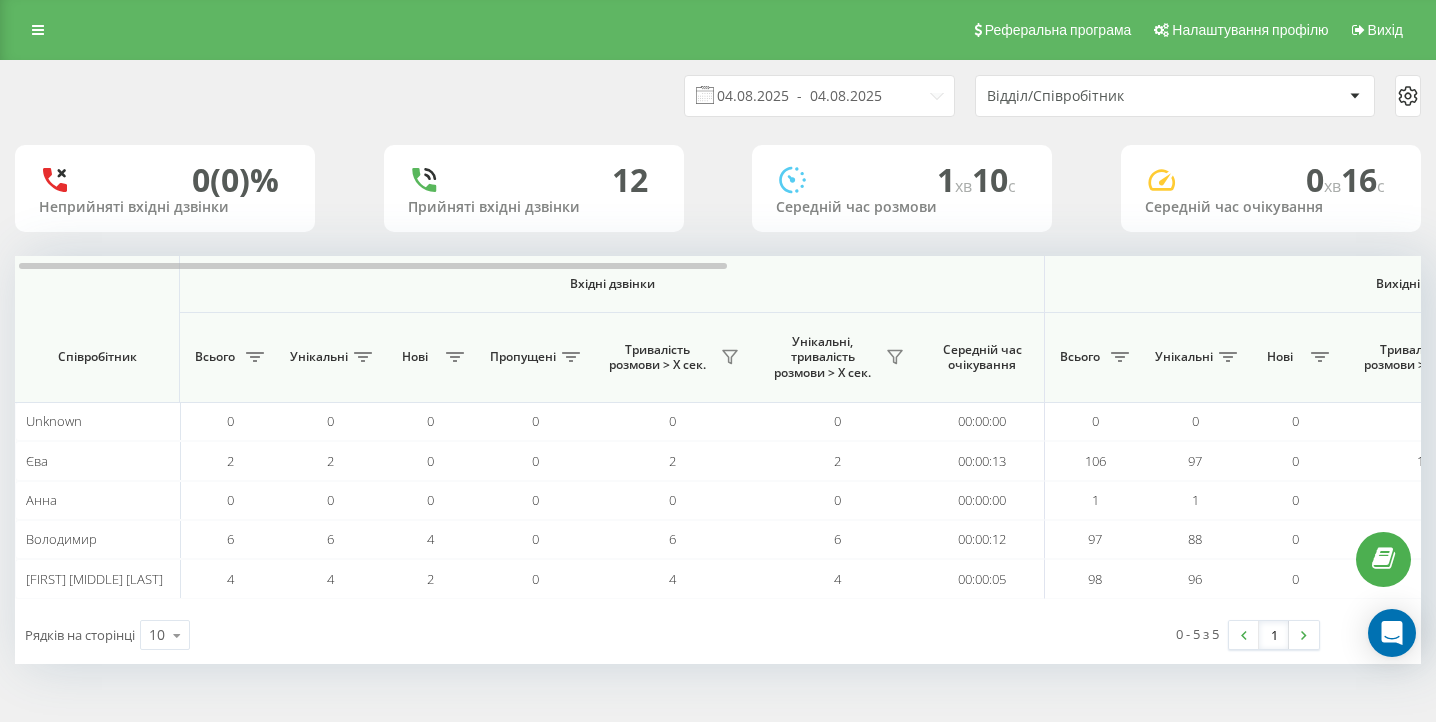 scroll, scrollTop: 0, scrollLeft: 1384, axis: horizontal 